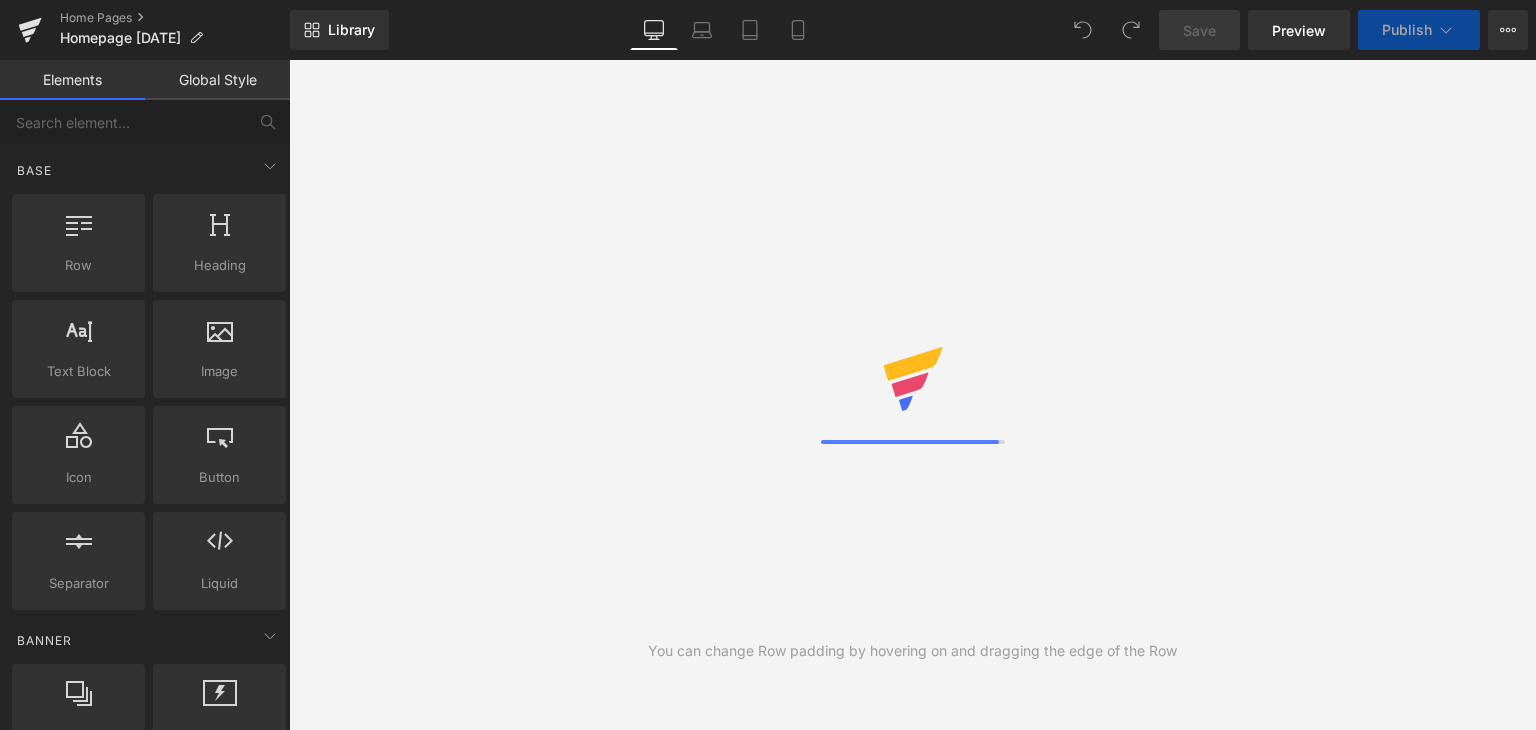 scroll, scrollTop: 0, scrollLeft: 0, axis: both 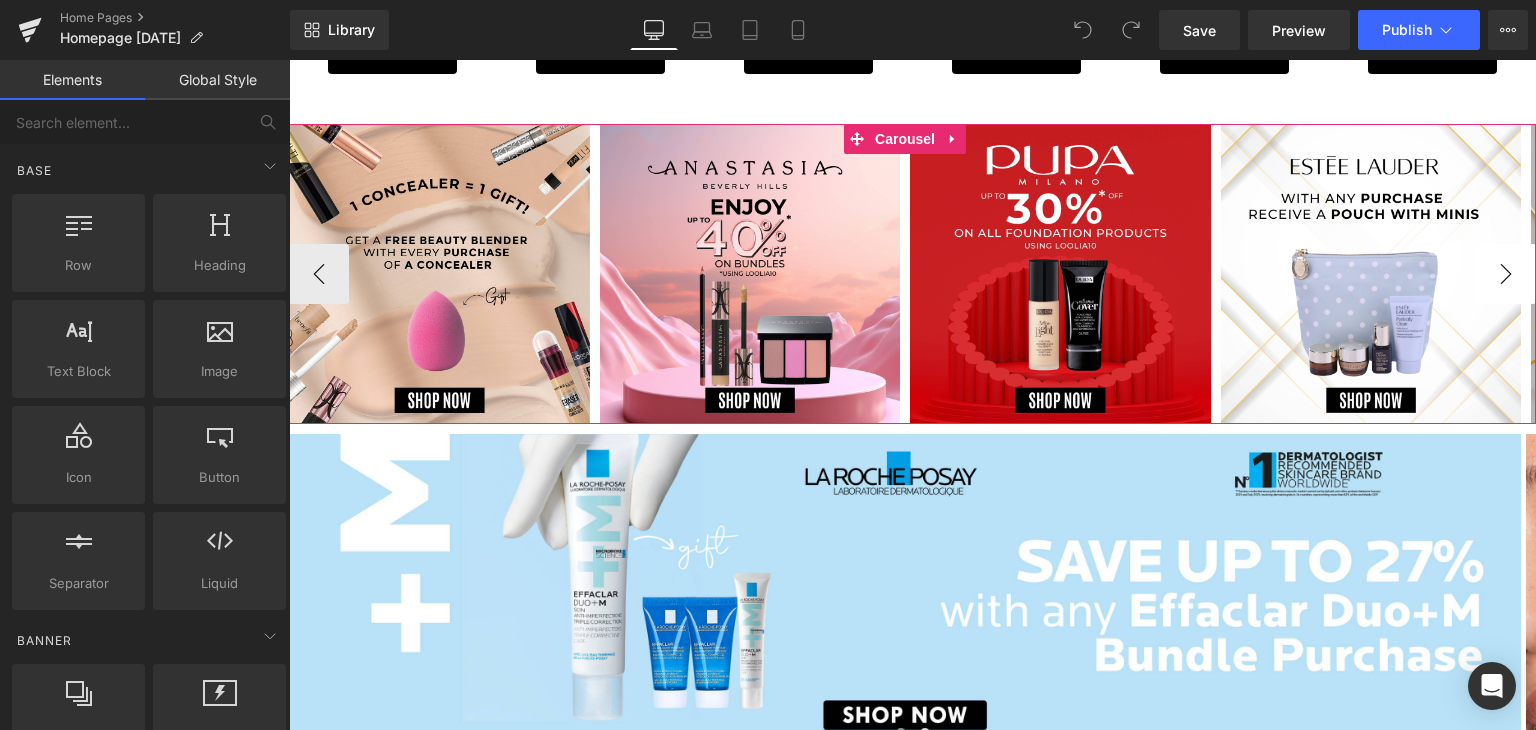click on "›" at bounding box center (1506, 274) 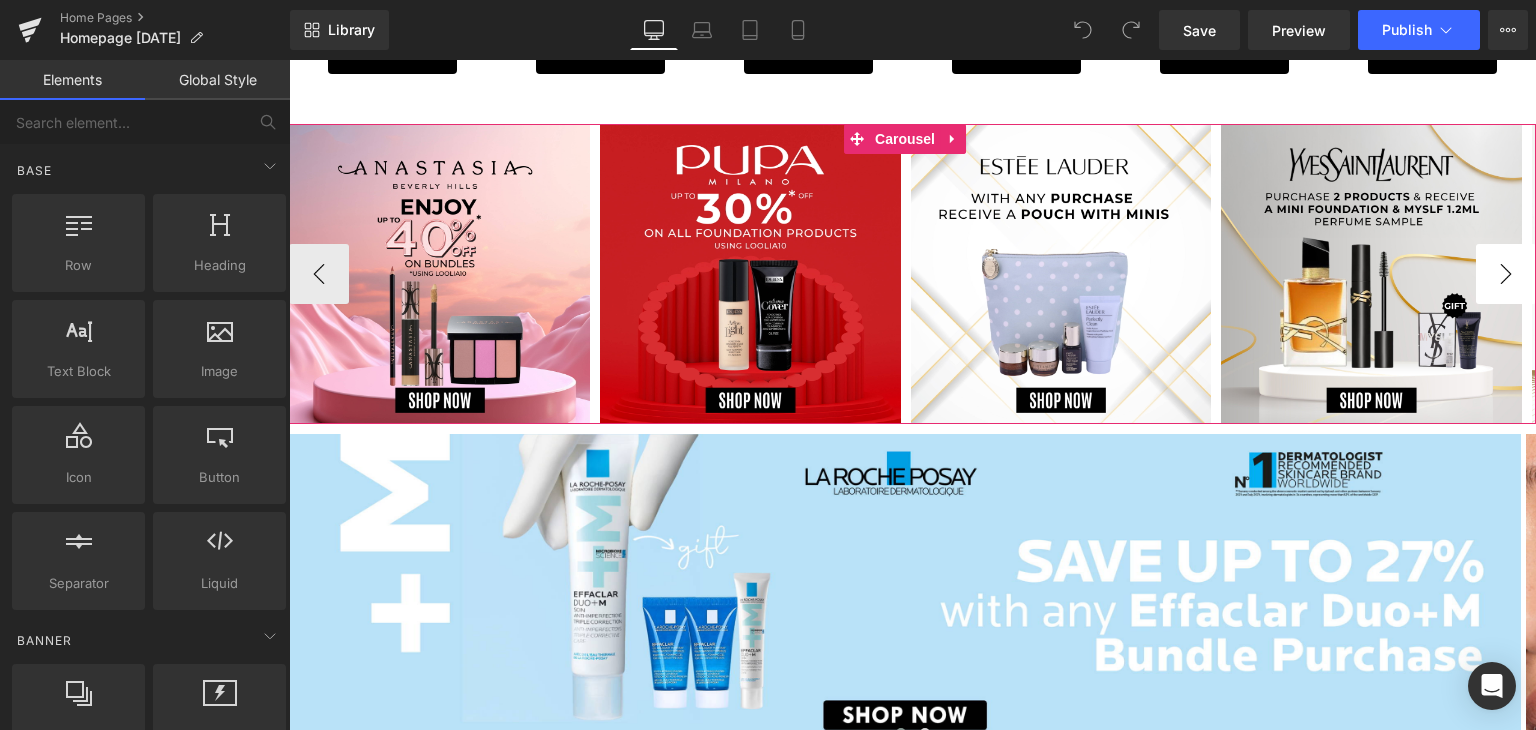 click on "›" at bounding box center (1506, 274) 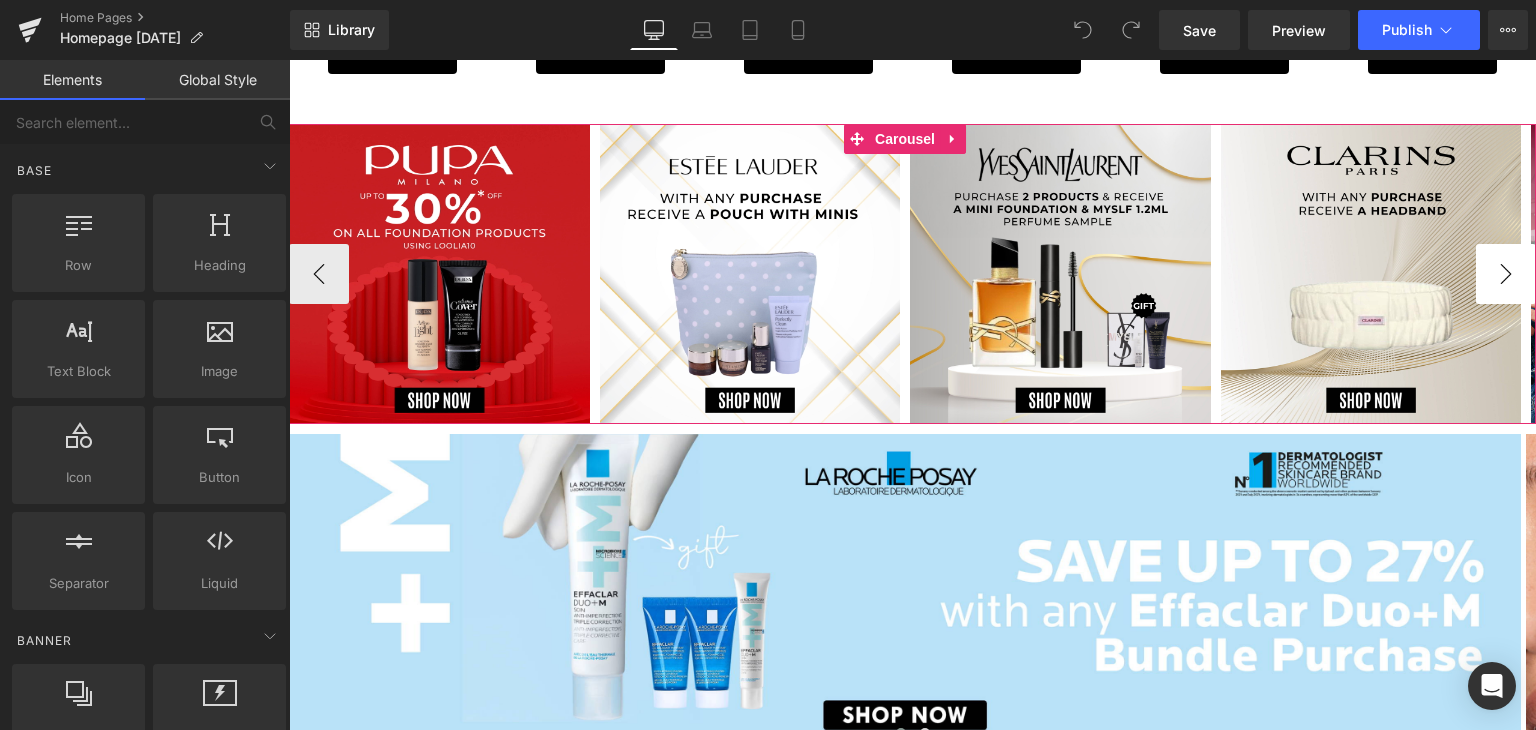 click on "›" at bounding box center (1506, 274) 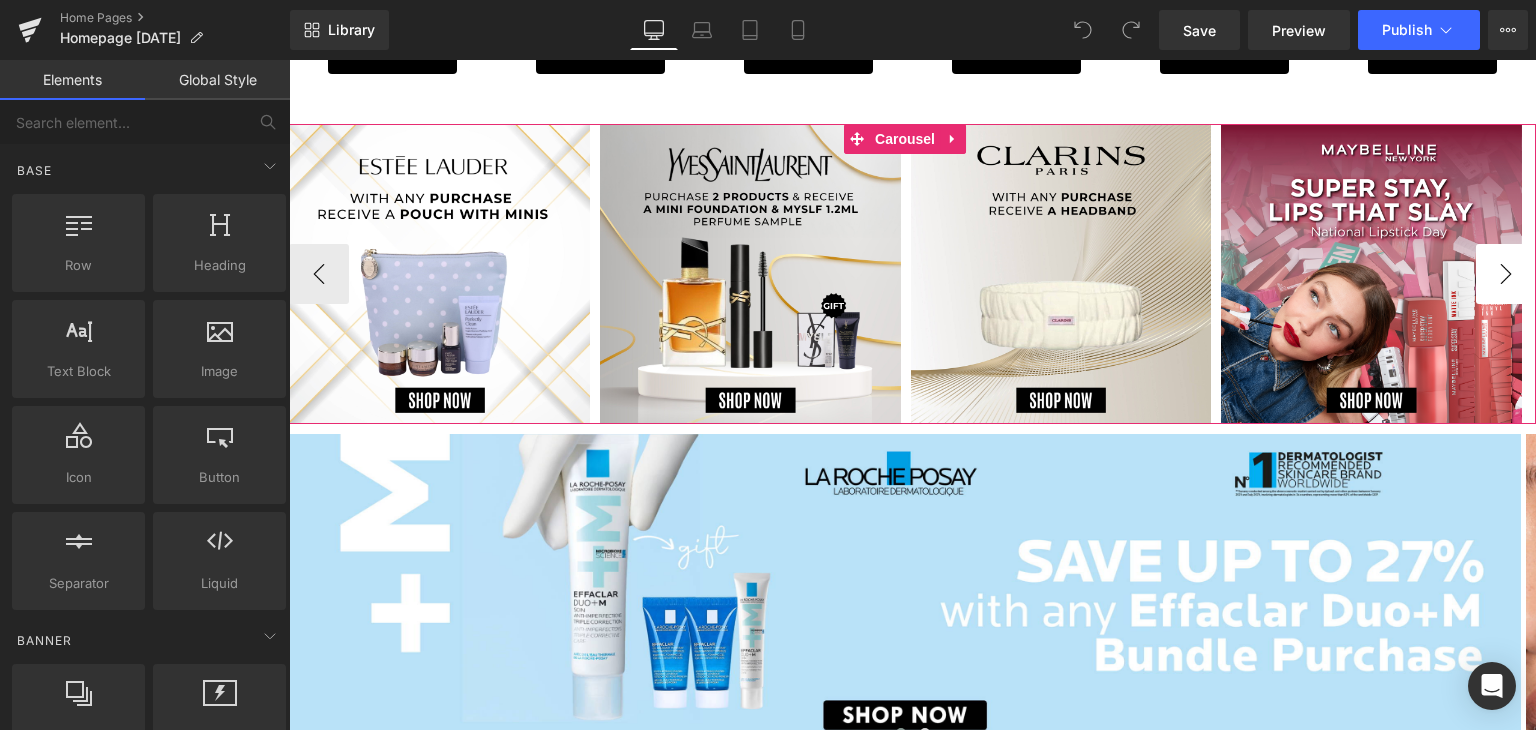 click on "›" at bounding box center (1506, 274) 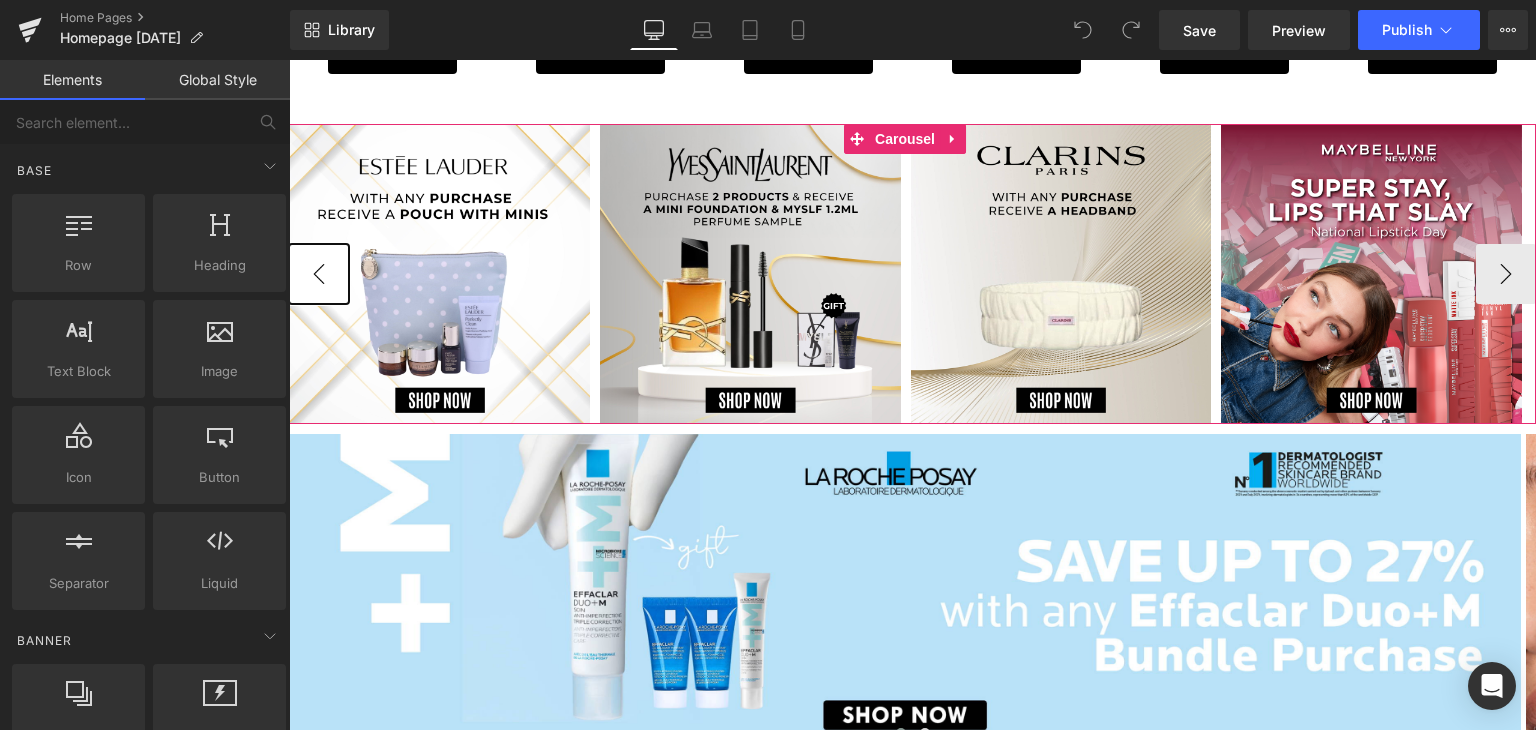 click on "‹" at bounding box center (319, 274) 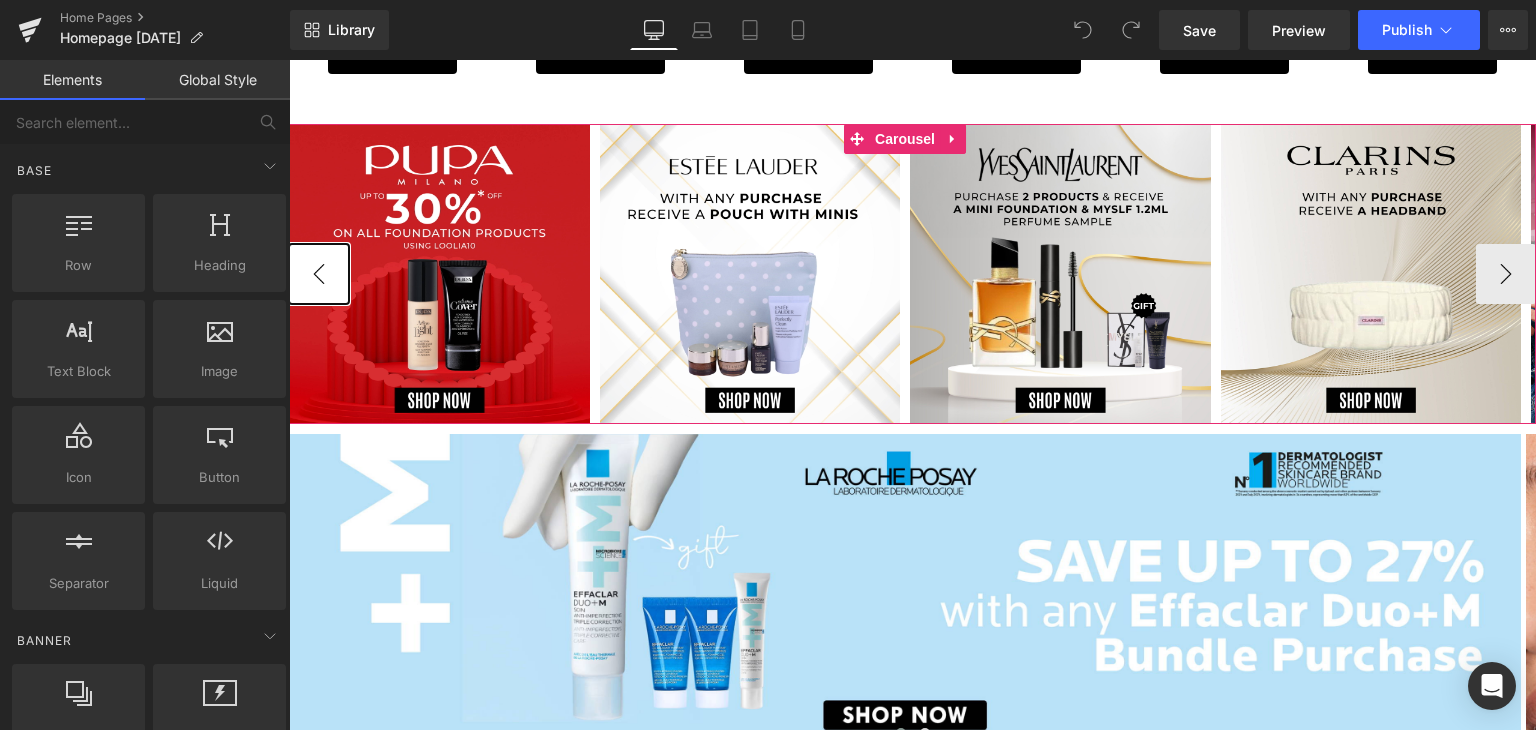 click on "‹" at bounding box center [319, 274] 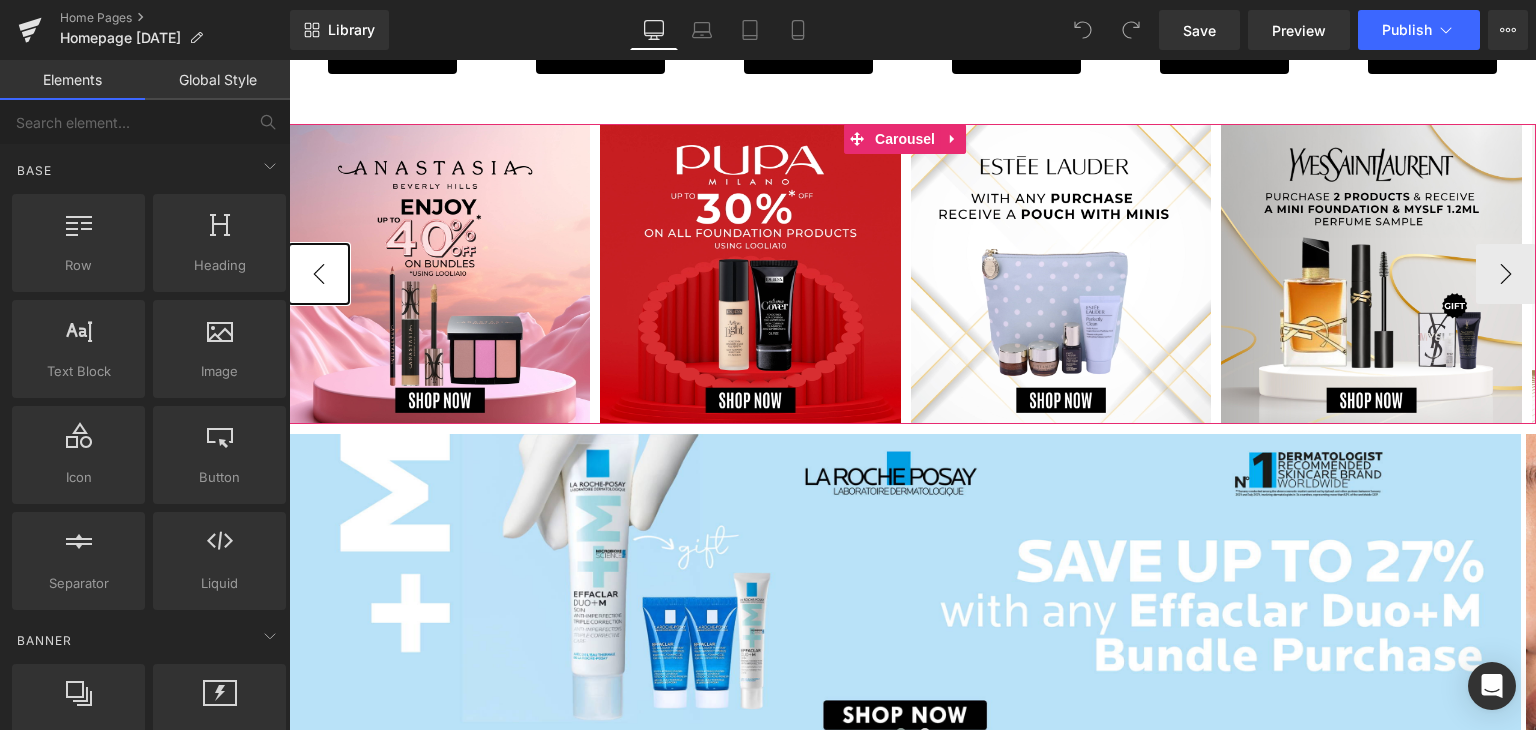 click on "‹" at bounding box center (319, 274) 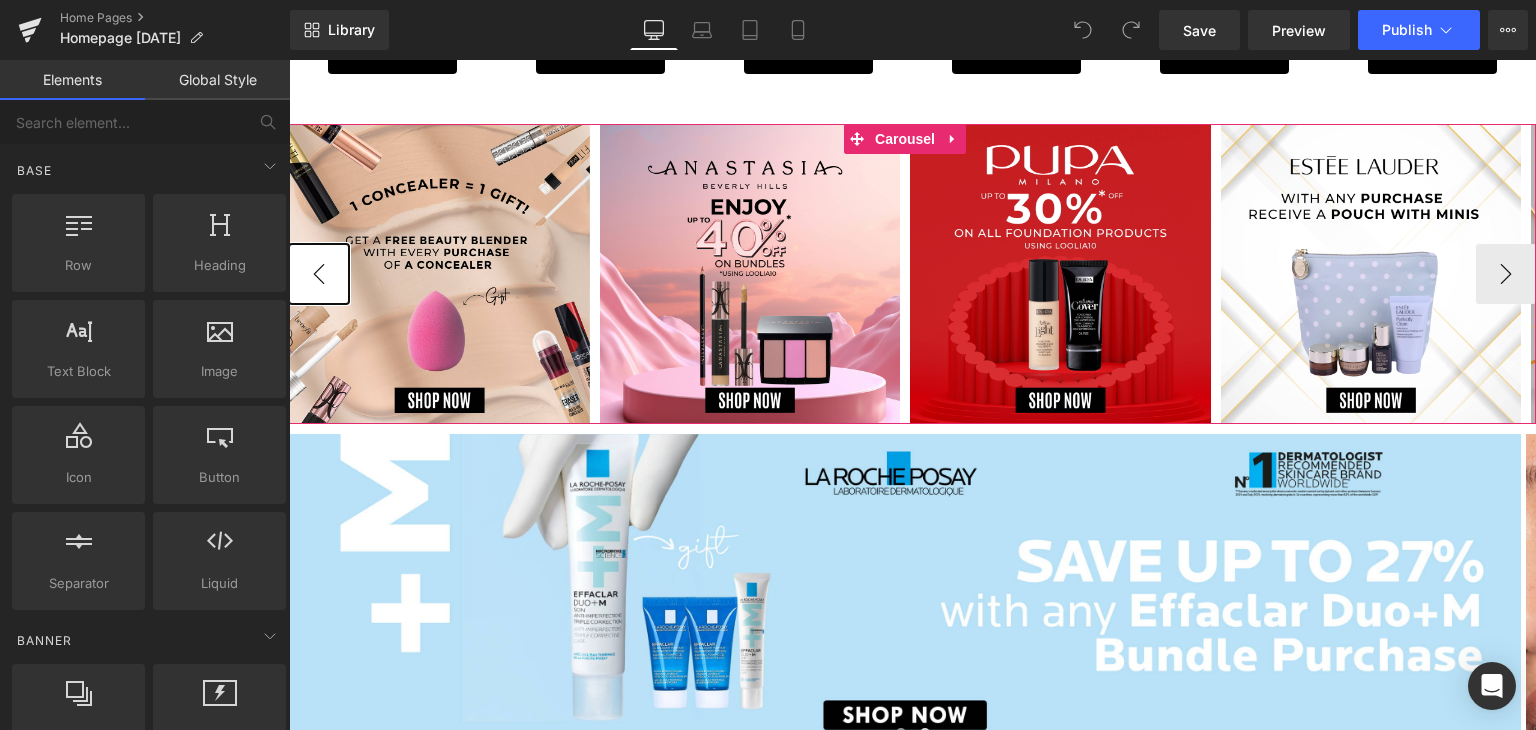 click on "‹" at bounding box center (319, 274) 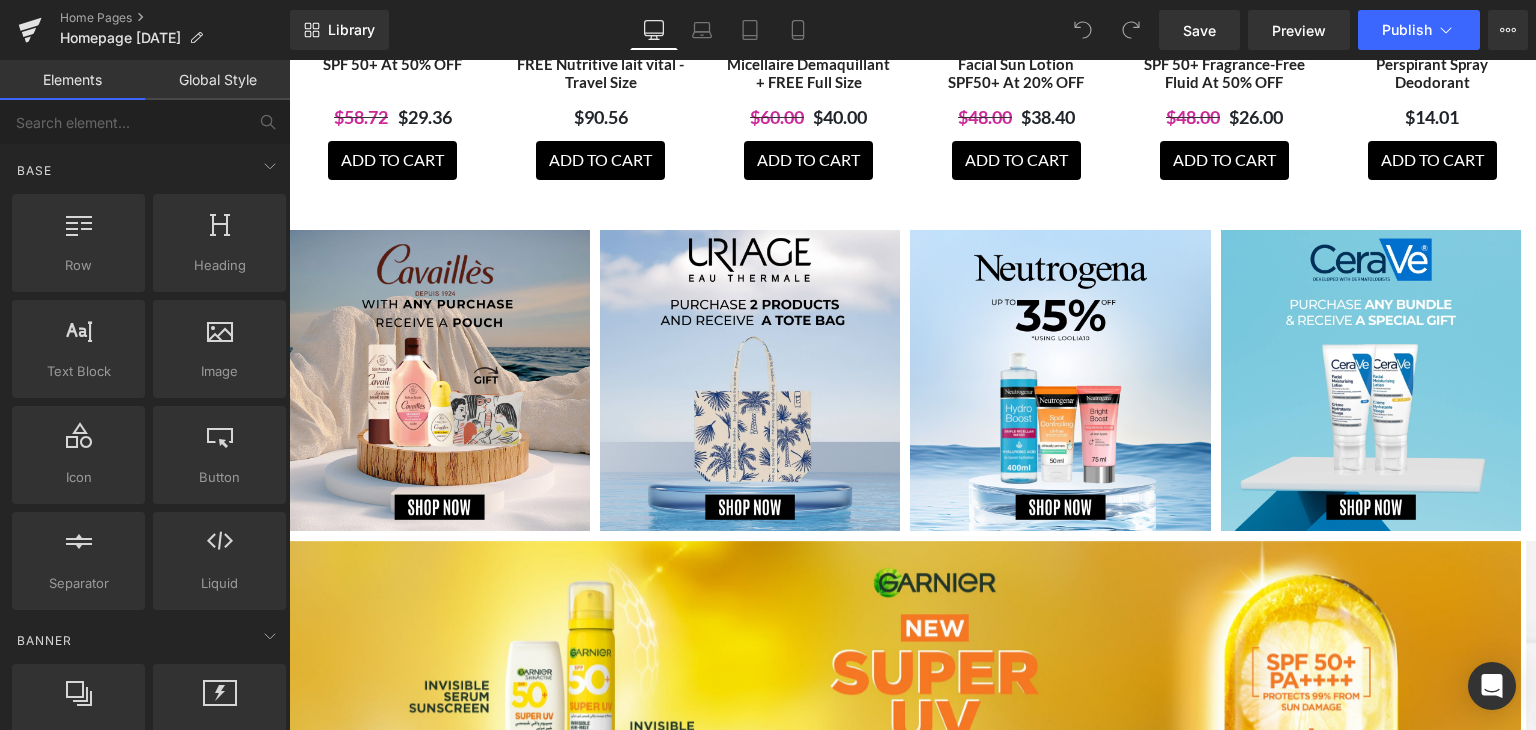 scroll, scrollTop: 3296, scrollLeft: 0, axis: vertical 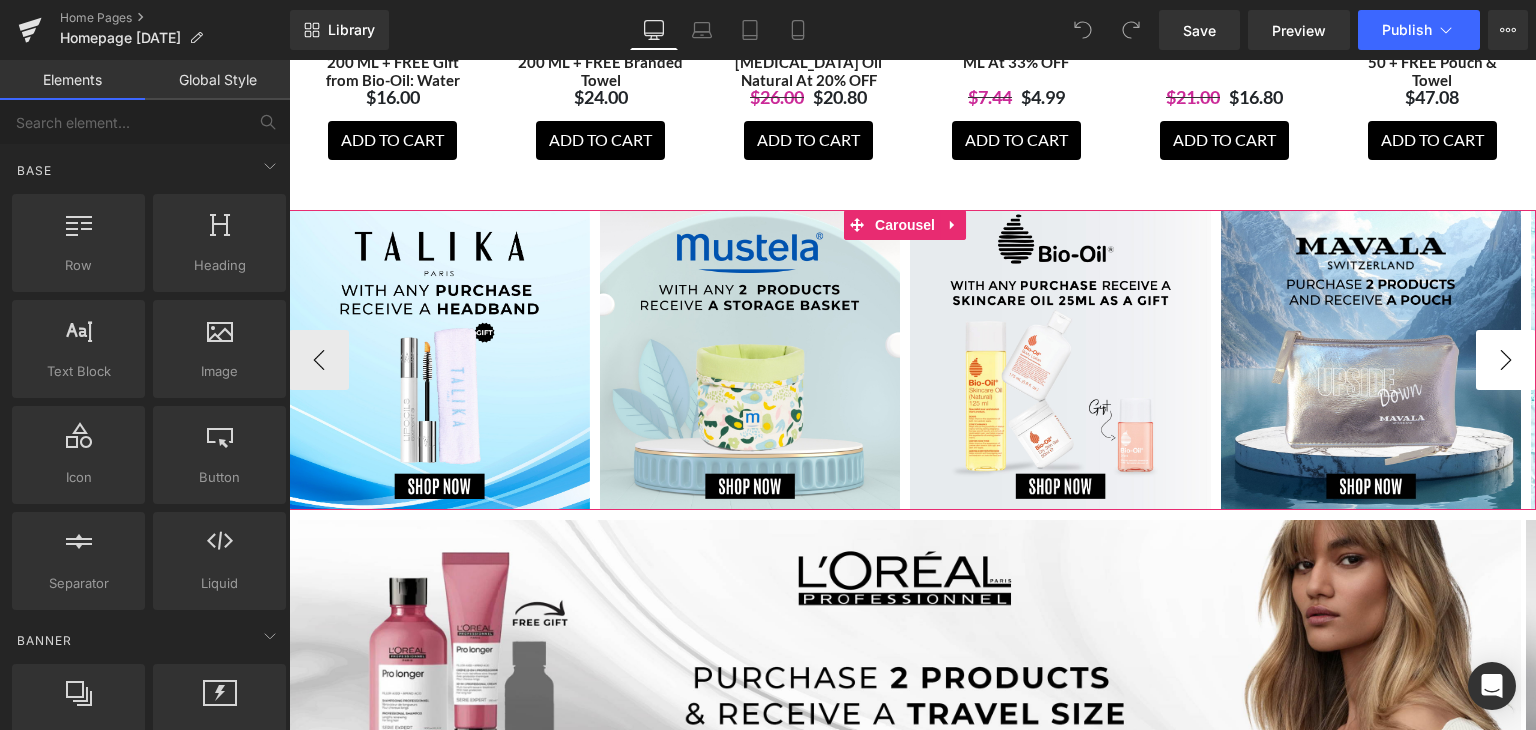 click on "›" at bounding box center (1506, 360) 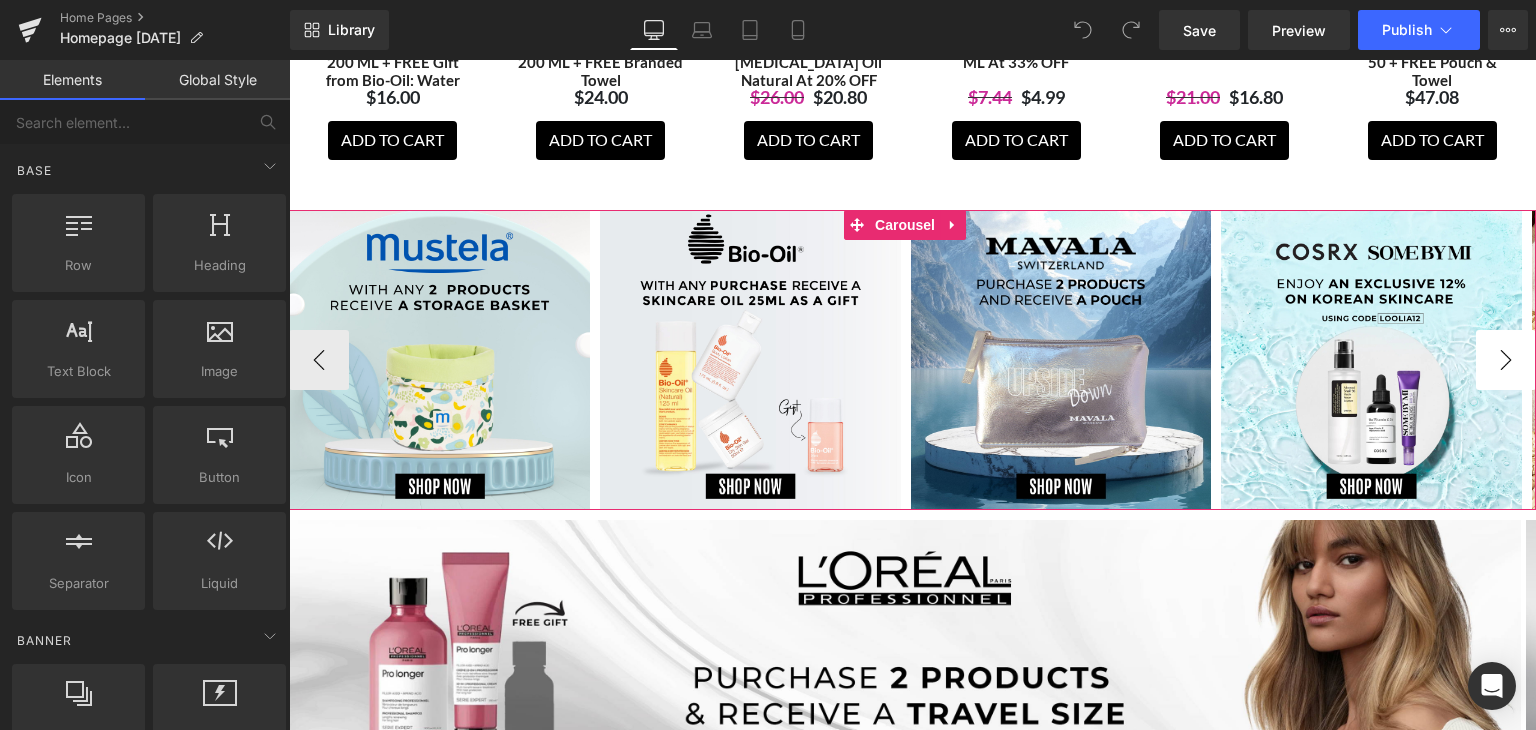 click on "›" at bounding box center (1506, 360) 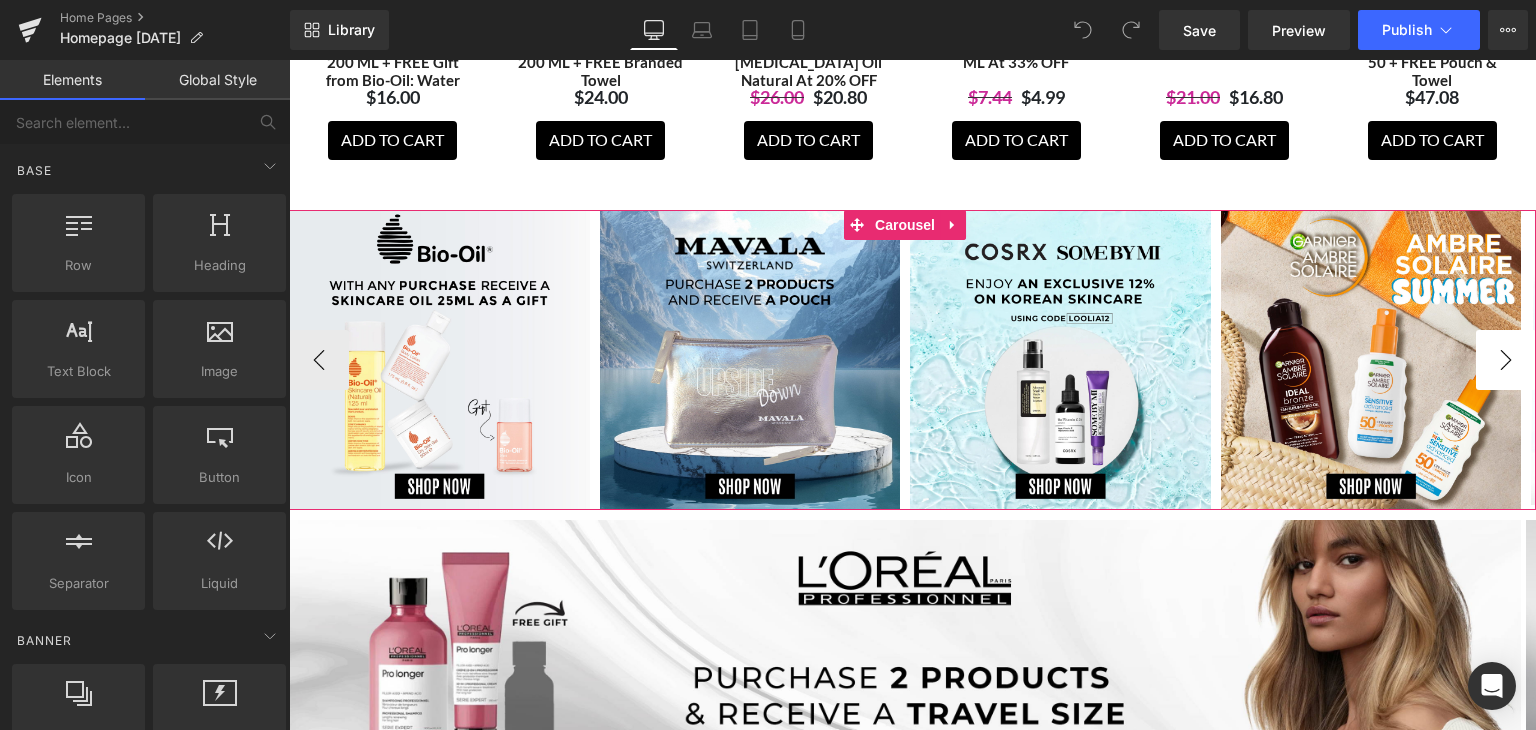 click on "›" at bounding box center [1506, 360] 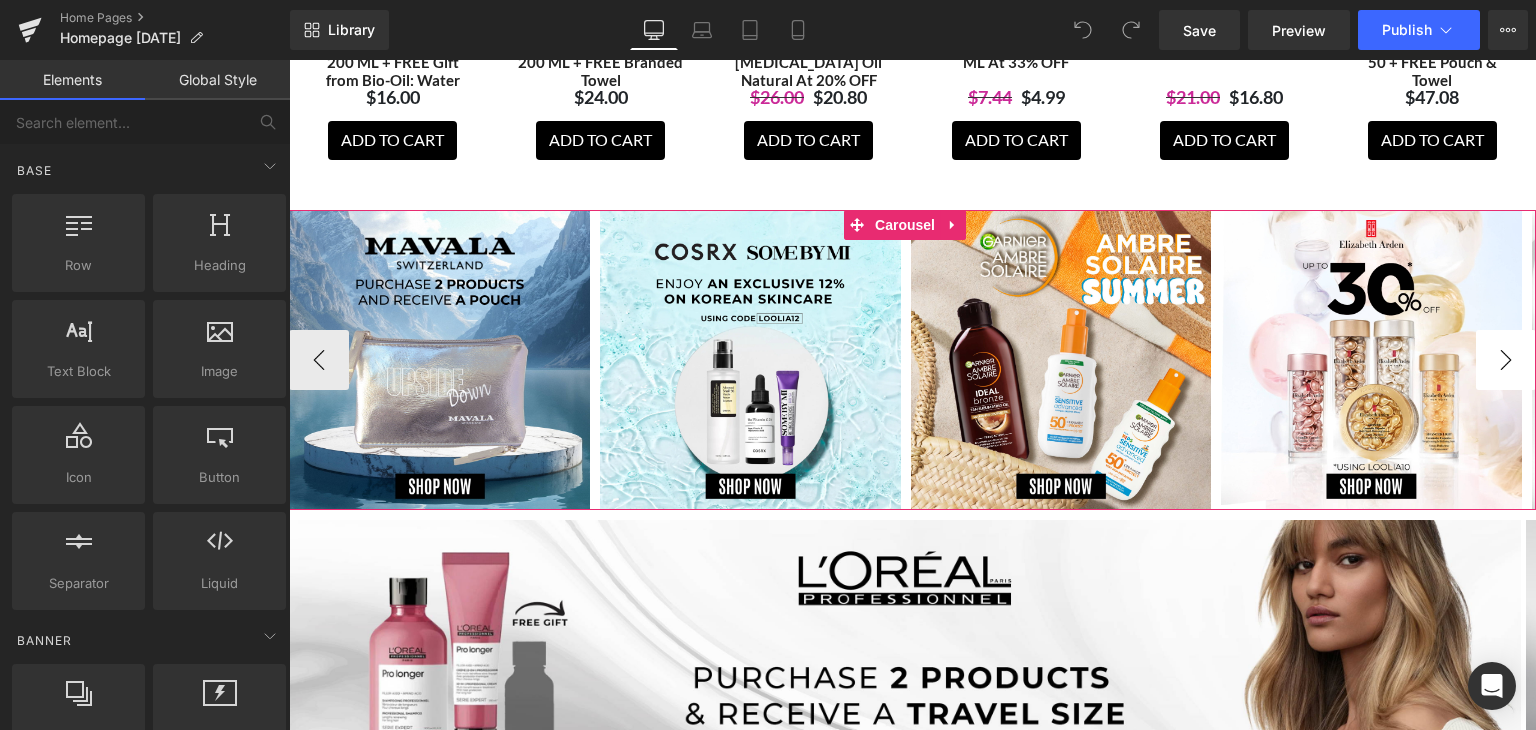 click on "›" at bounding box center (1506, 360) 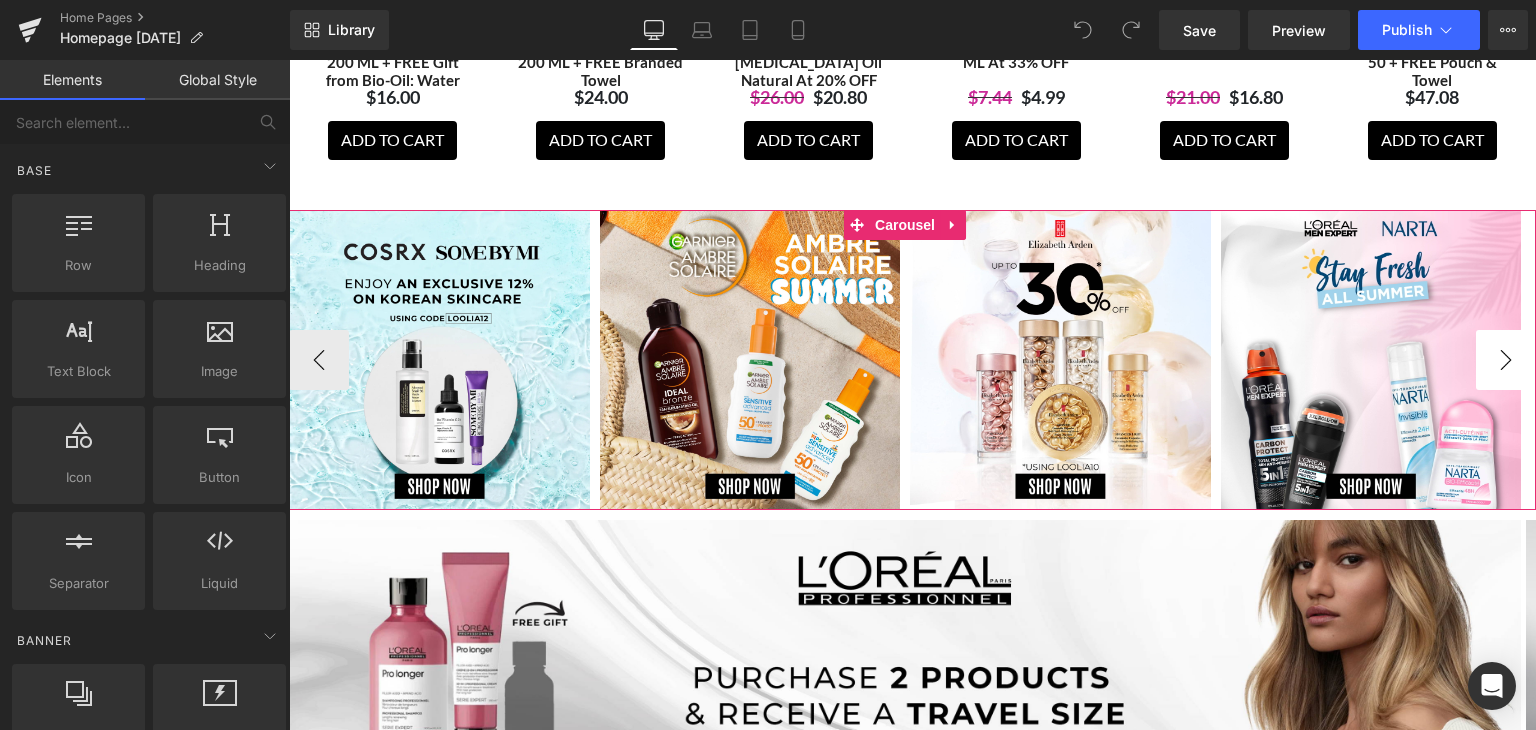 click on "›" at bounding box center [1506, 360] 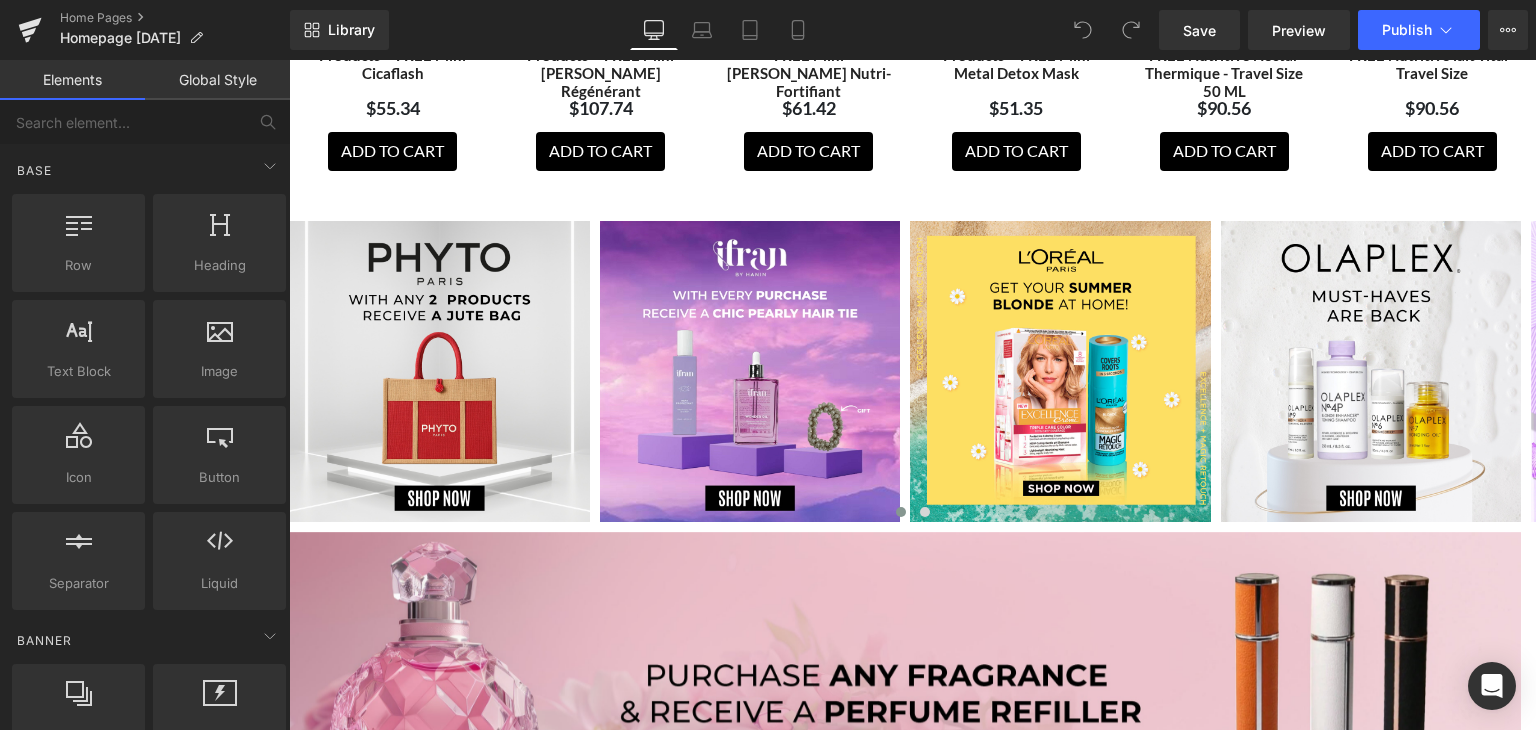 scroll, scrollTop: 5560, scrollLeft: 0, axis: vertical 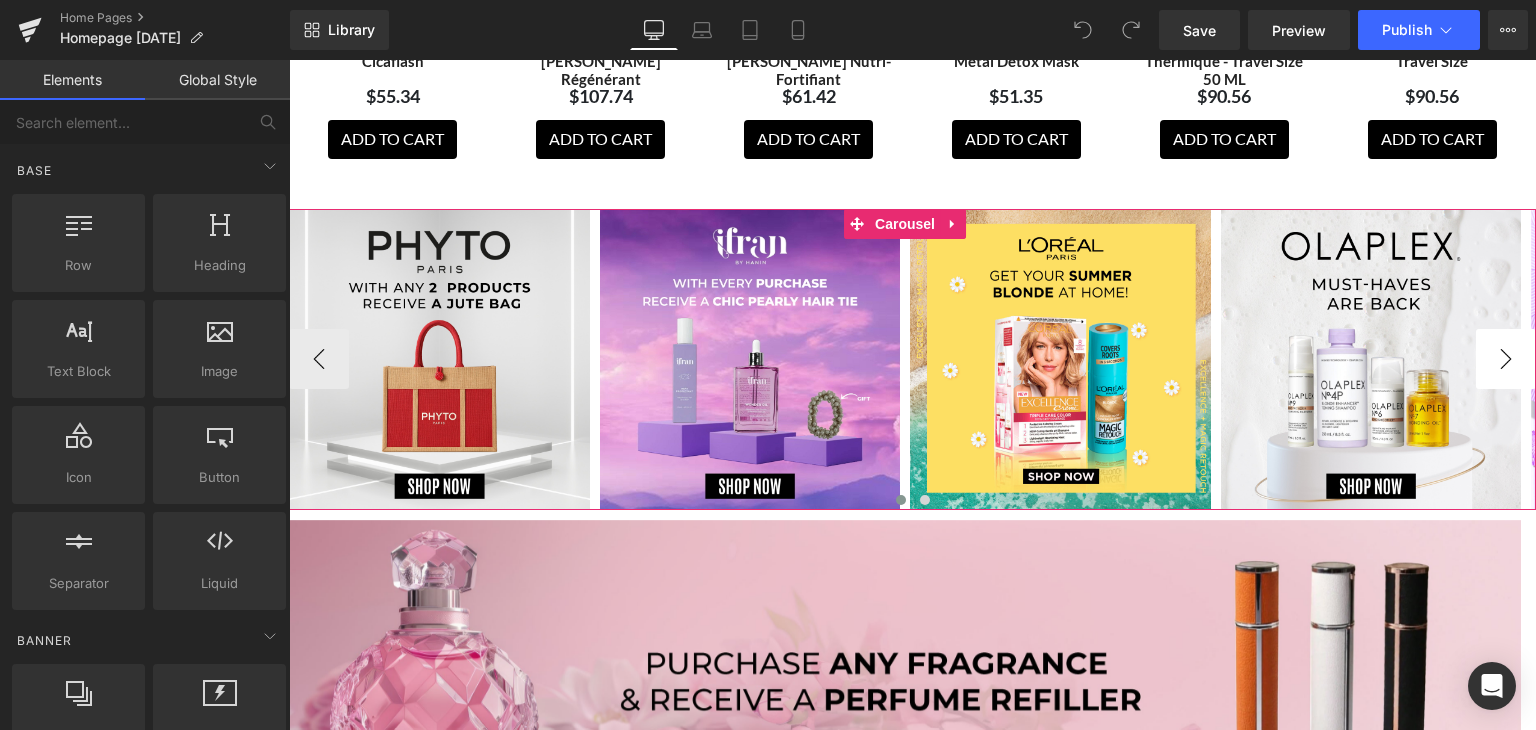 click on "›" at bounding box center (1506, 359) 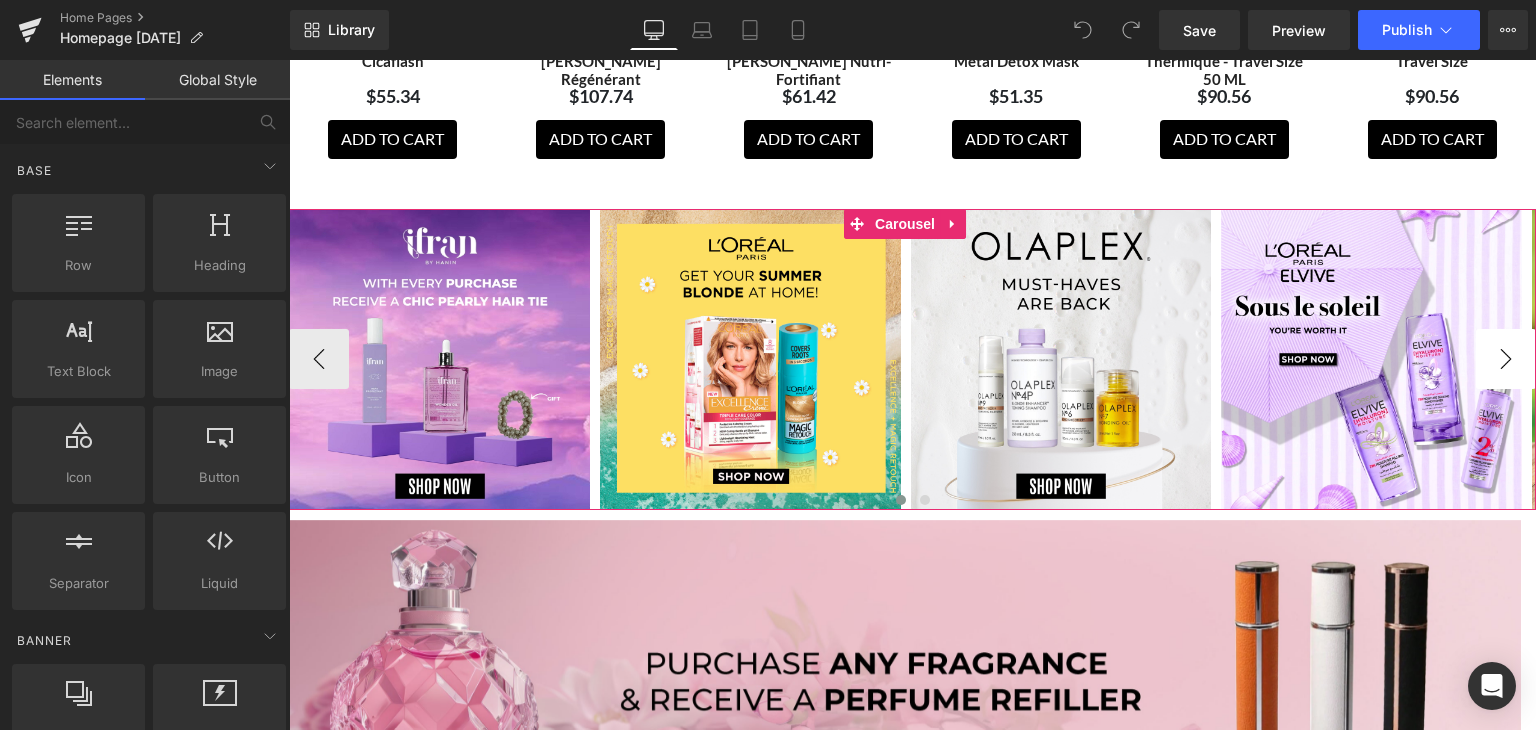 click on "›" at bounding box center [1506, 359] 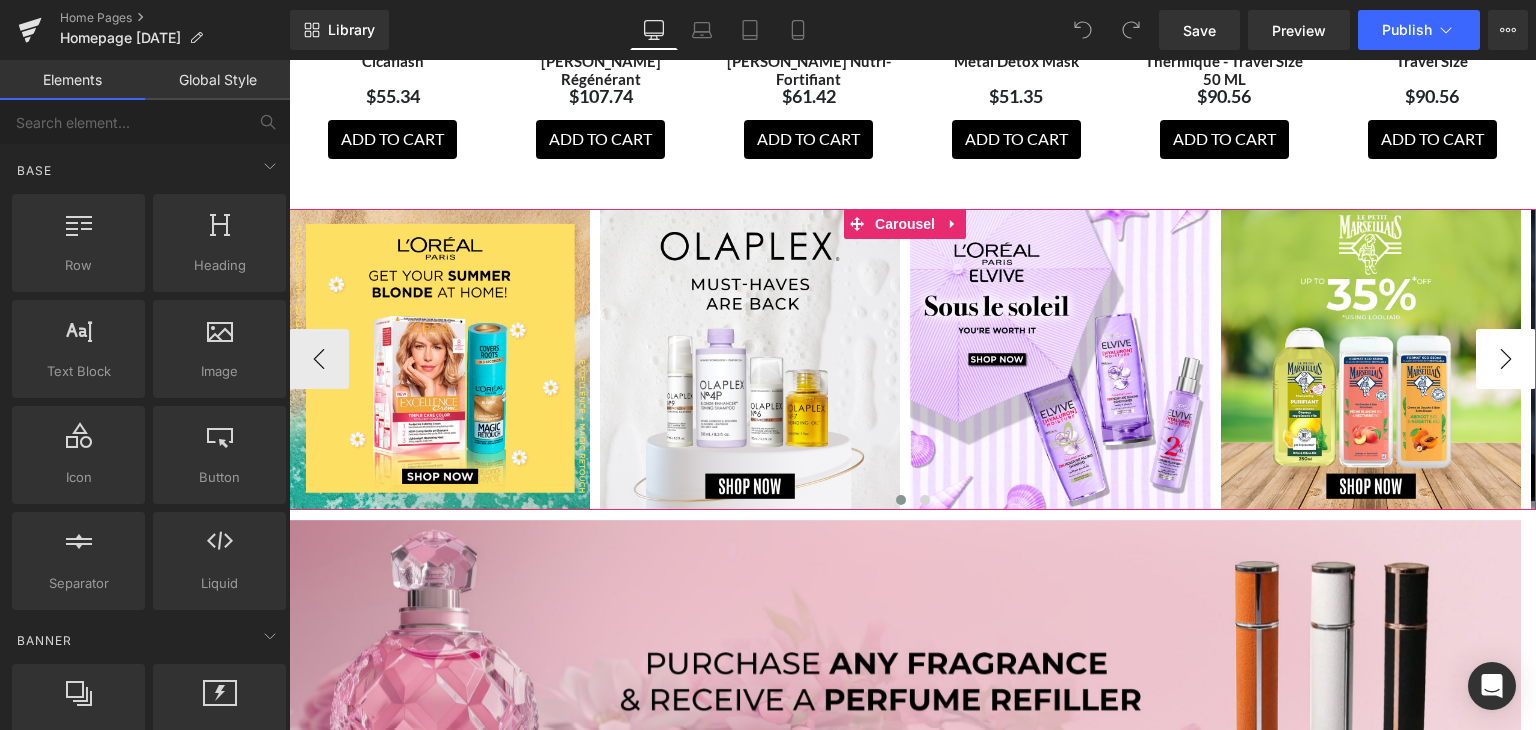 click on "›" at bounding box center (1506, 359) 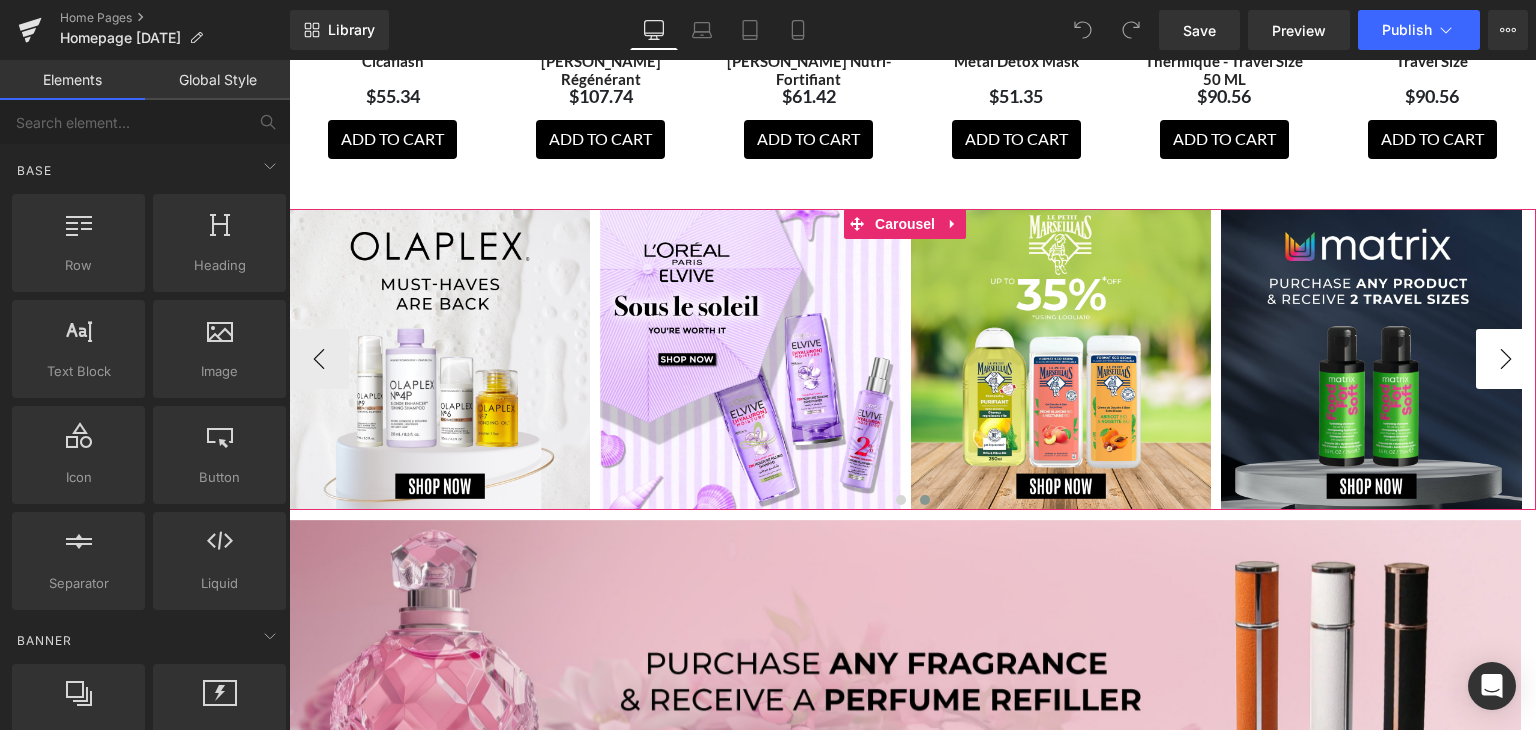 click on "›" at bounding box center [1506, 359] 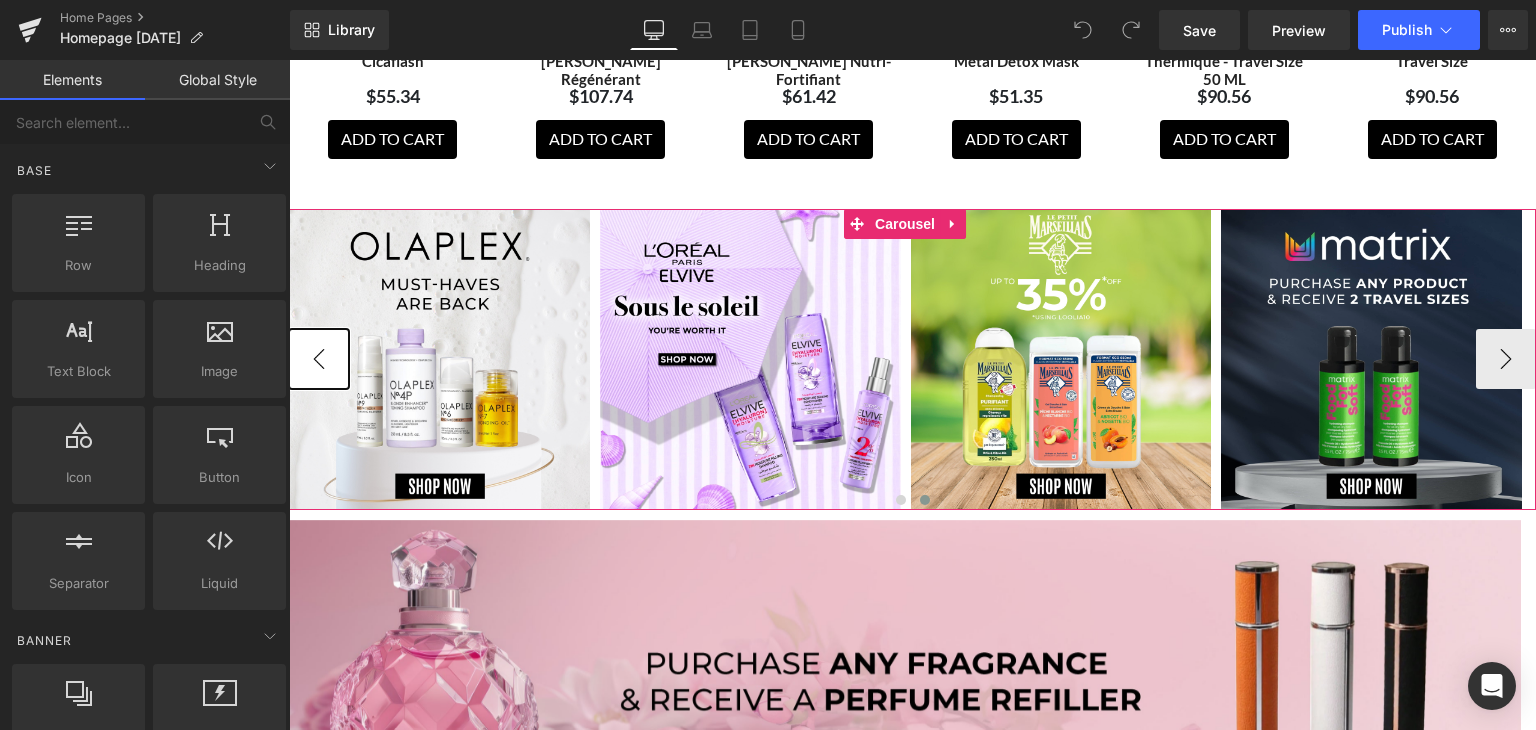 click on "‹" at bounding box center (319, 359) 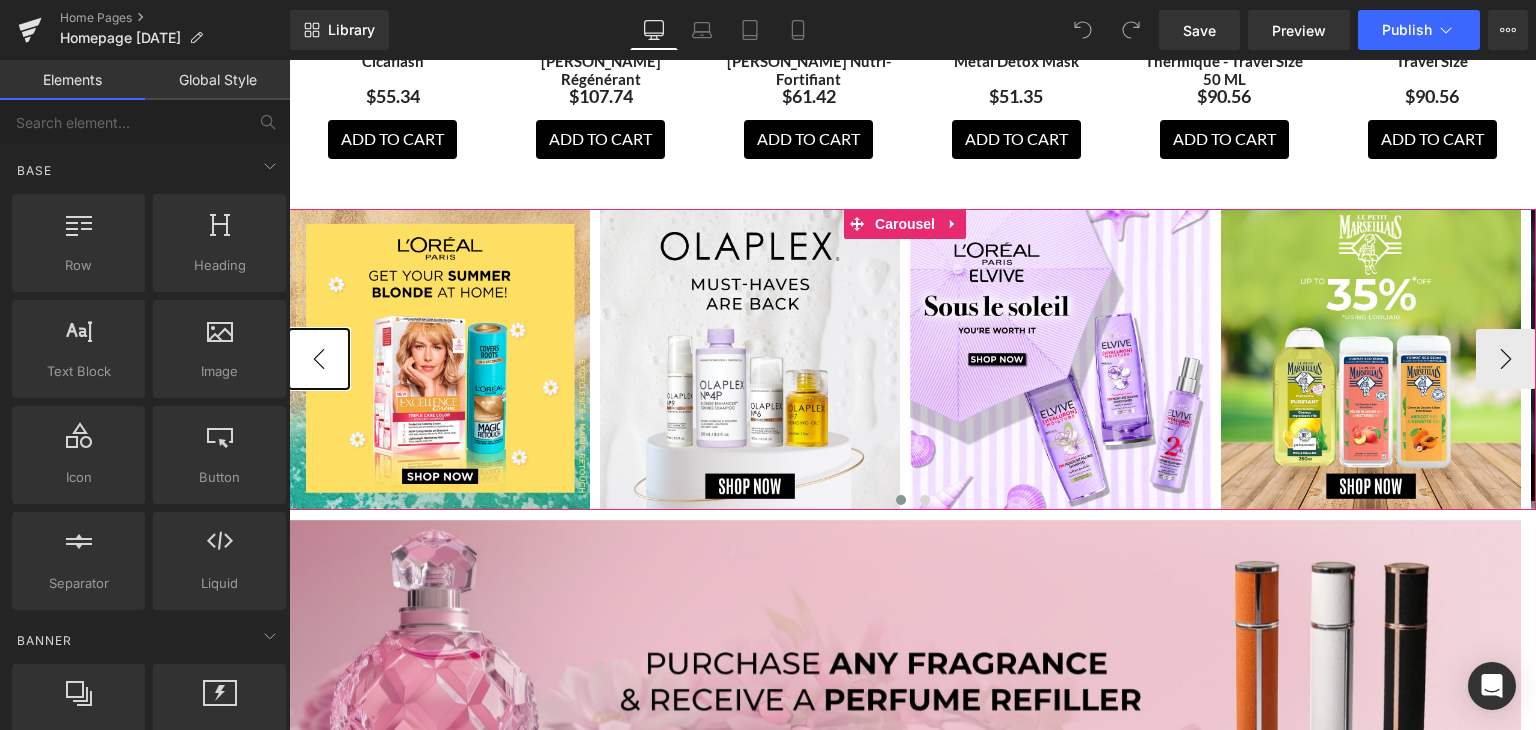click on "‹" at bounding box center (319, 359) 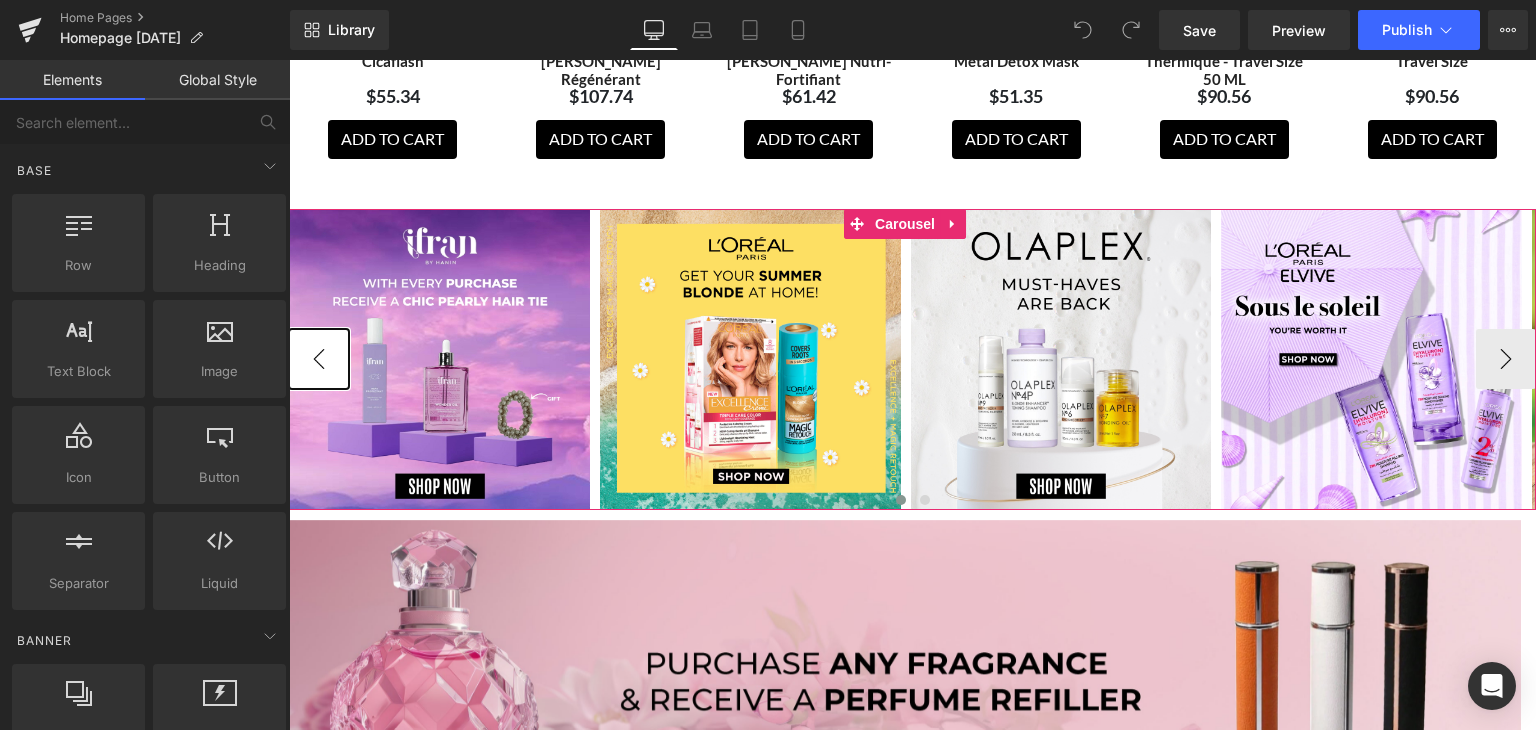 click on "‹" at bounding box center (319, 359) 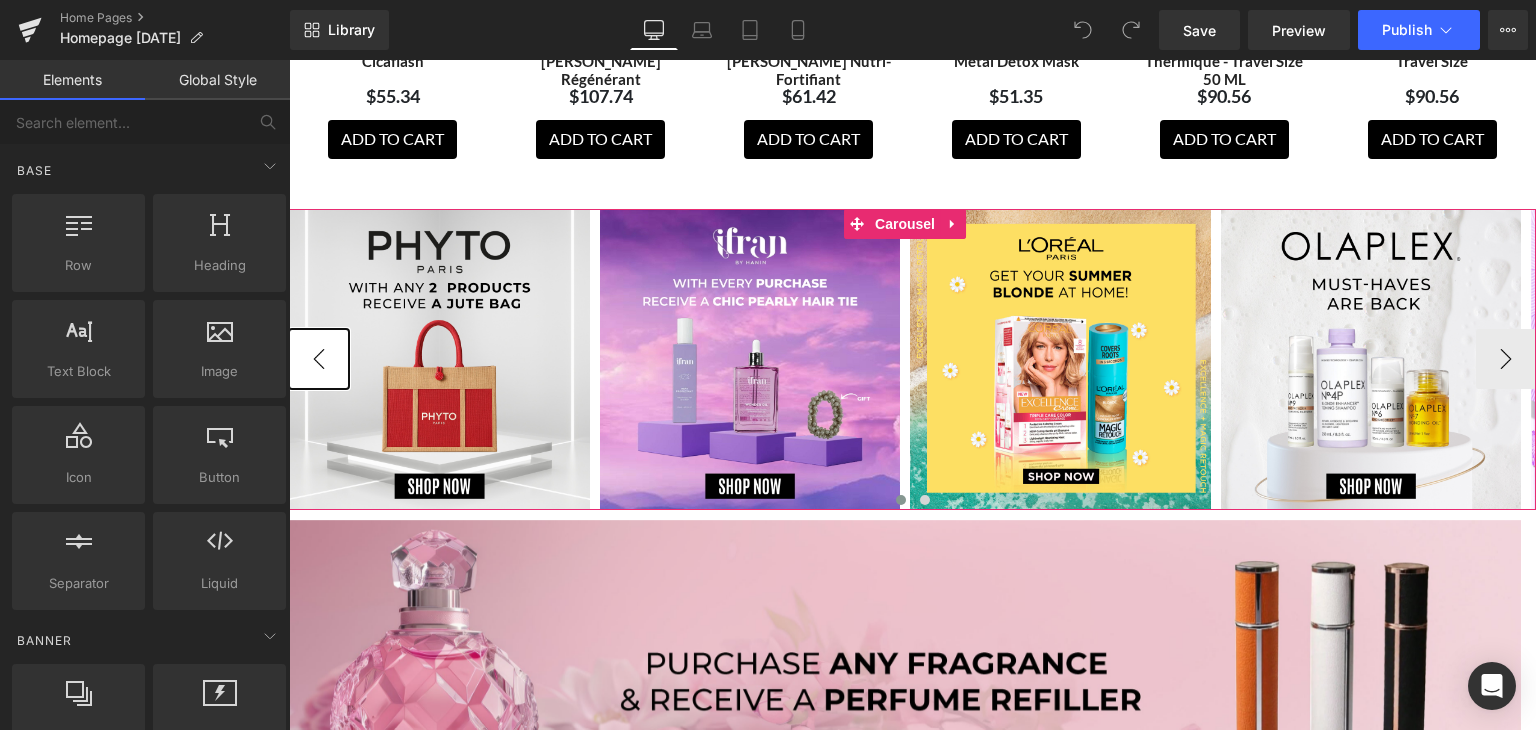 click on "‹" at bounding box center [319, 359] 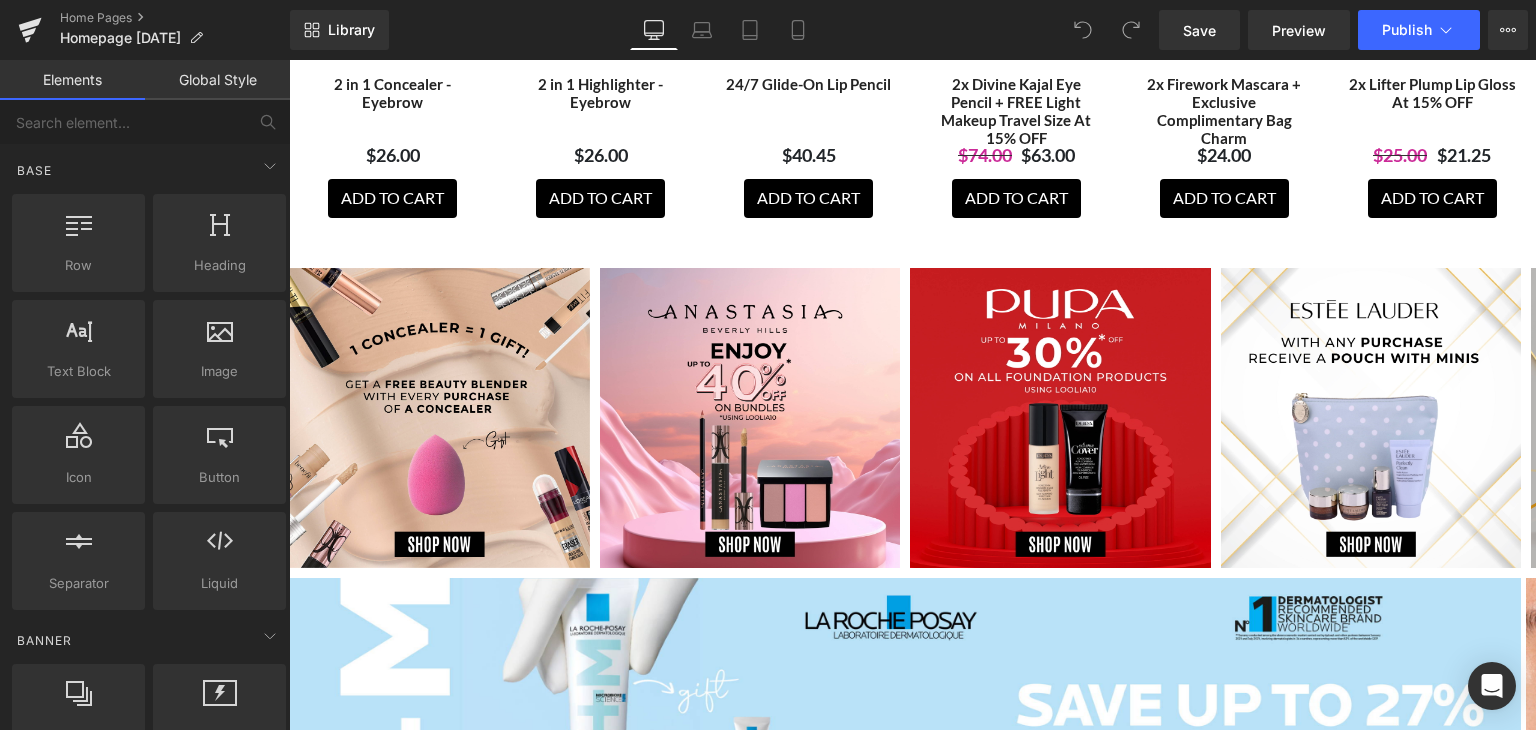 scroll, scrollTop: 2068, scrollLeft: 0, axis: vertical 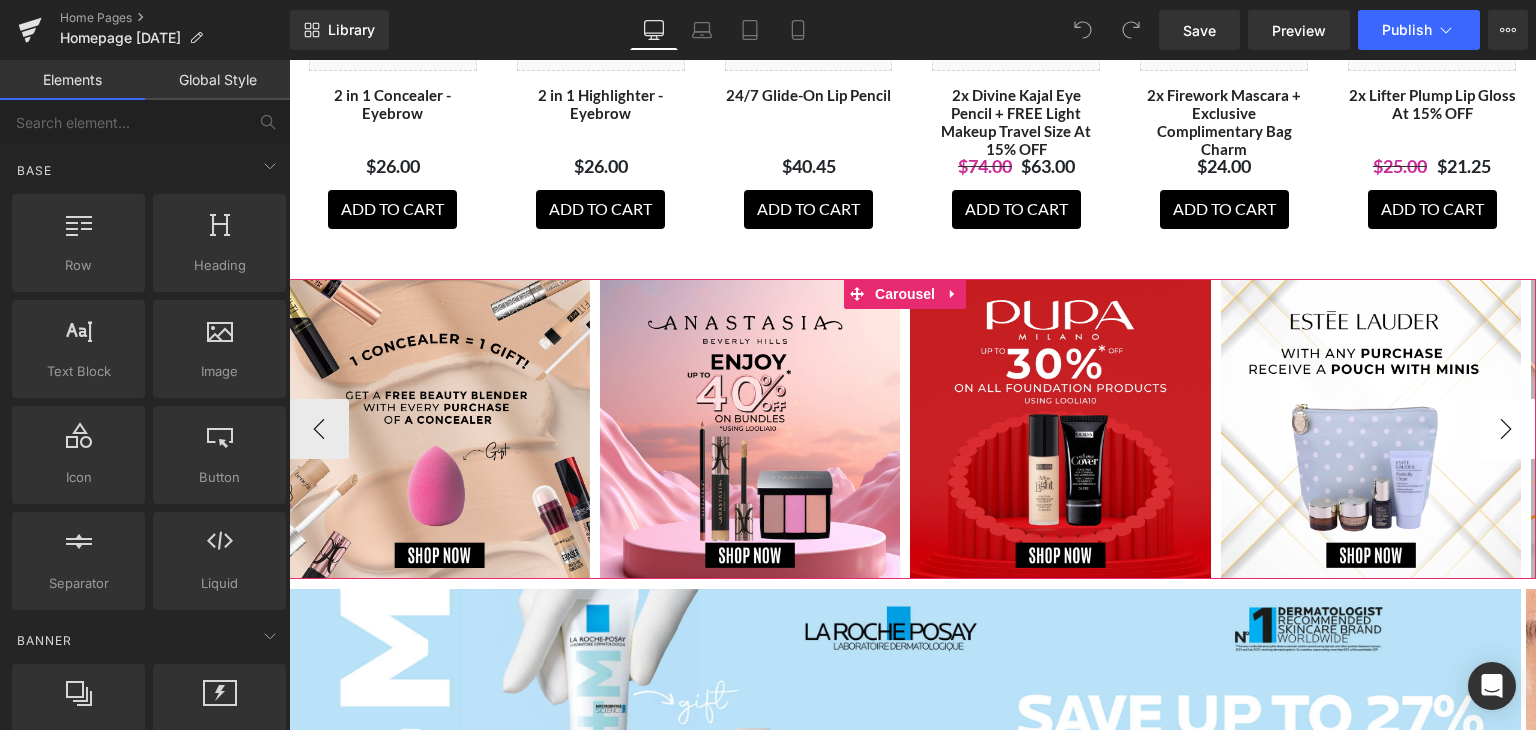click on "›" at bounding box center (1506, 429) 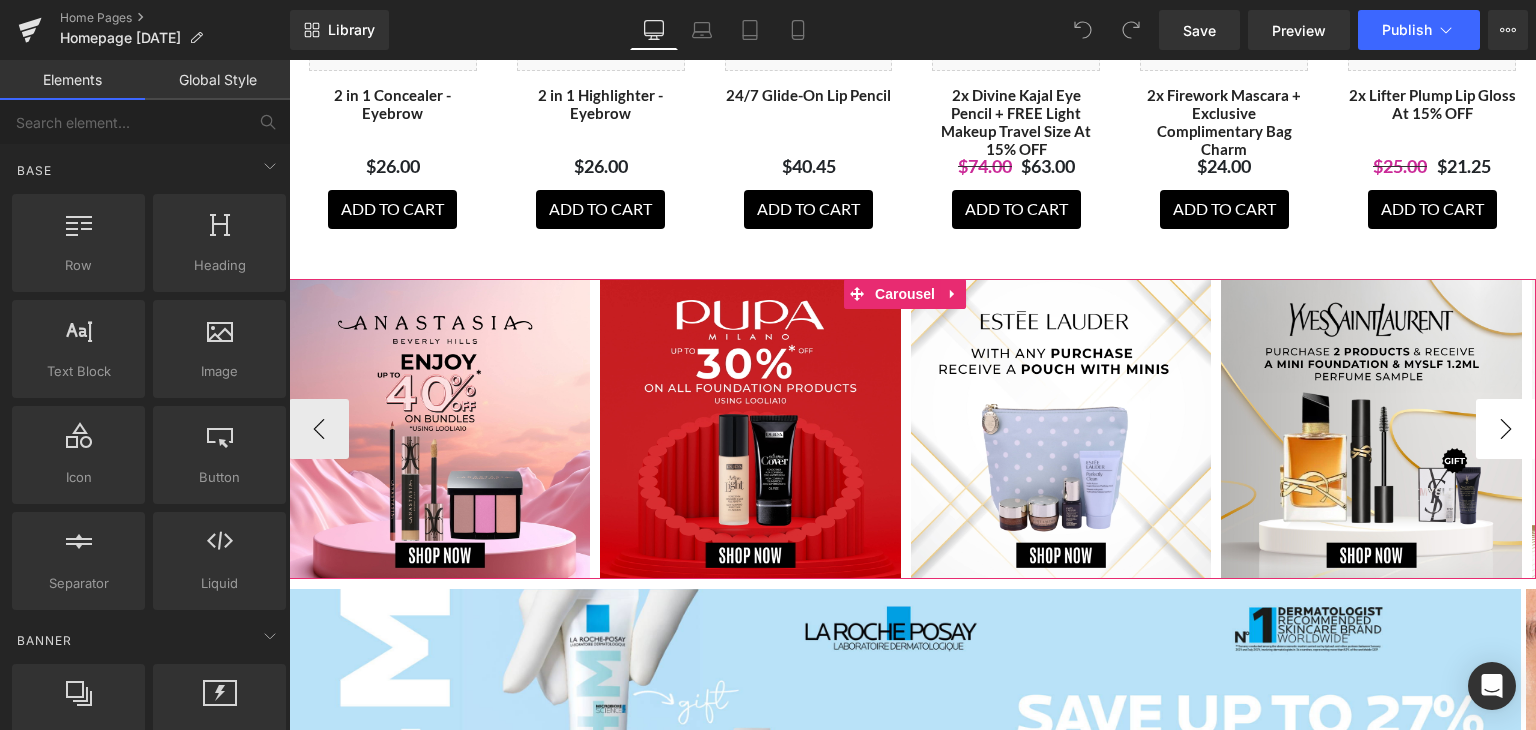 click on "›" at bounding box center [1506, 429] 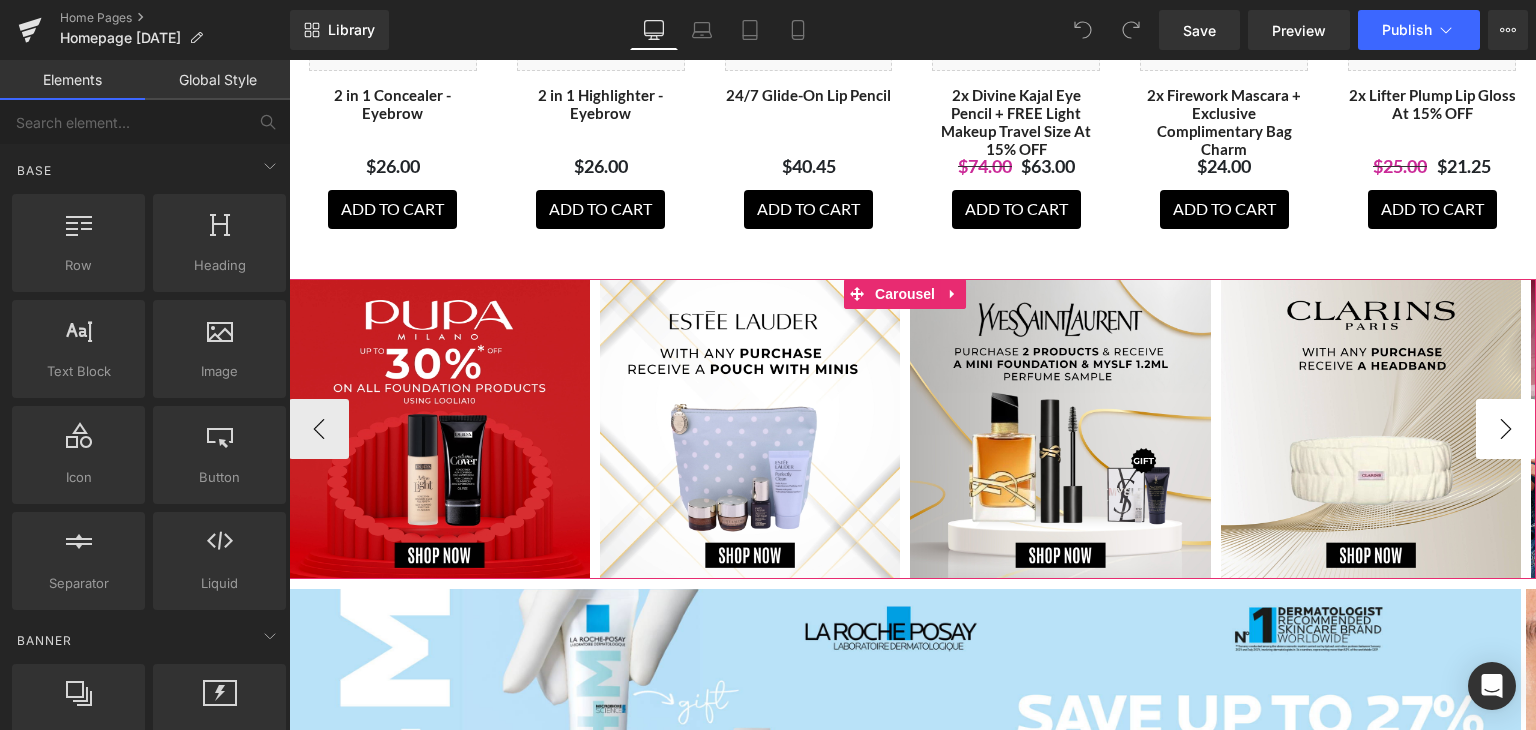 click on "›" at bounding box center [1506, 429] 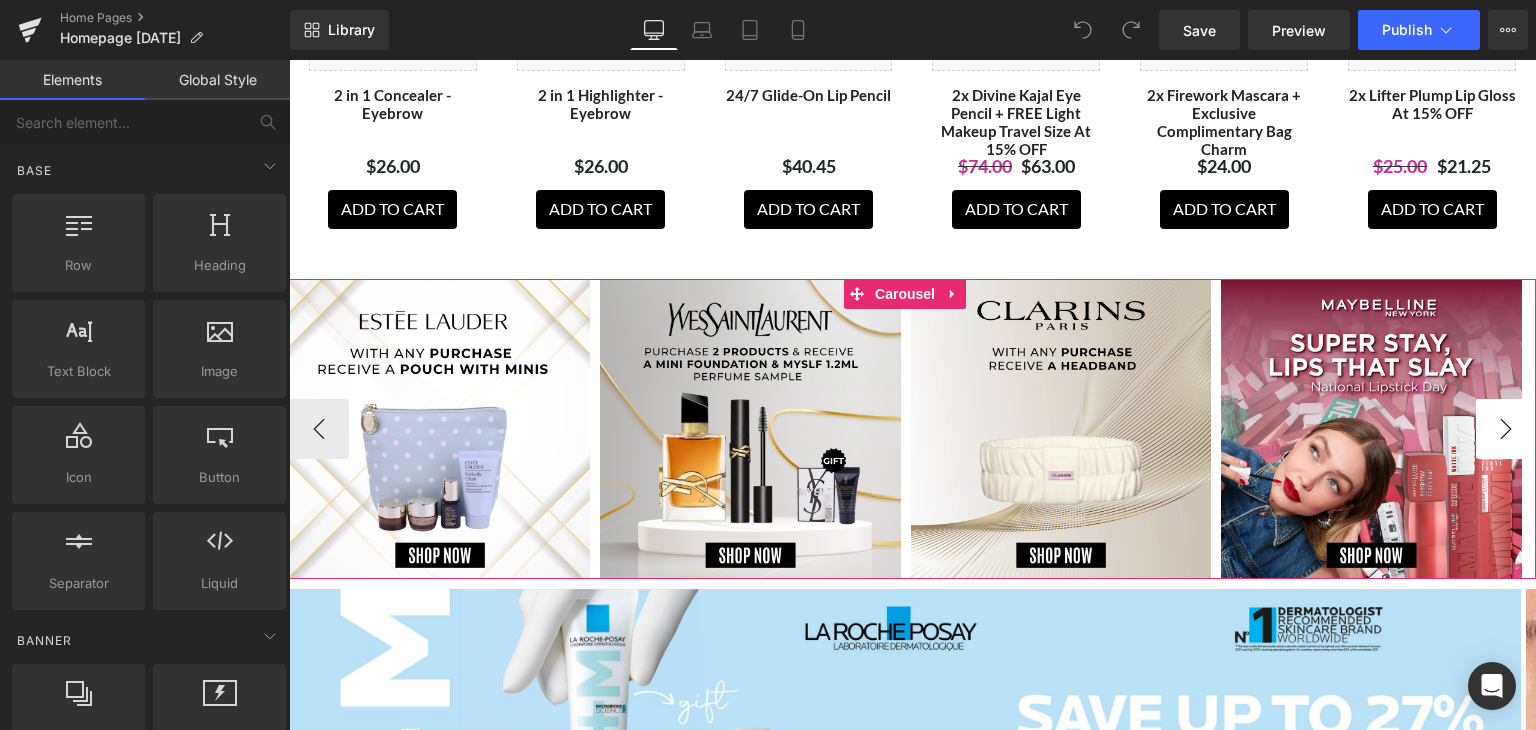 click on "›" at bounding box center [1506, 429] 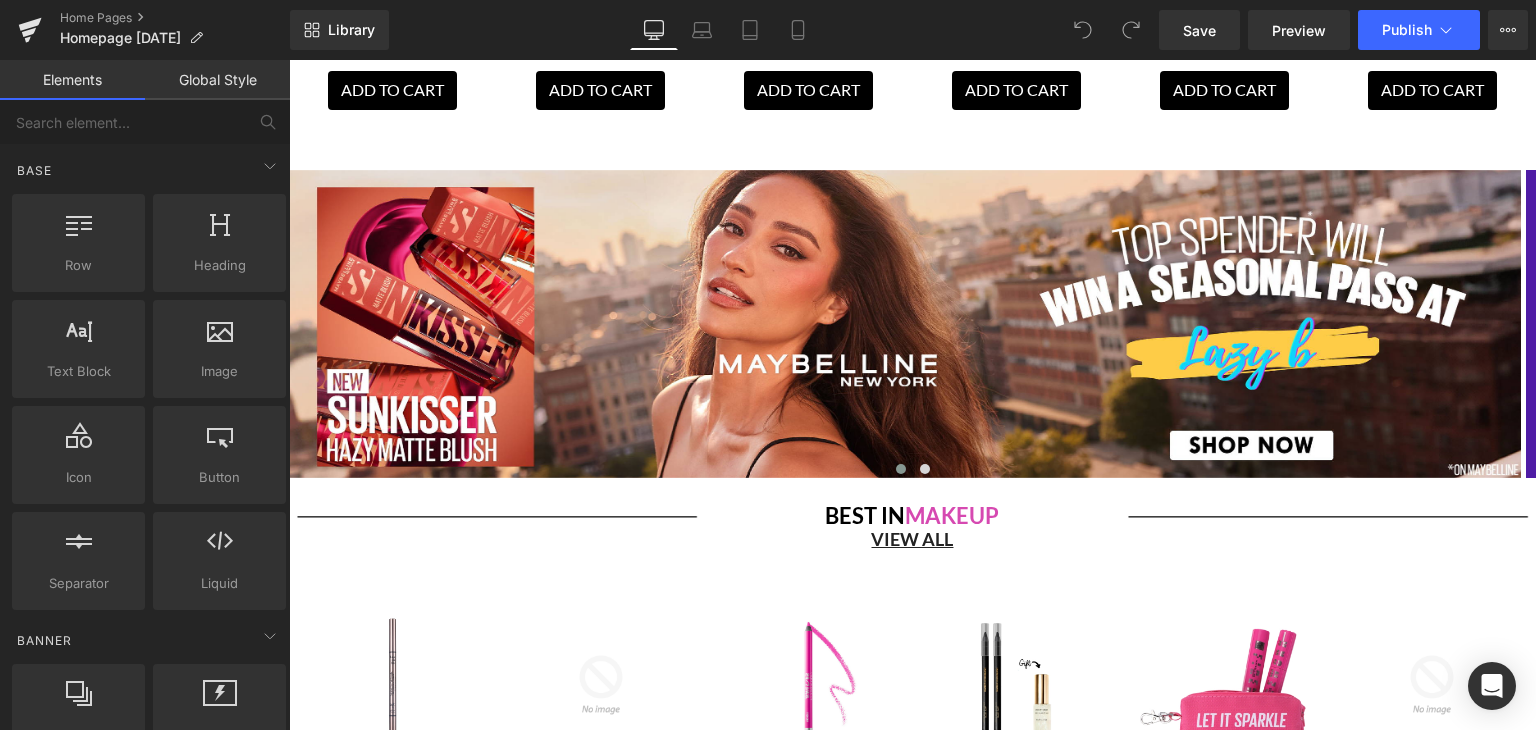 scroll, scrollTop: 1352, scrollLeft: 0, axis: vertical 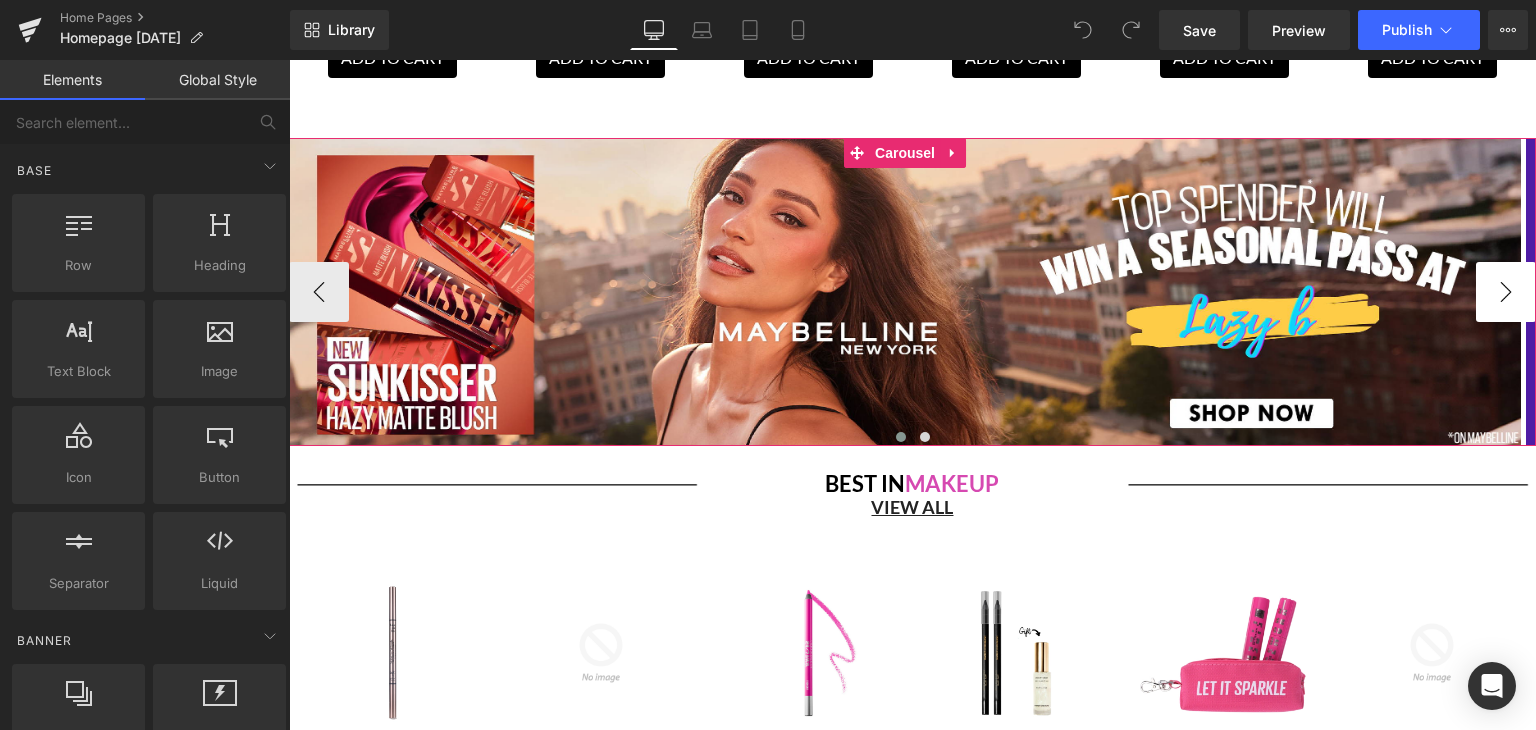 click on "›" at bounding box center (1506, 292) 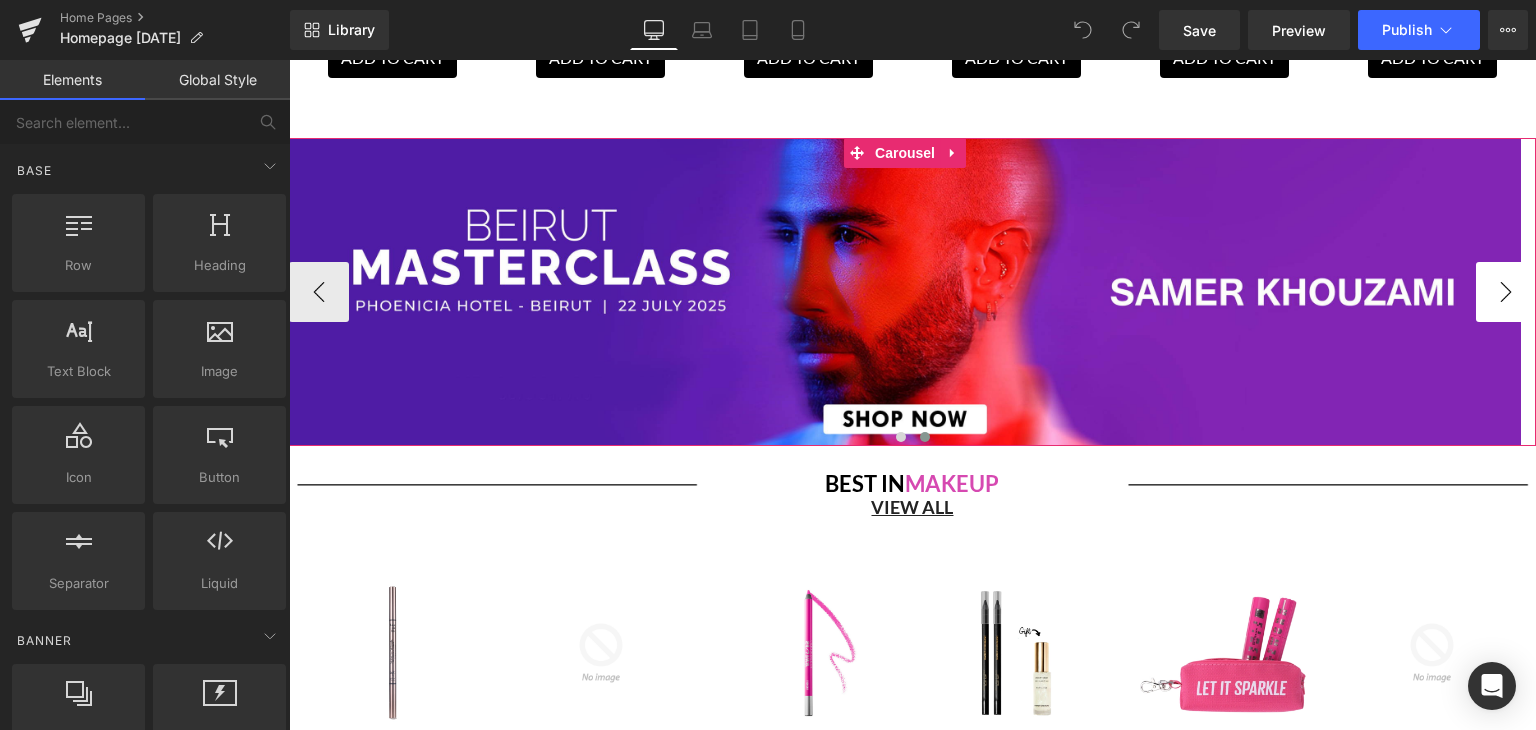 click on "›" at bounding box center [1506, 292] 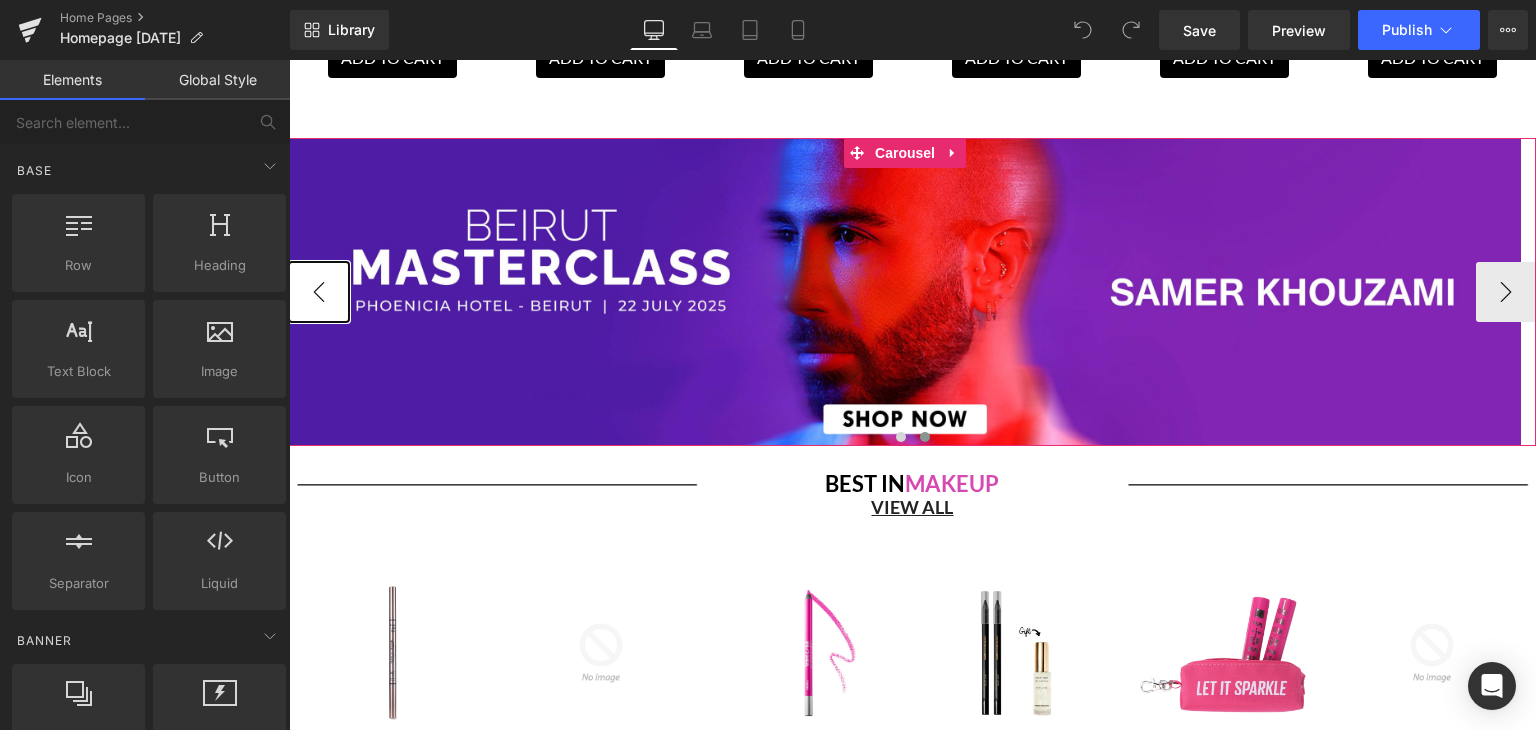 click on "‹" at bounding box center (319, 292) 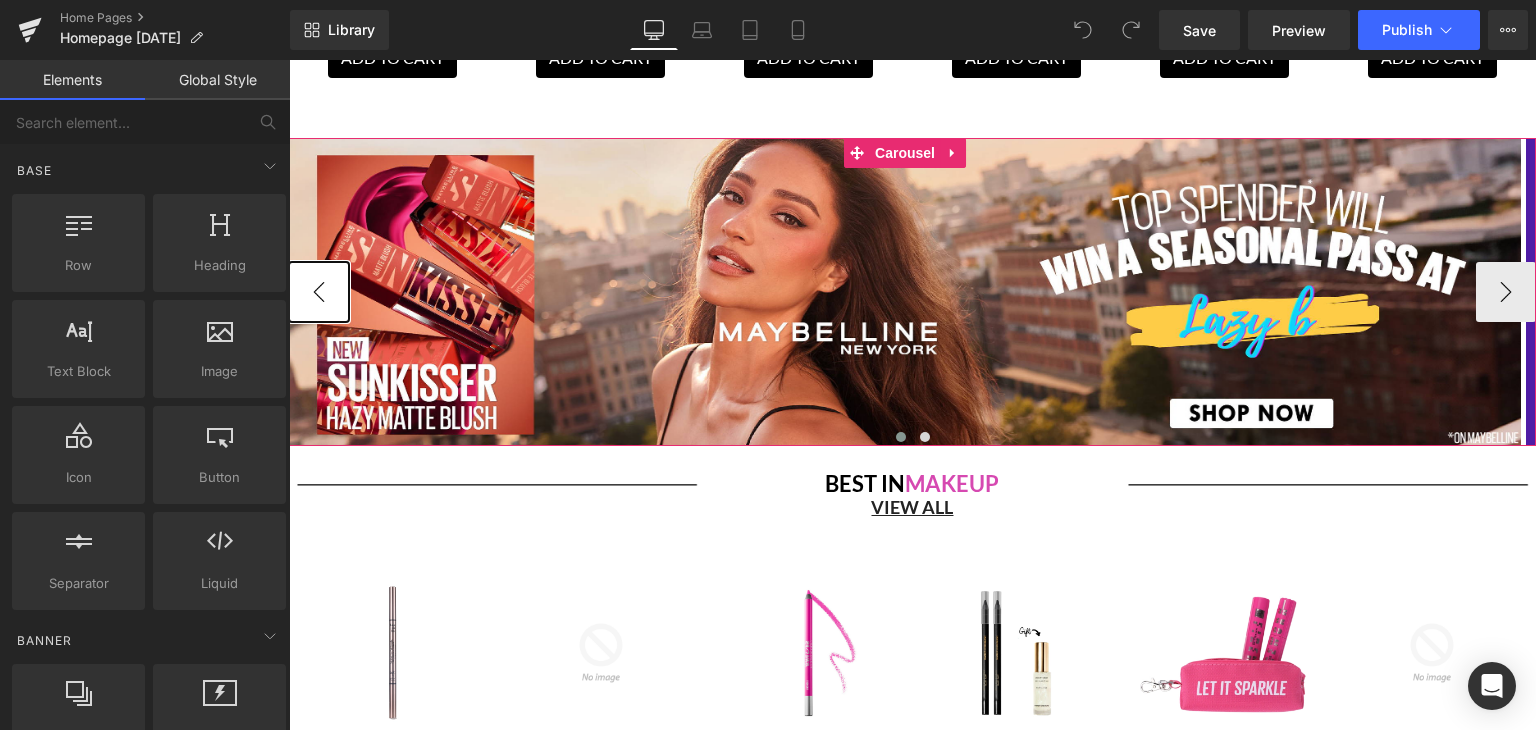 click on "‹" at bounding box center (319, 292) 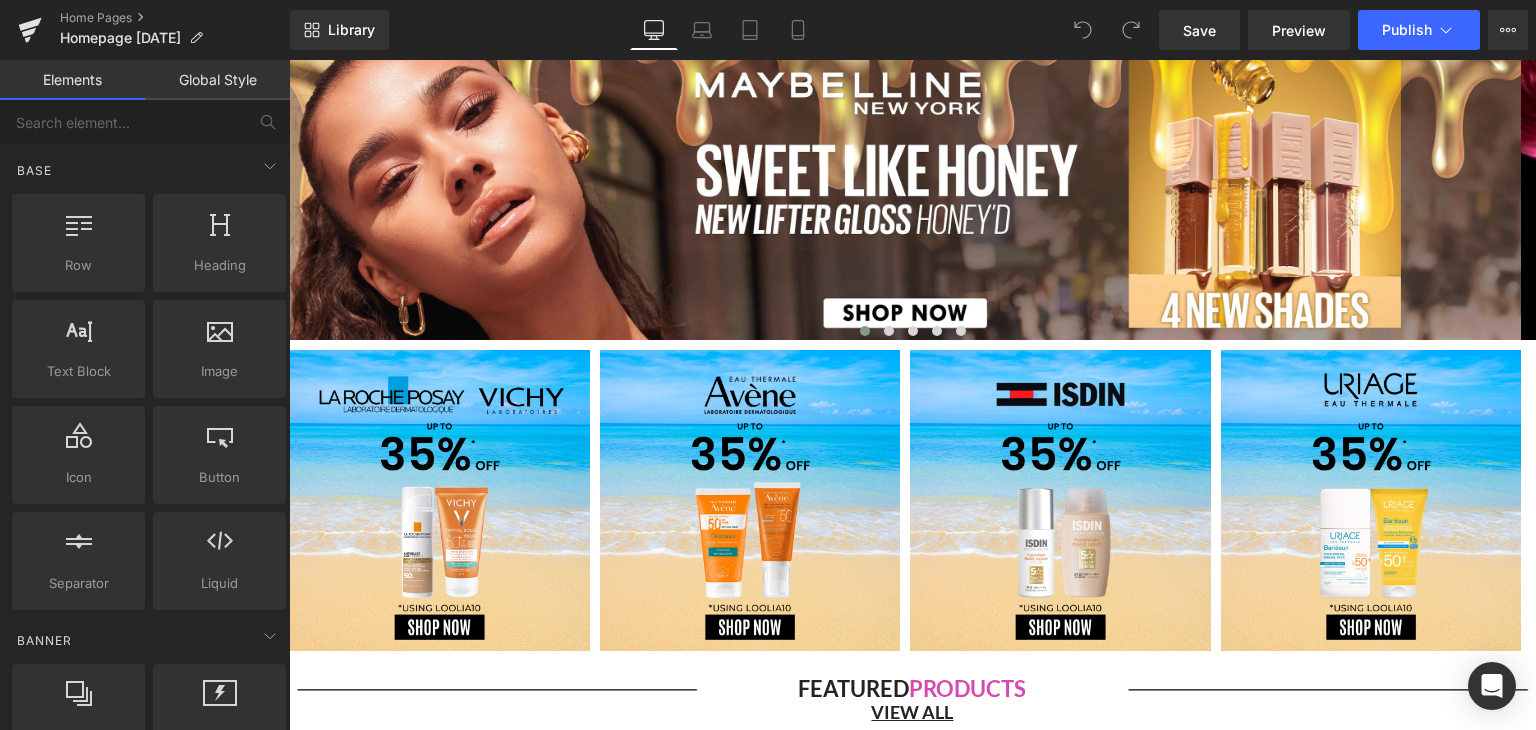 scroll, scrollTop: 281, scrollLeft: 0, axis: vertical 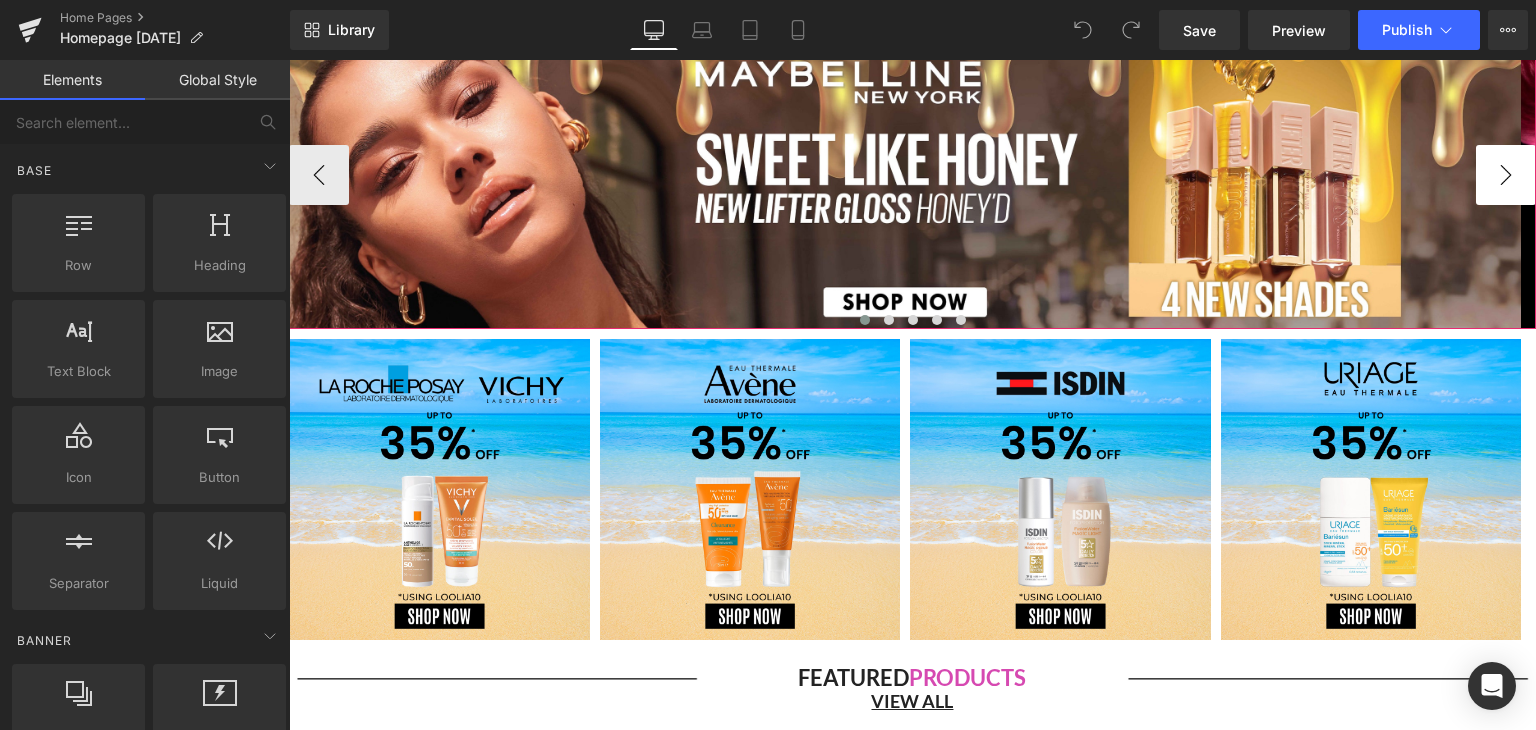 click on "›" at bounding box center (1506, 175) 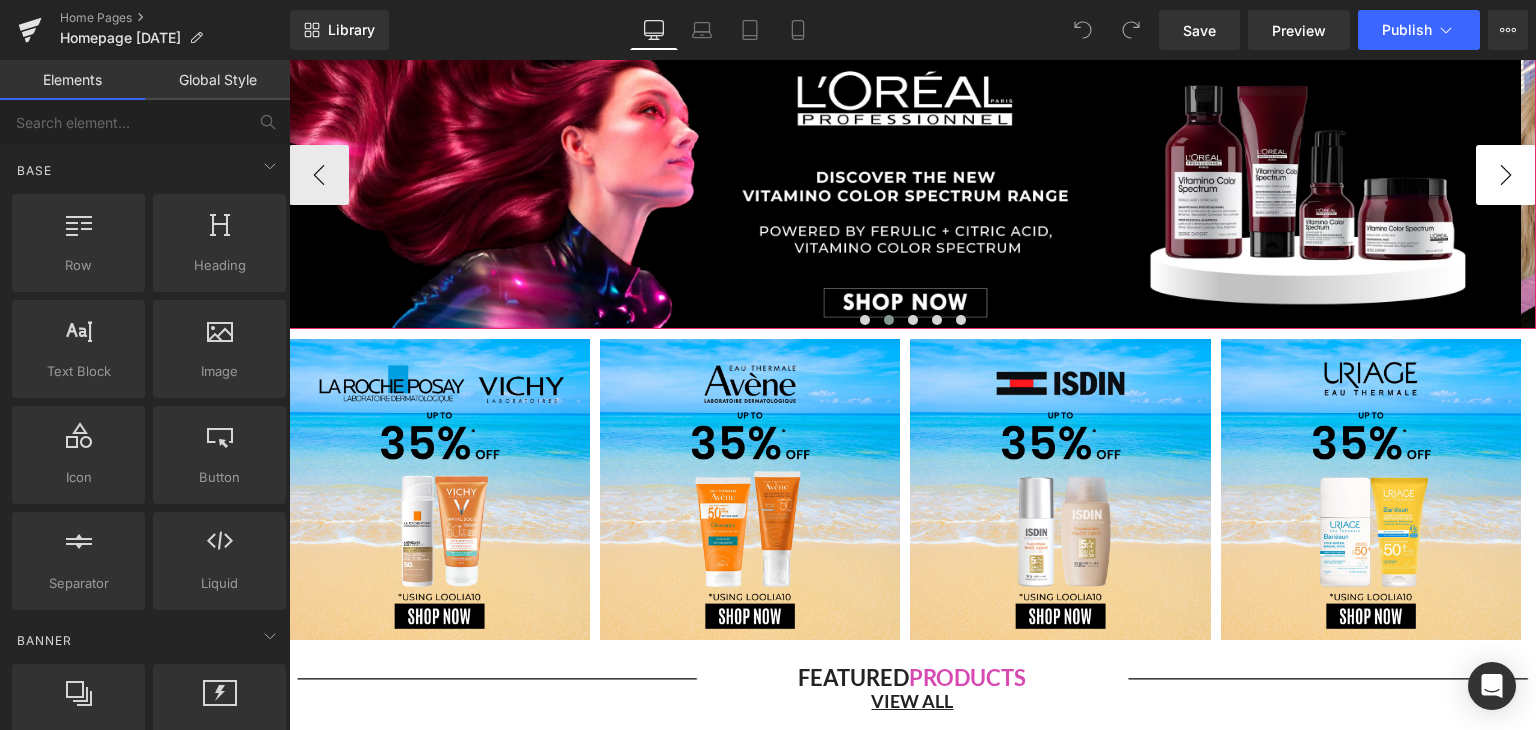 click on "›" at bounding box center (1506, 175) 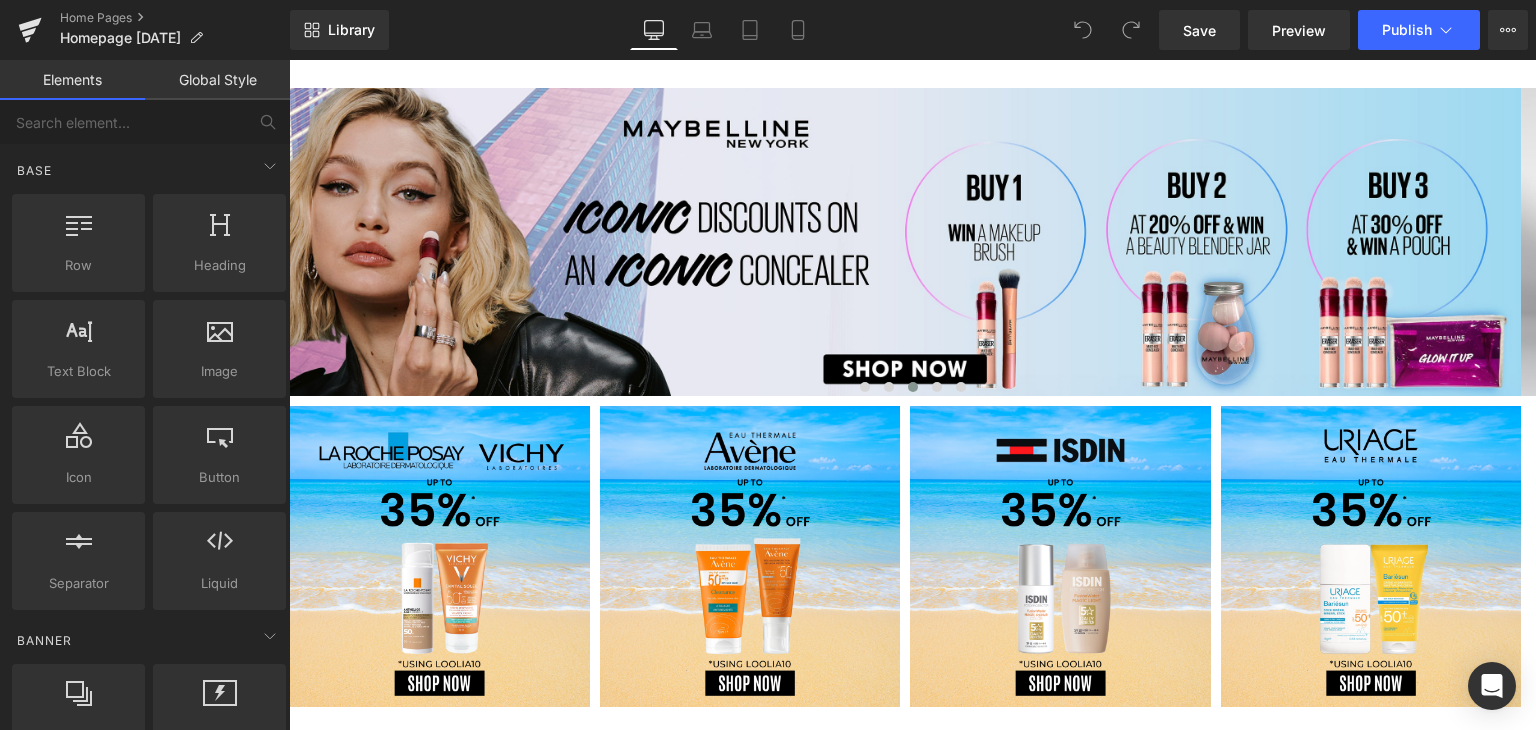 scroll, scrollTop: 183, scrollLeft: 0, axis: vertical 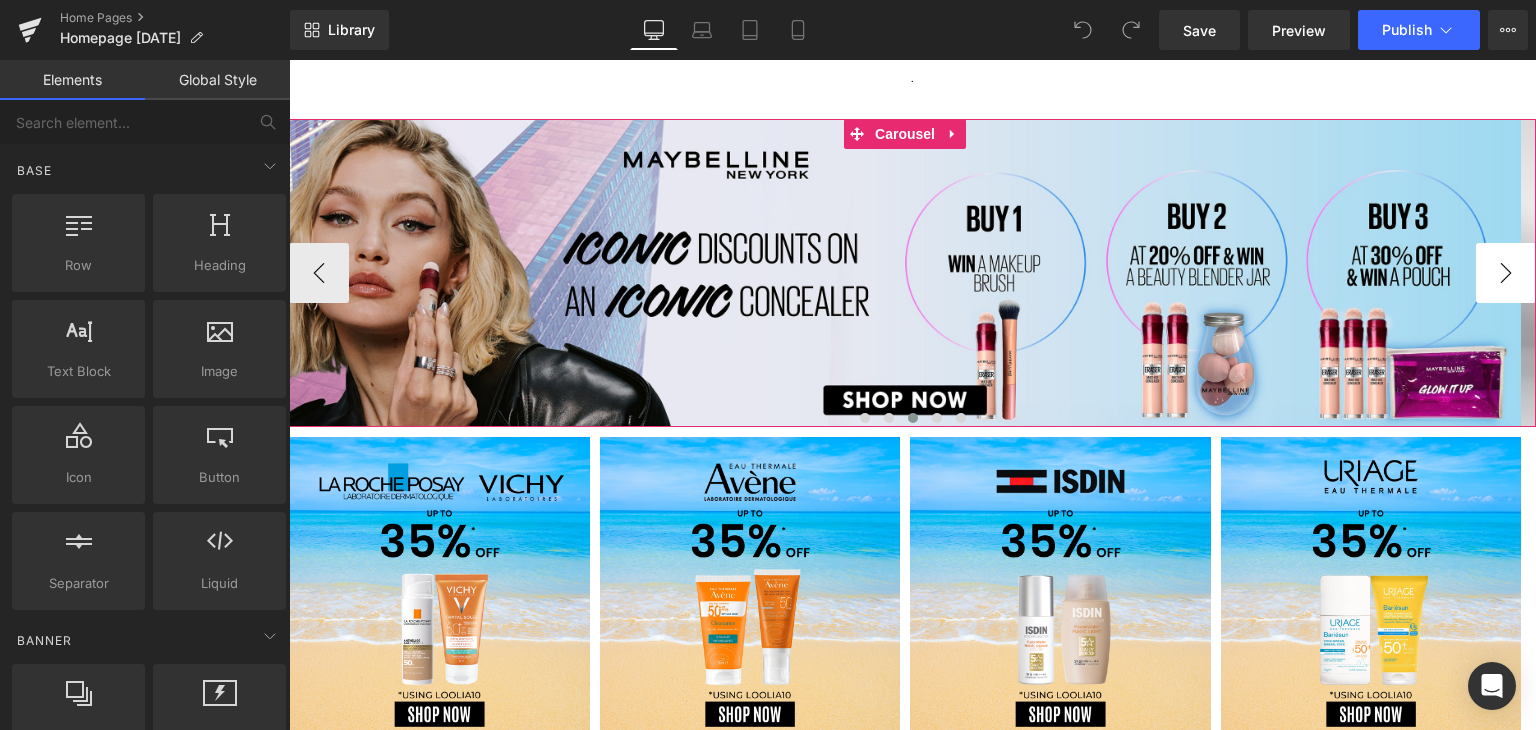 click on "›" at bounding box center (1506, 273) 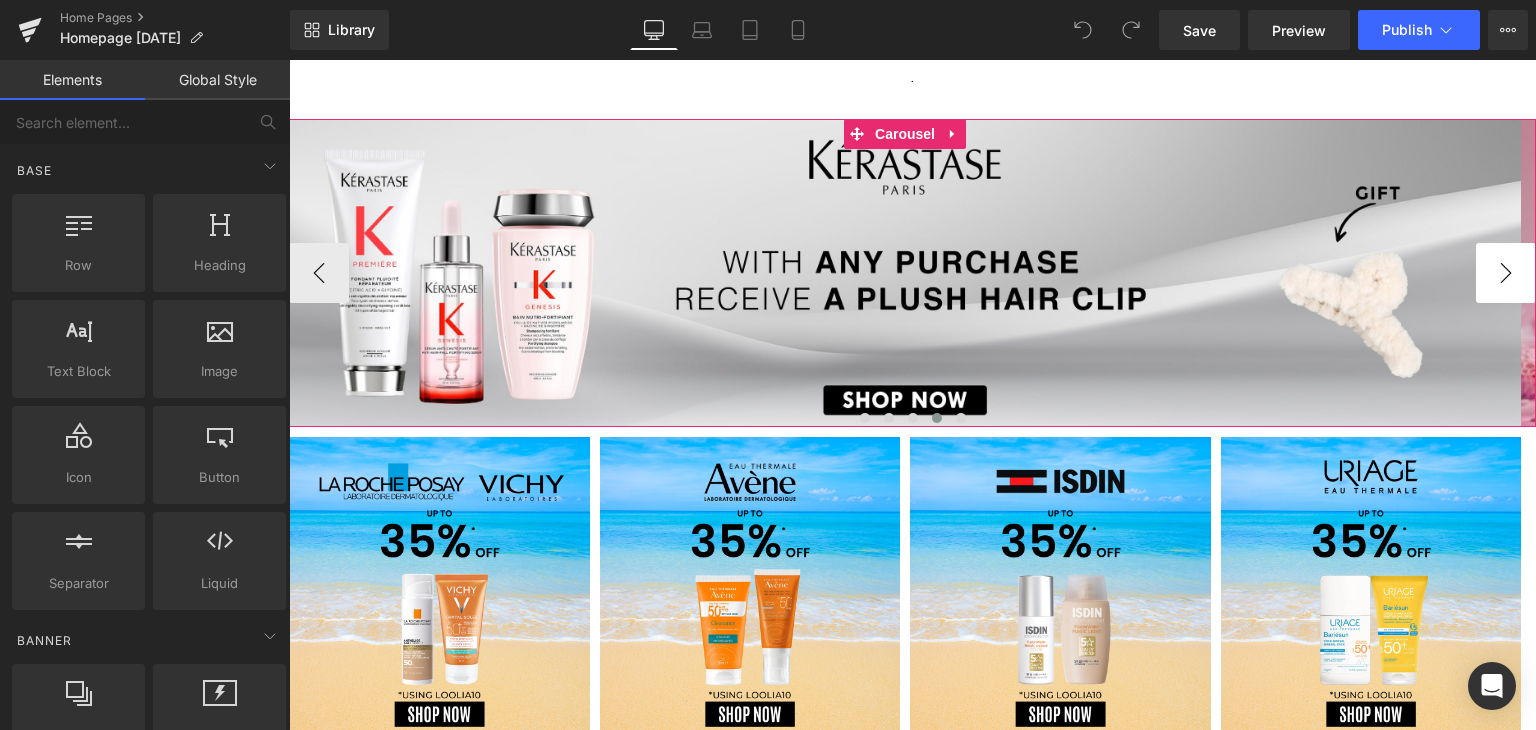 click on "›" at bounding box center [1506, 273] 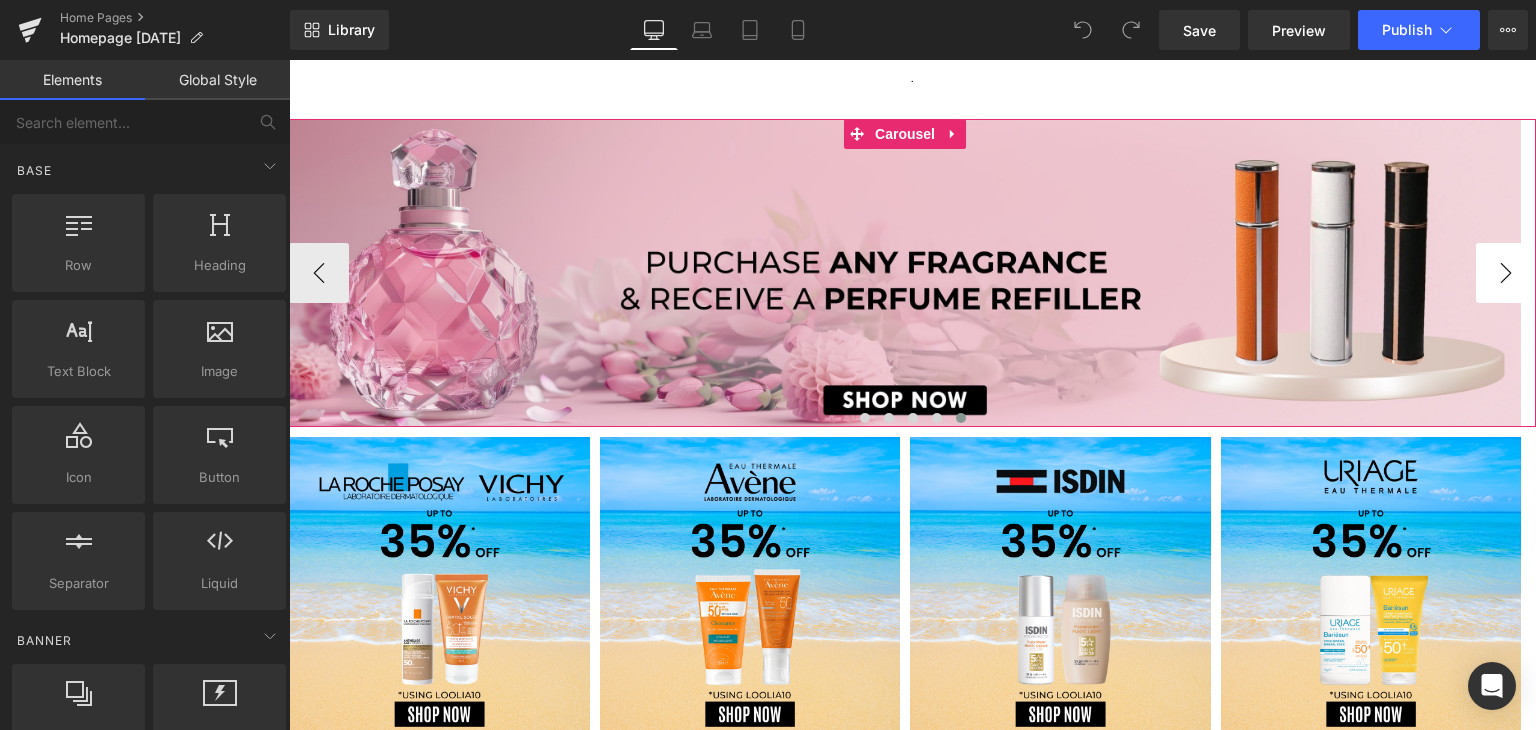 click on "›" at bounding box center (1506, 273) 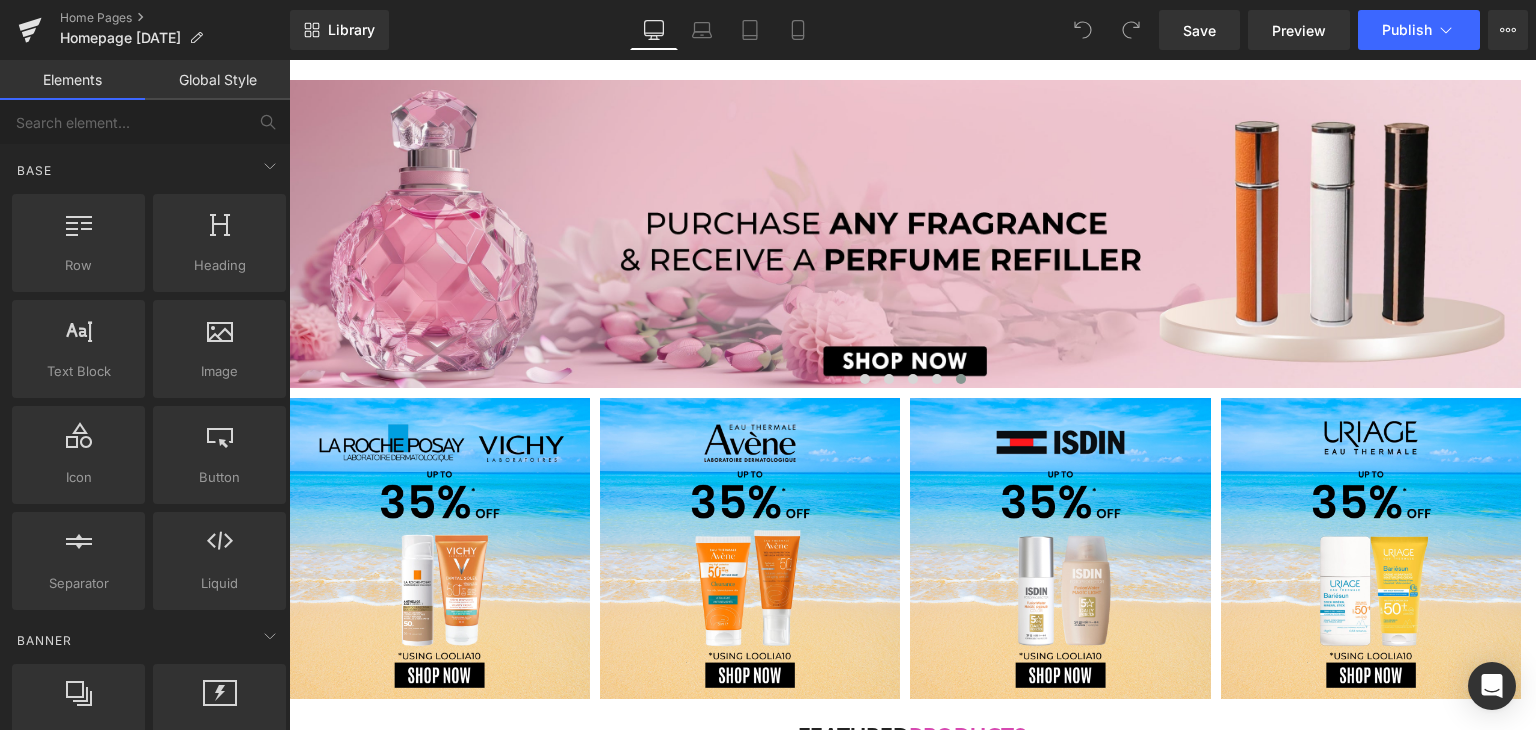 scroll, scrollTop: 340, scrollLeft: 0, axis: vertical 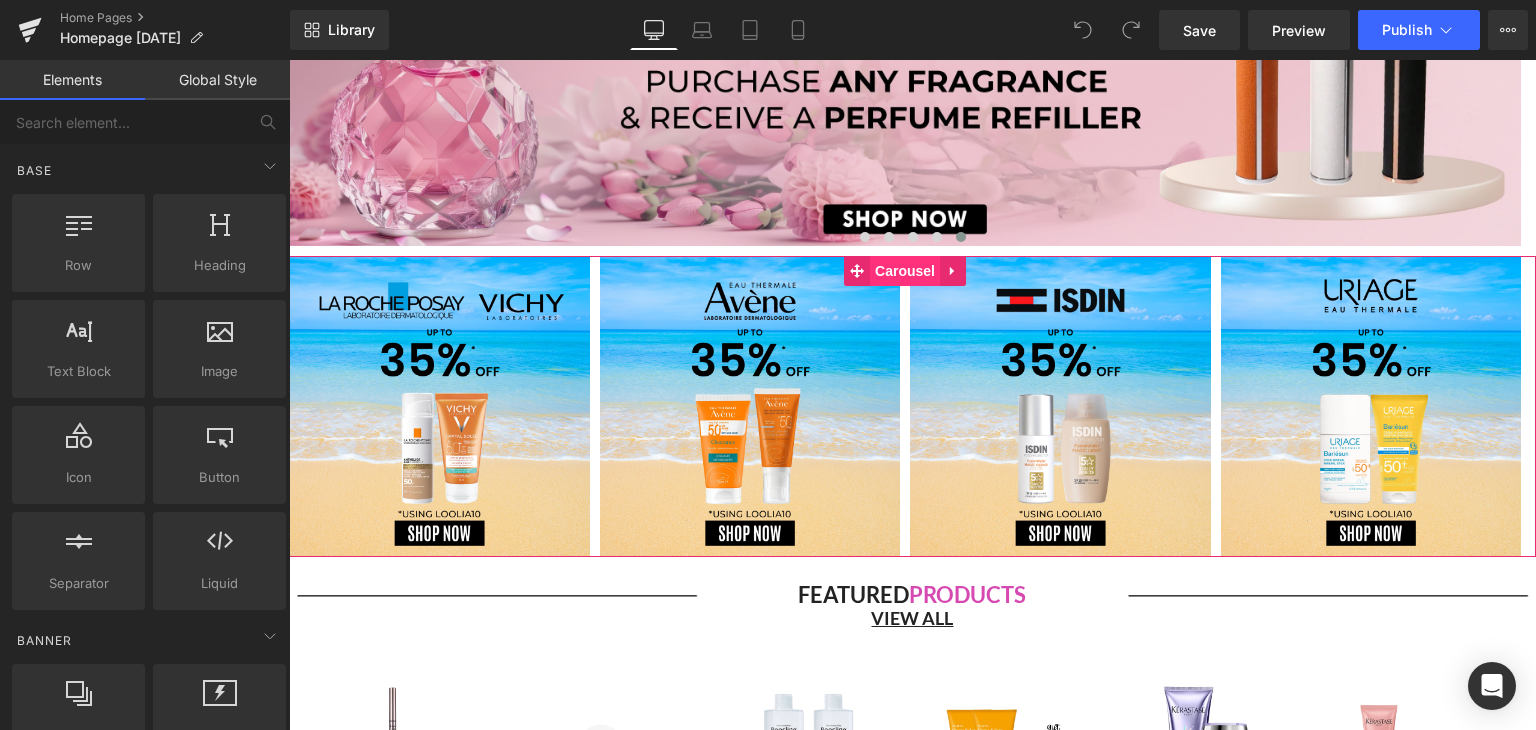 click on "Carousel" at bounding box center (905, 271) 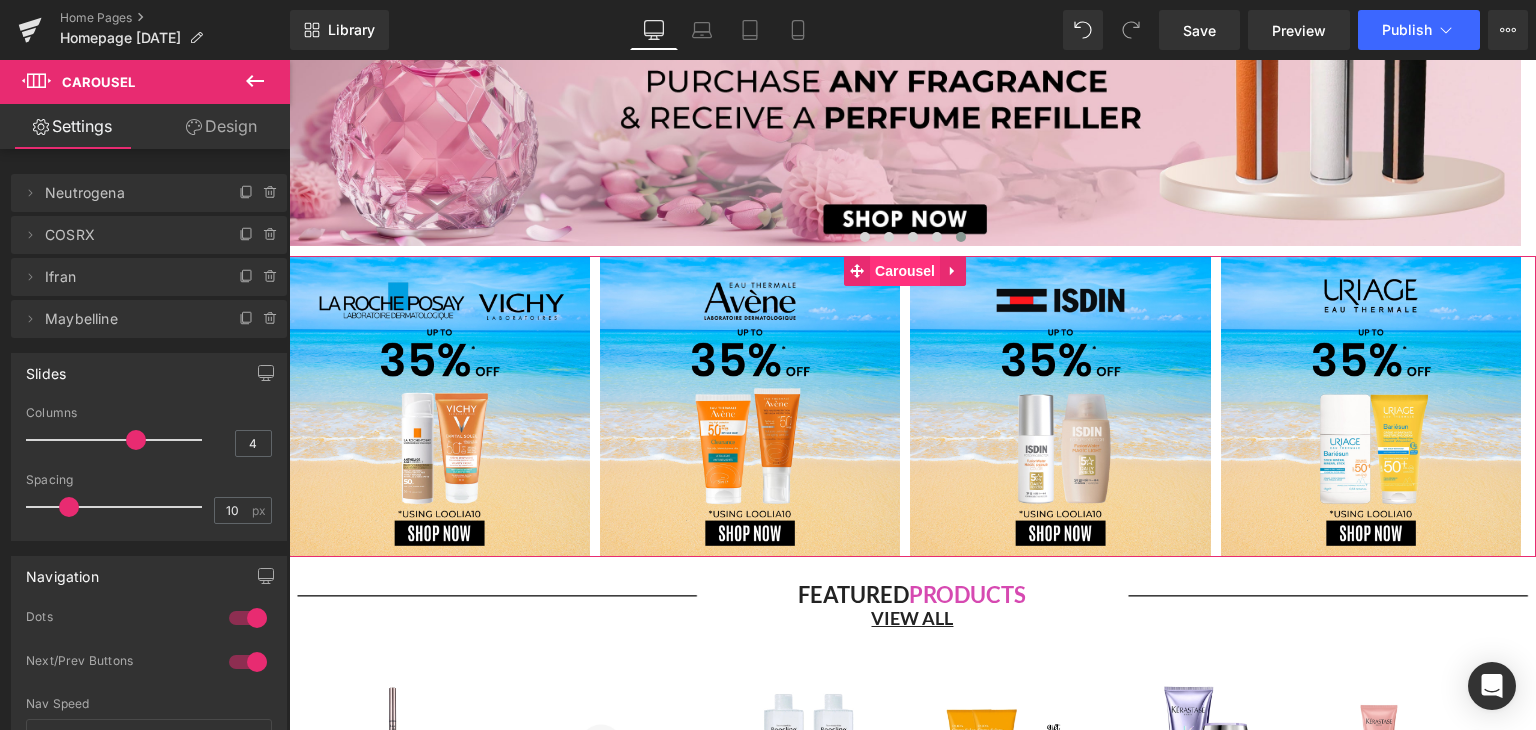 click on "Carousel" at bounding box center (905, 271) 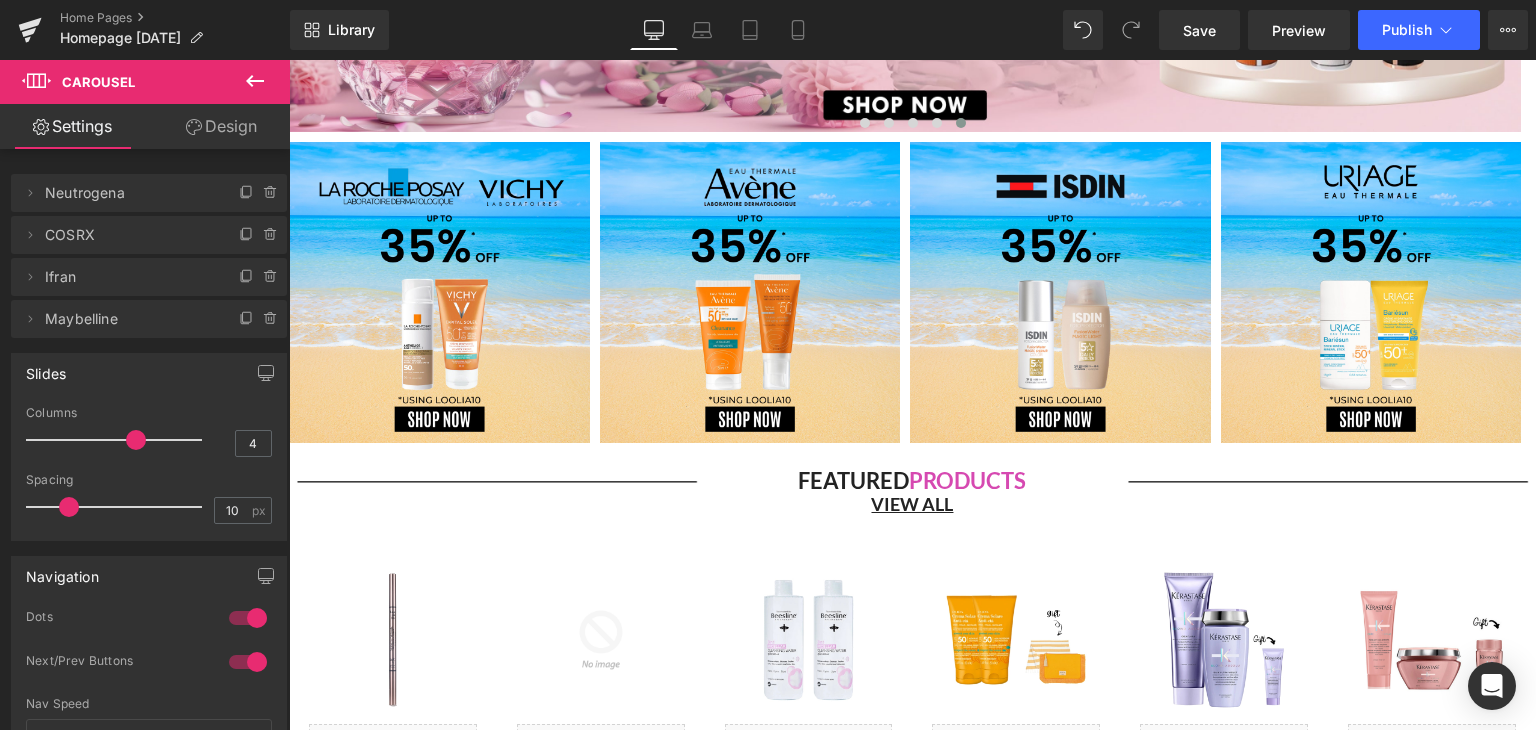 scroll, scrollTop: 468, scrollLeft: 0, axis: vertical 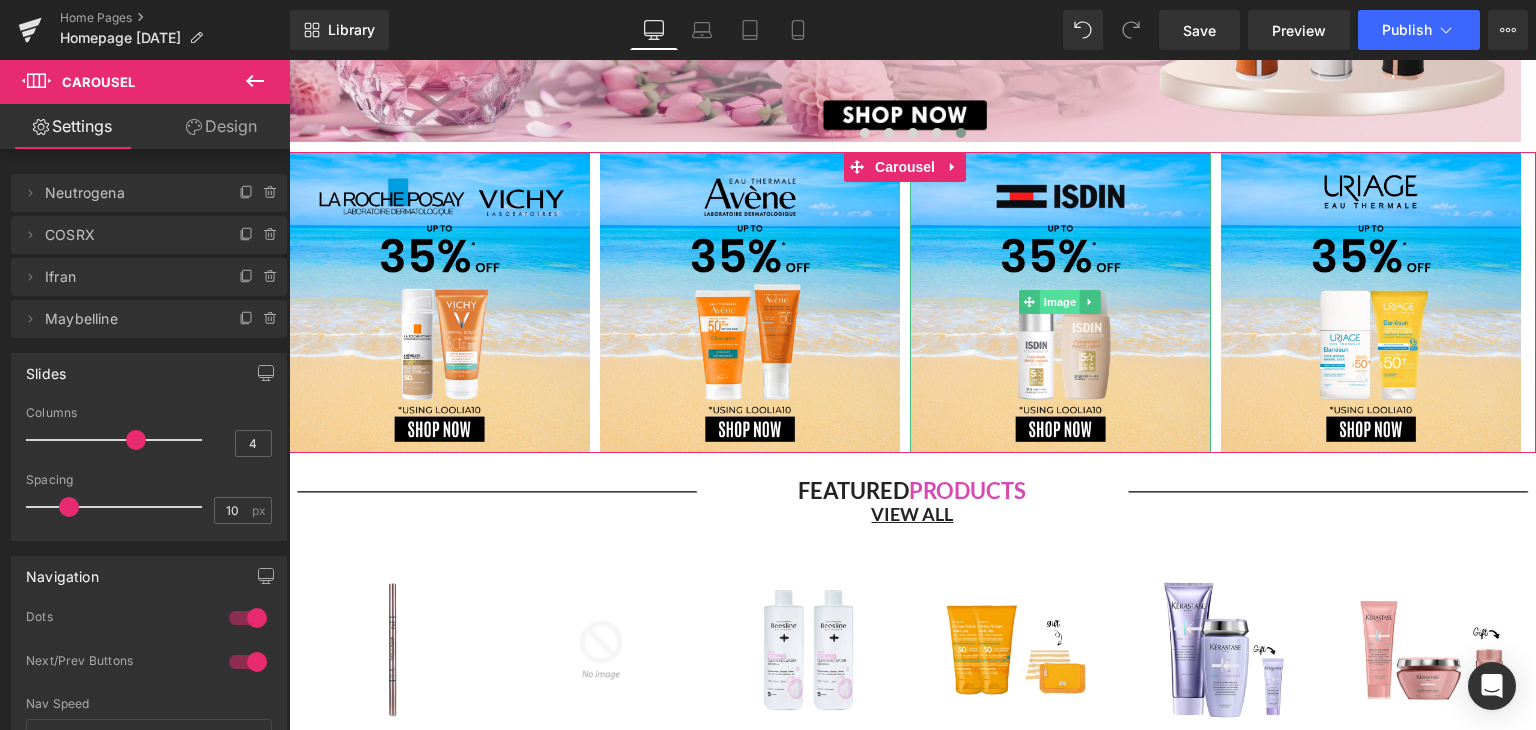 click on "Image" at bounding box center (1060, 302) 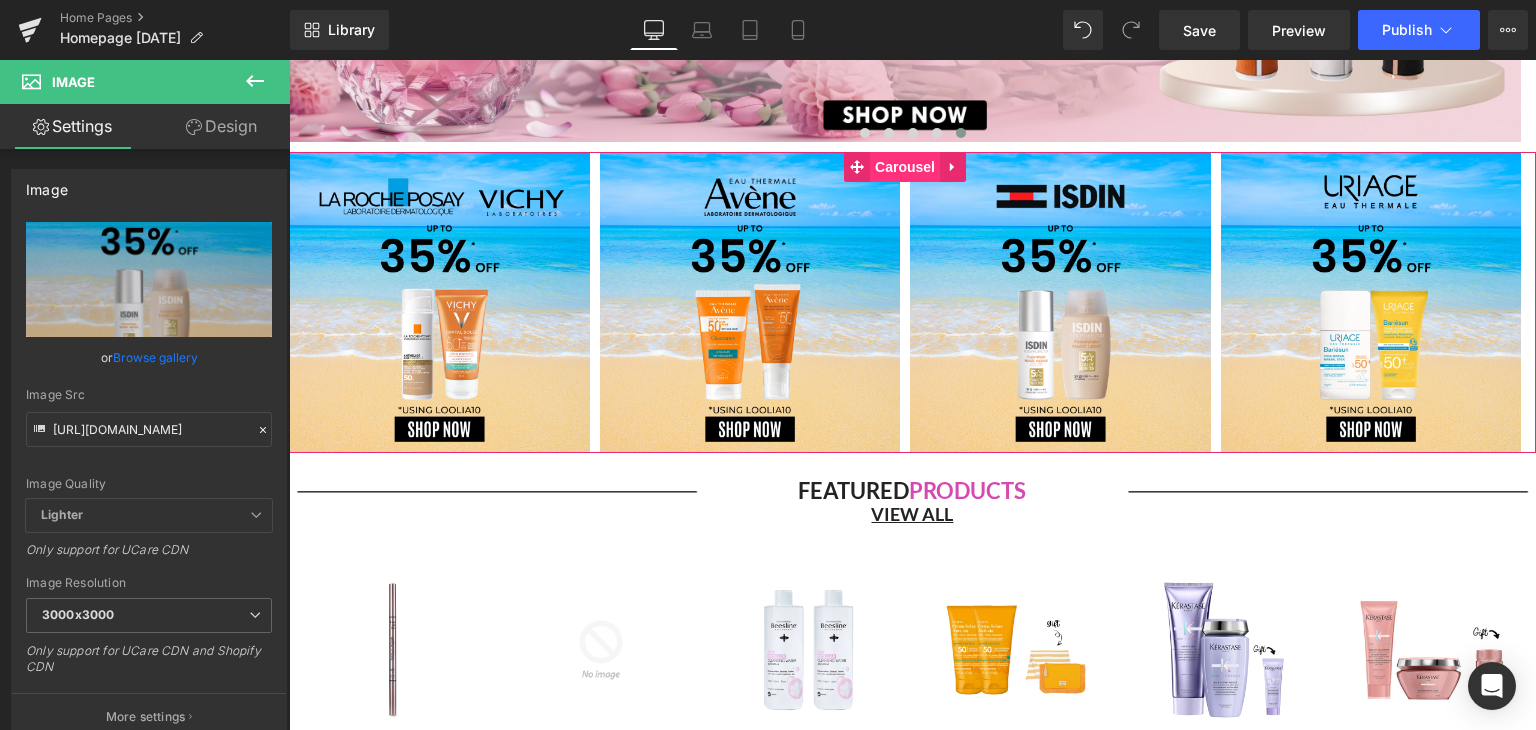 click on "Carousel" at bounding box center [905, 167] 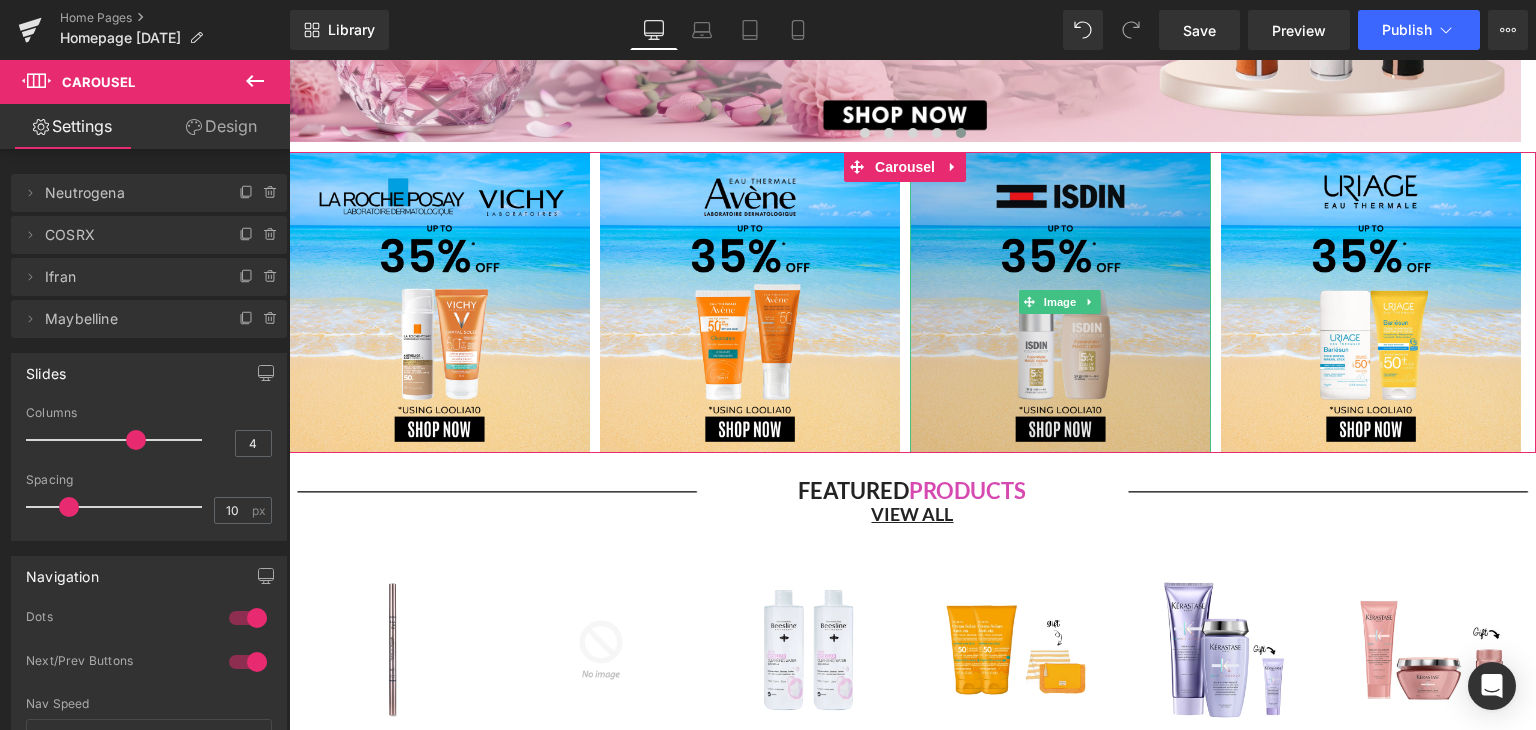 click at bounding box center (1060, 302) 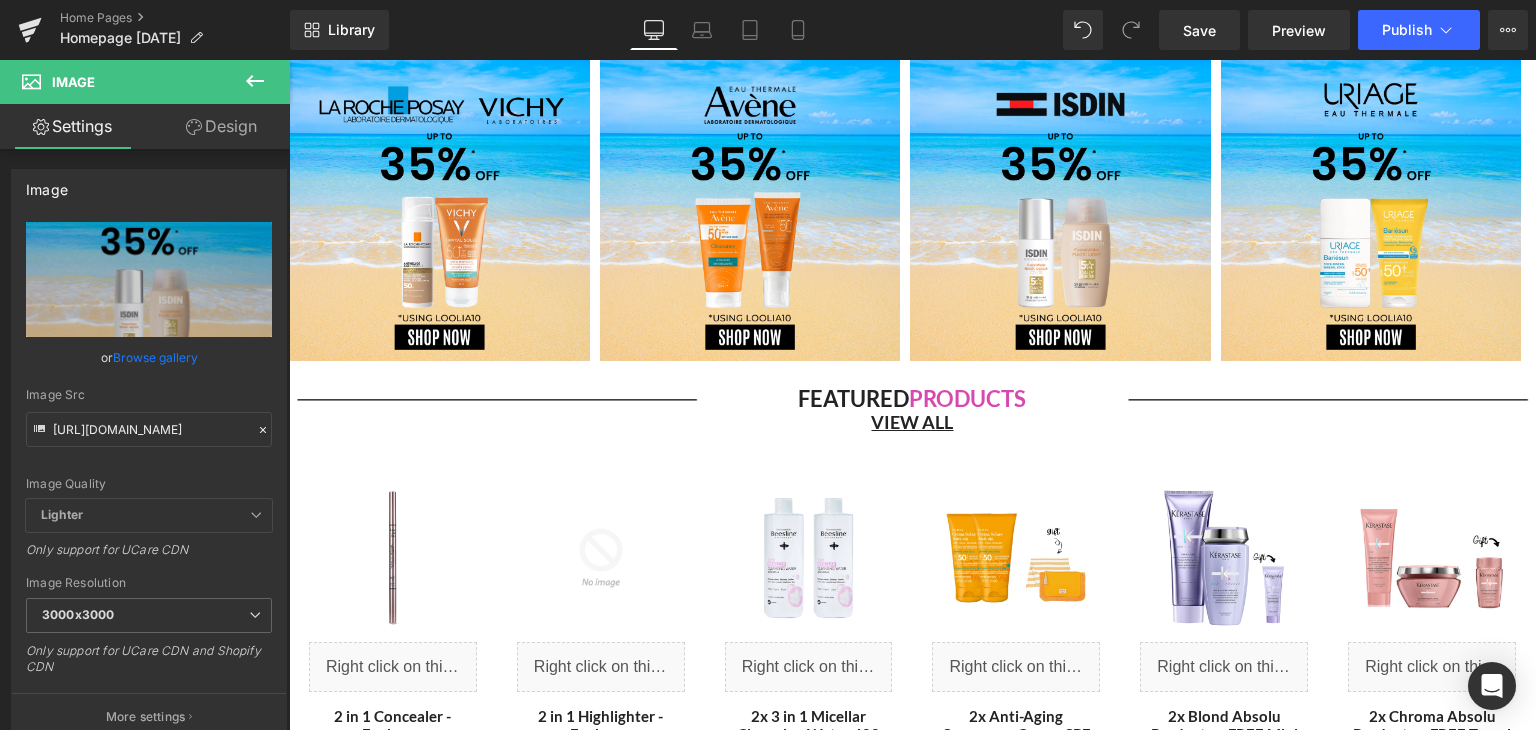 scroll, scrollTop: 464, scrollLeft: 0, axis: vertical 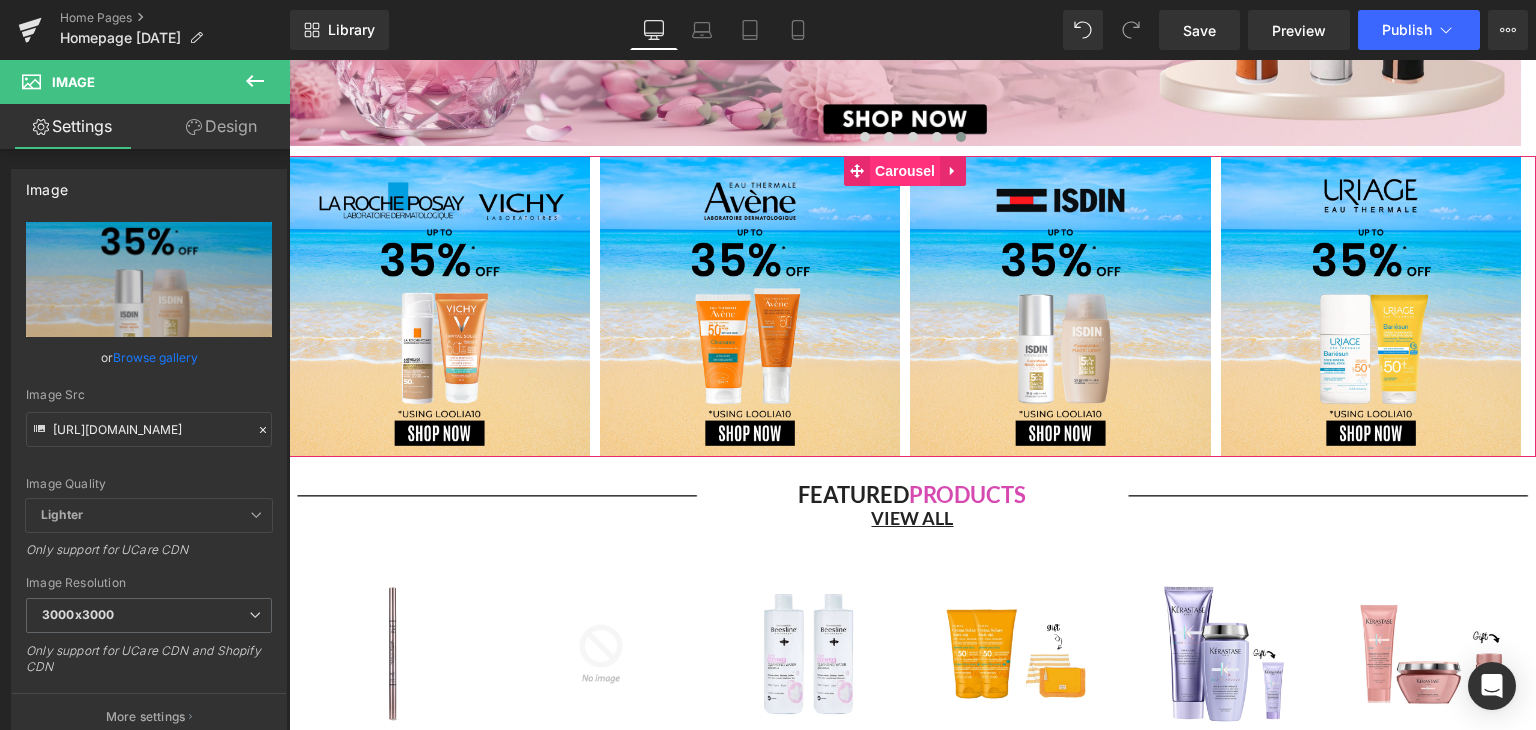 click on "Carousel" at bounding box center (905, 171) 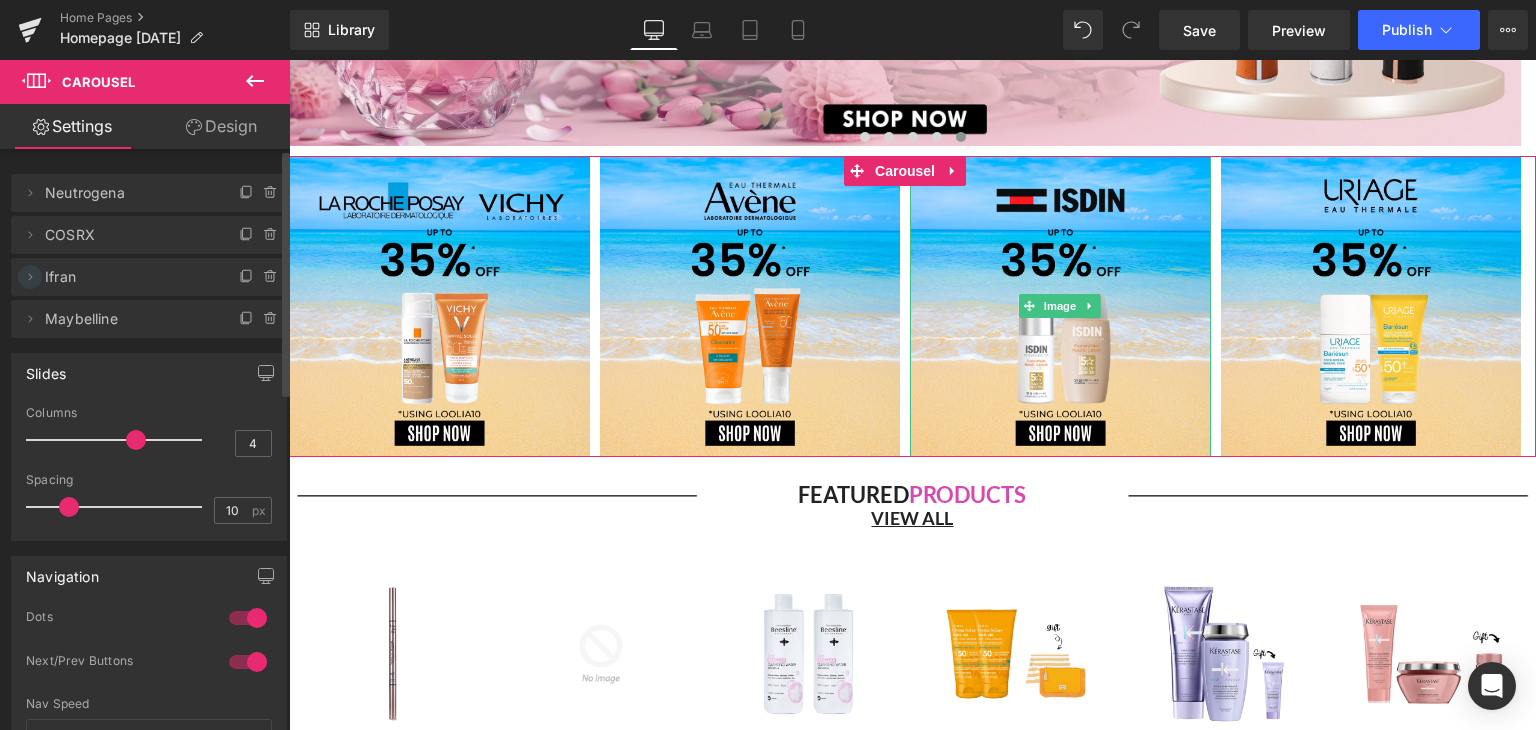 click 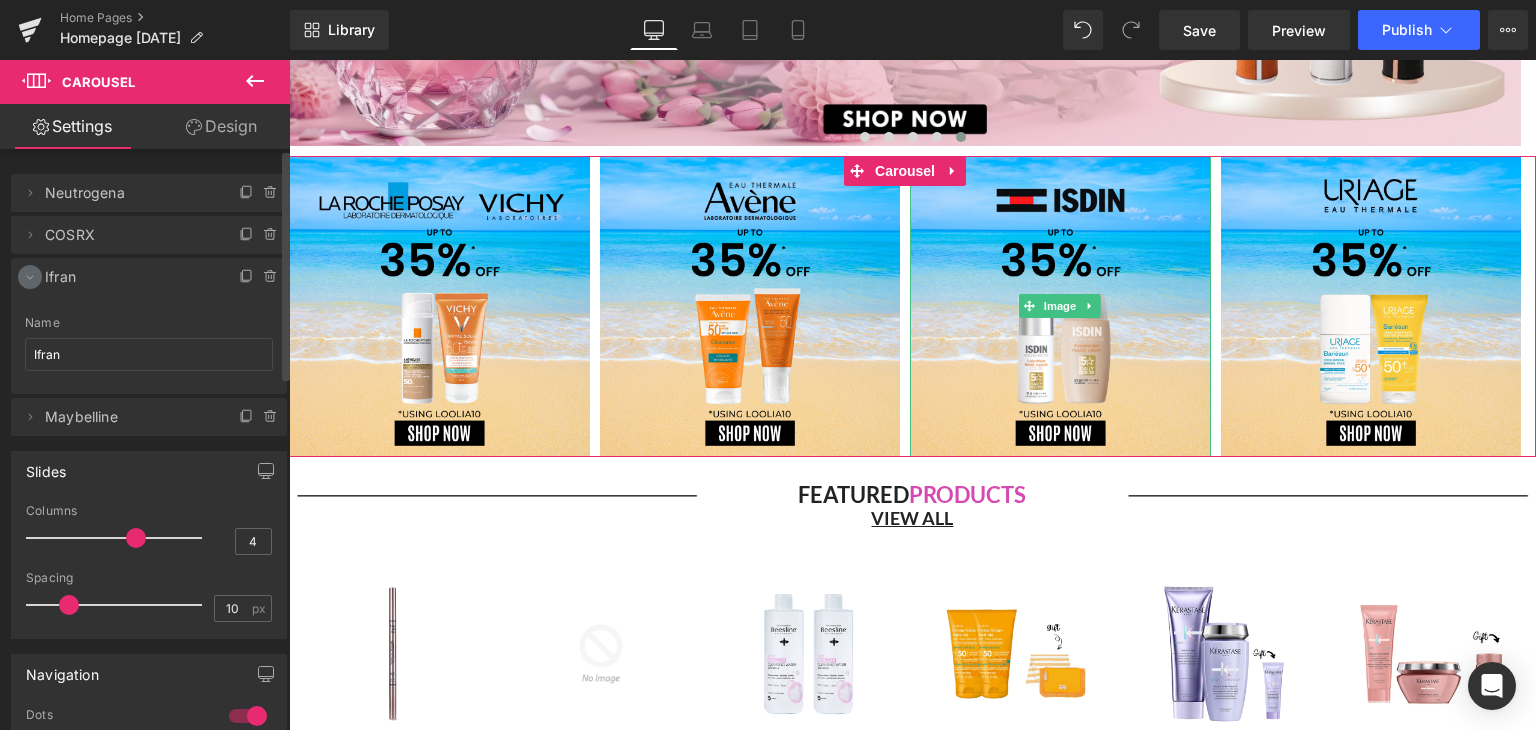 click 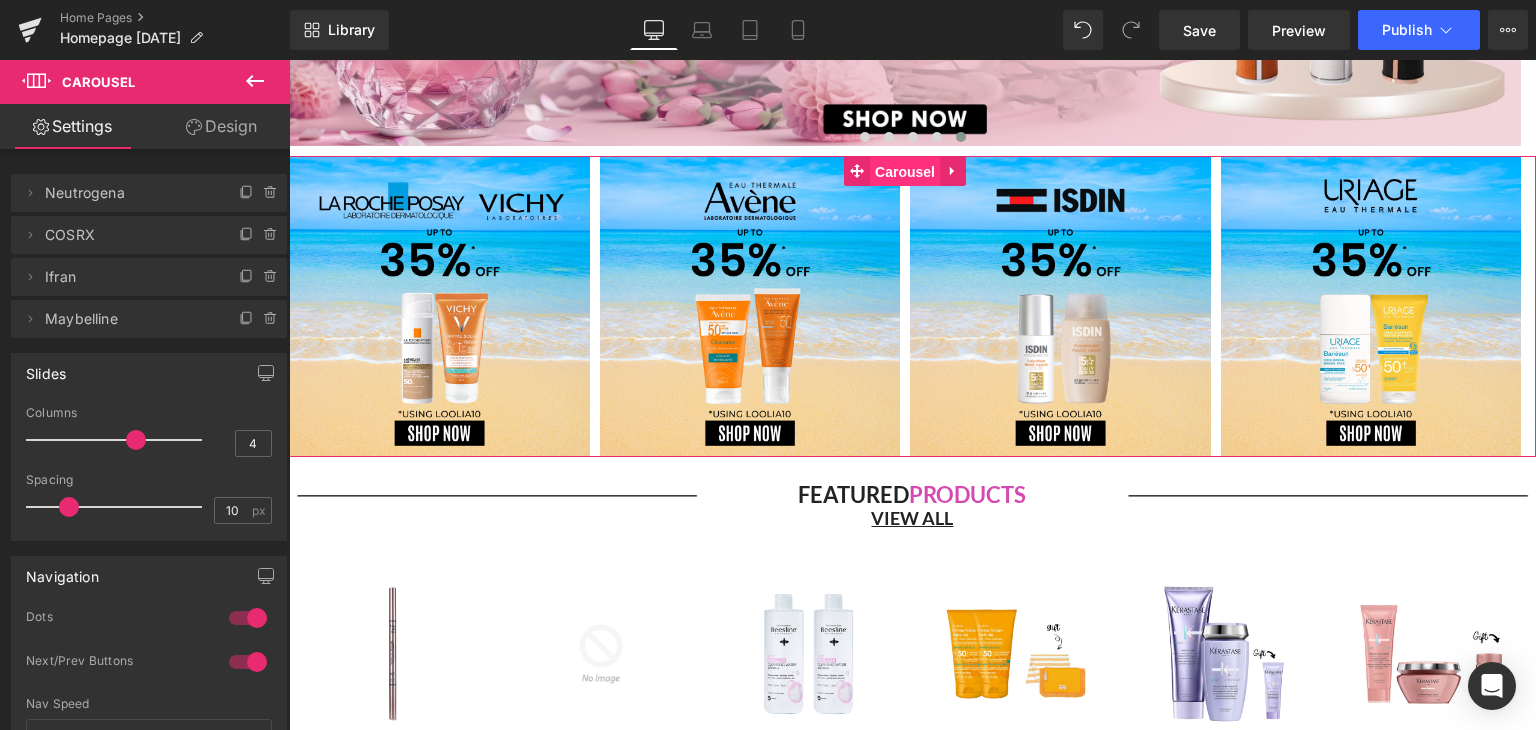 click on "Carousel" at bounding box center (905, 172) 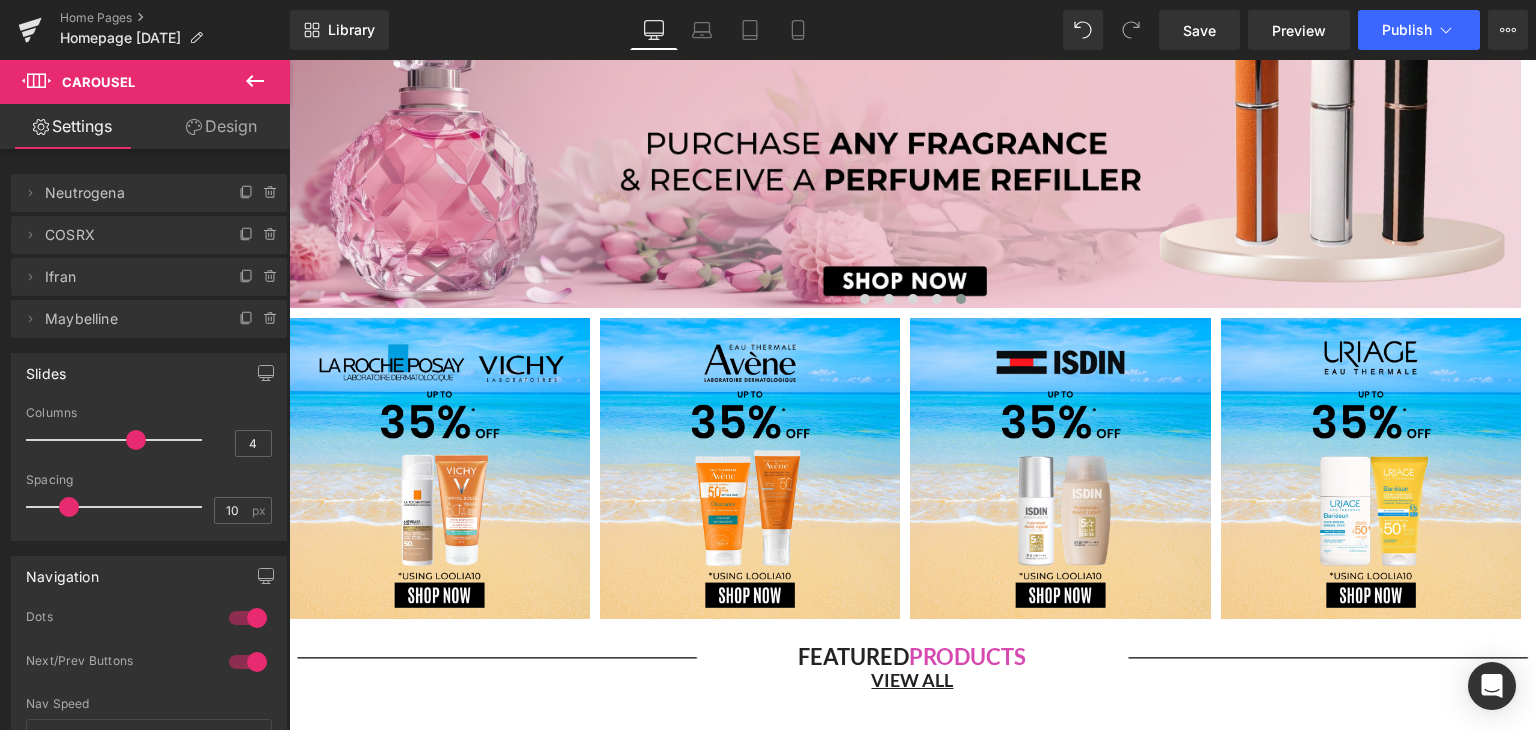 scroll, scrollTop: 281, scrollLeft: 0, axis: vertical 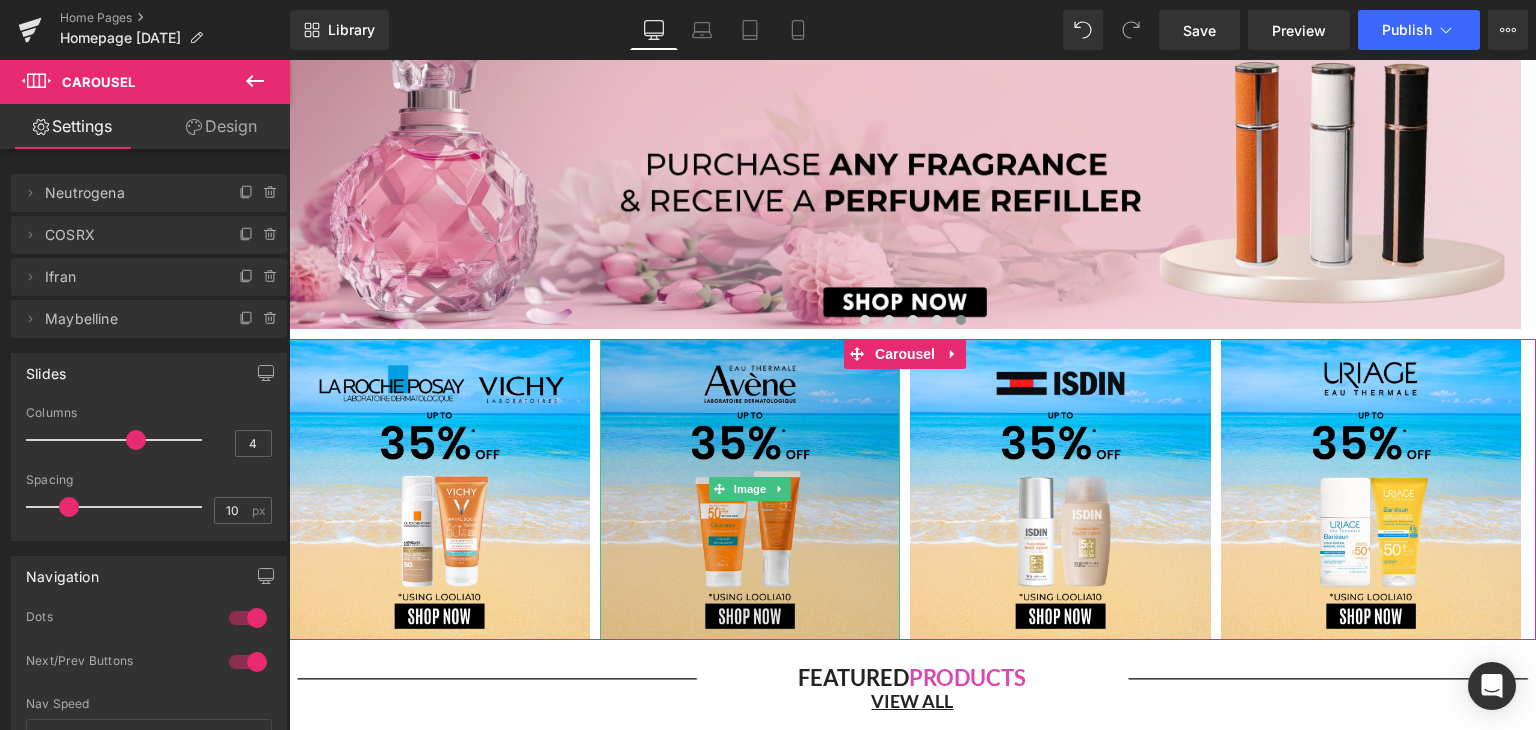 click at bounding box center [750, 489] 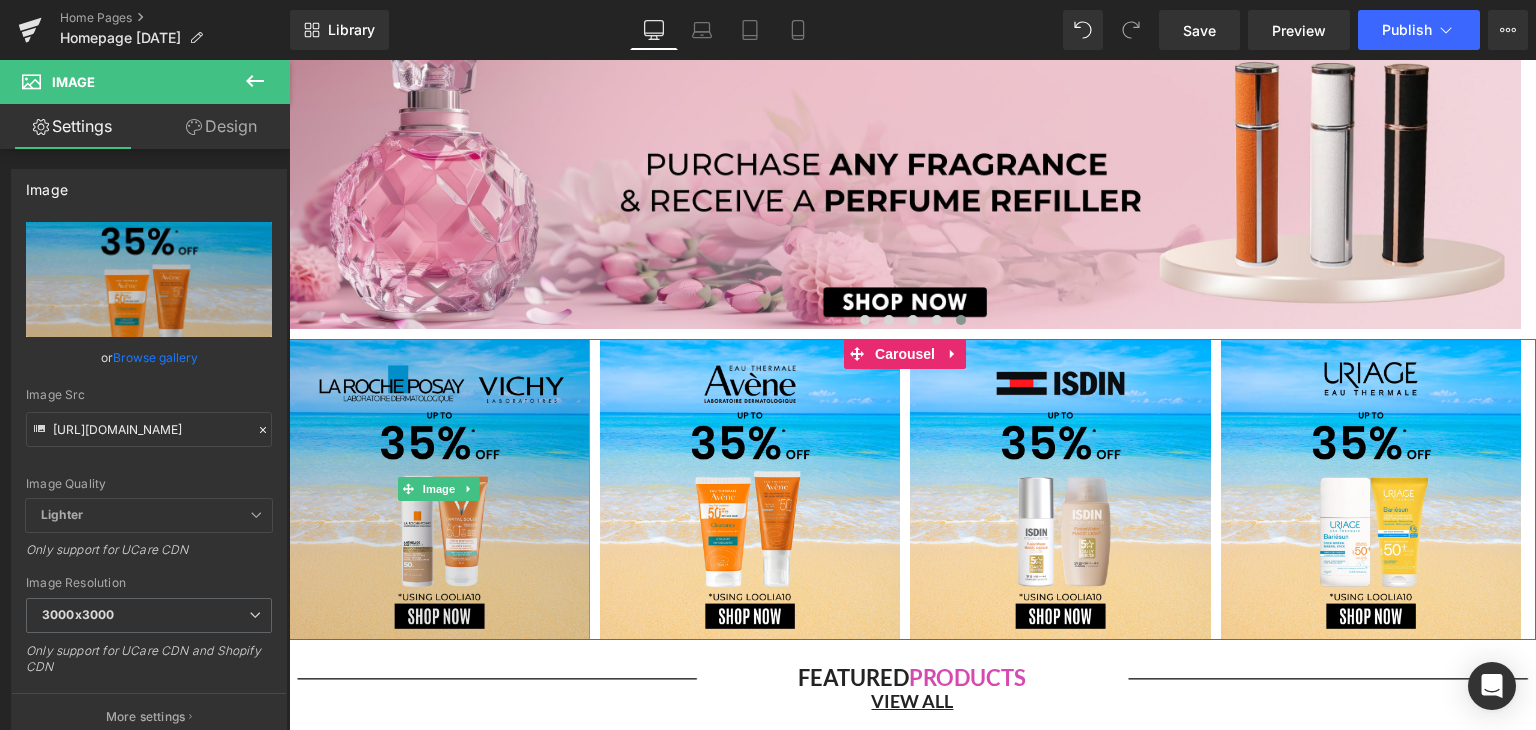 click at bounding box center [439, 489] 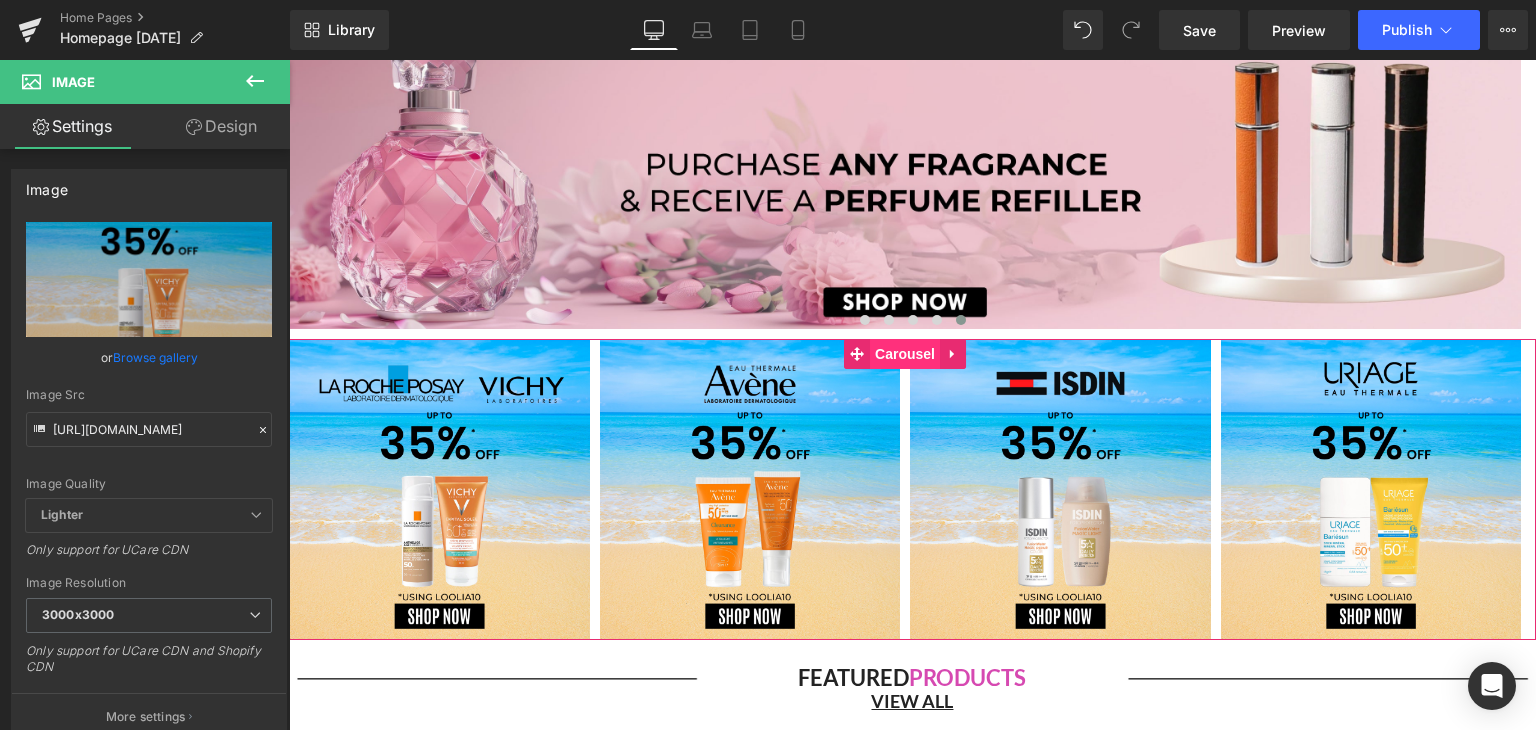 click on "Carousel" at bounding box center [905, 354] 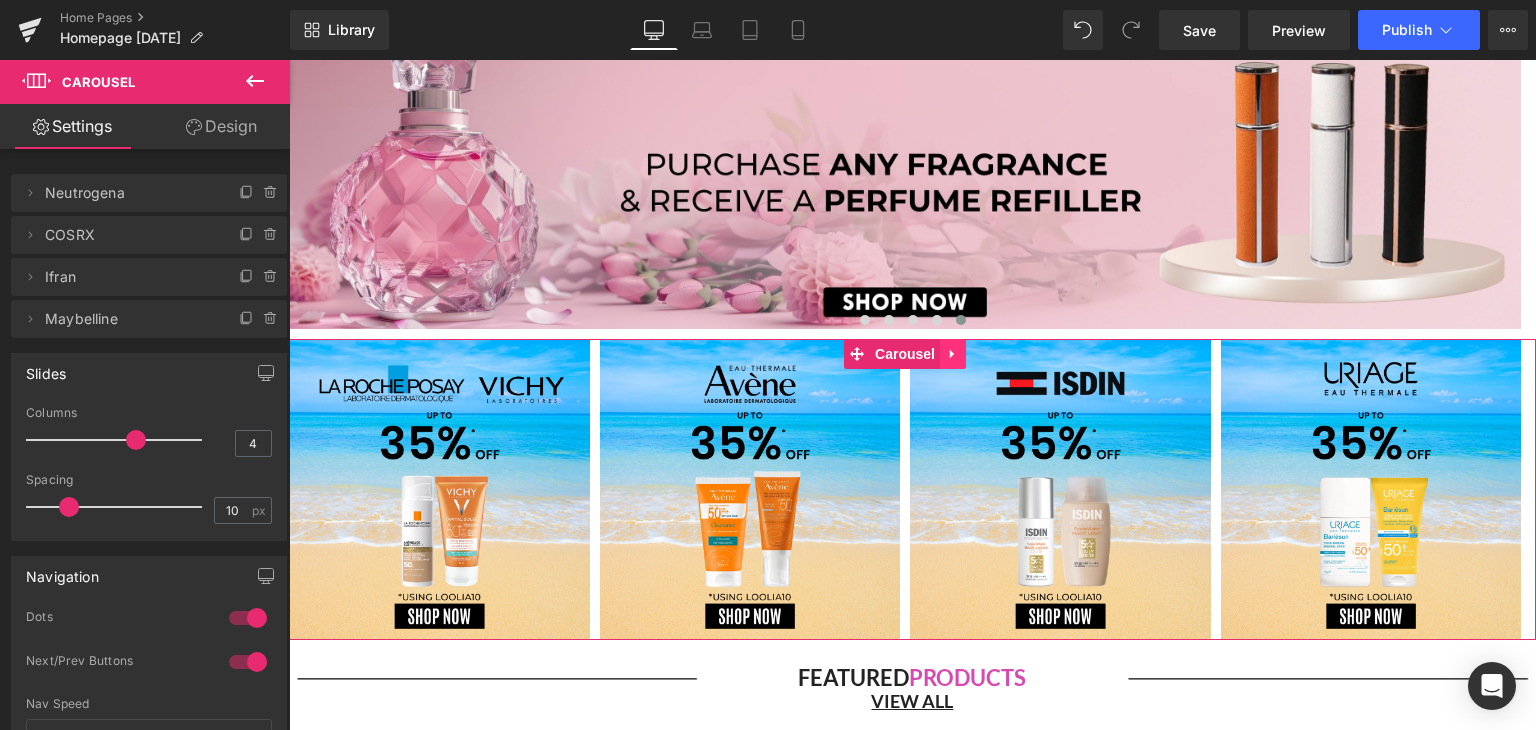 click 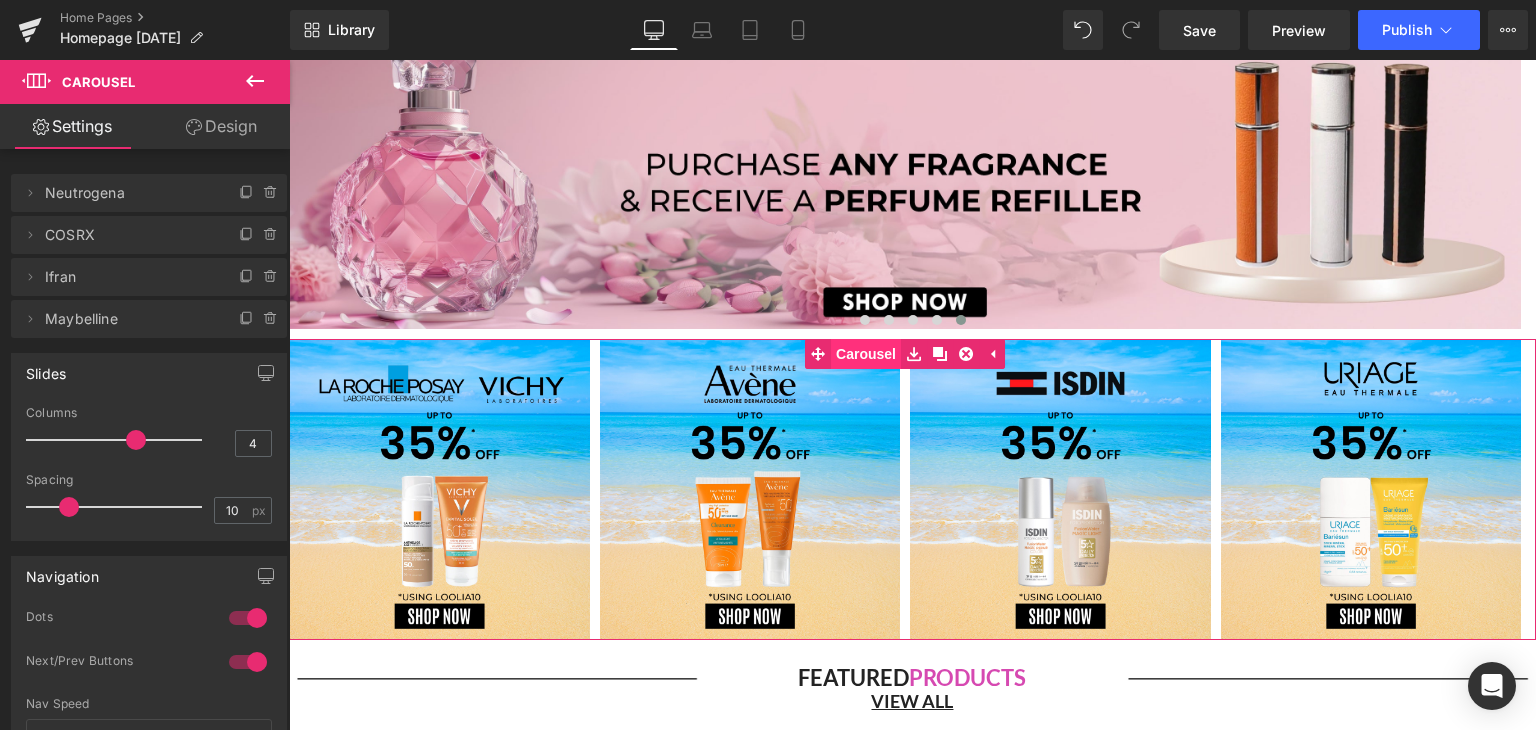 click on "Carousel" at bounding box center [853, 354] 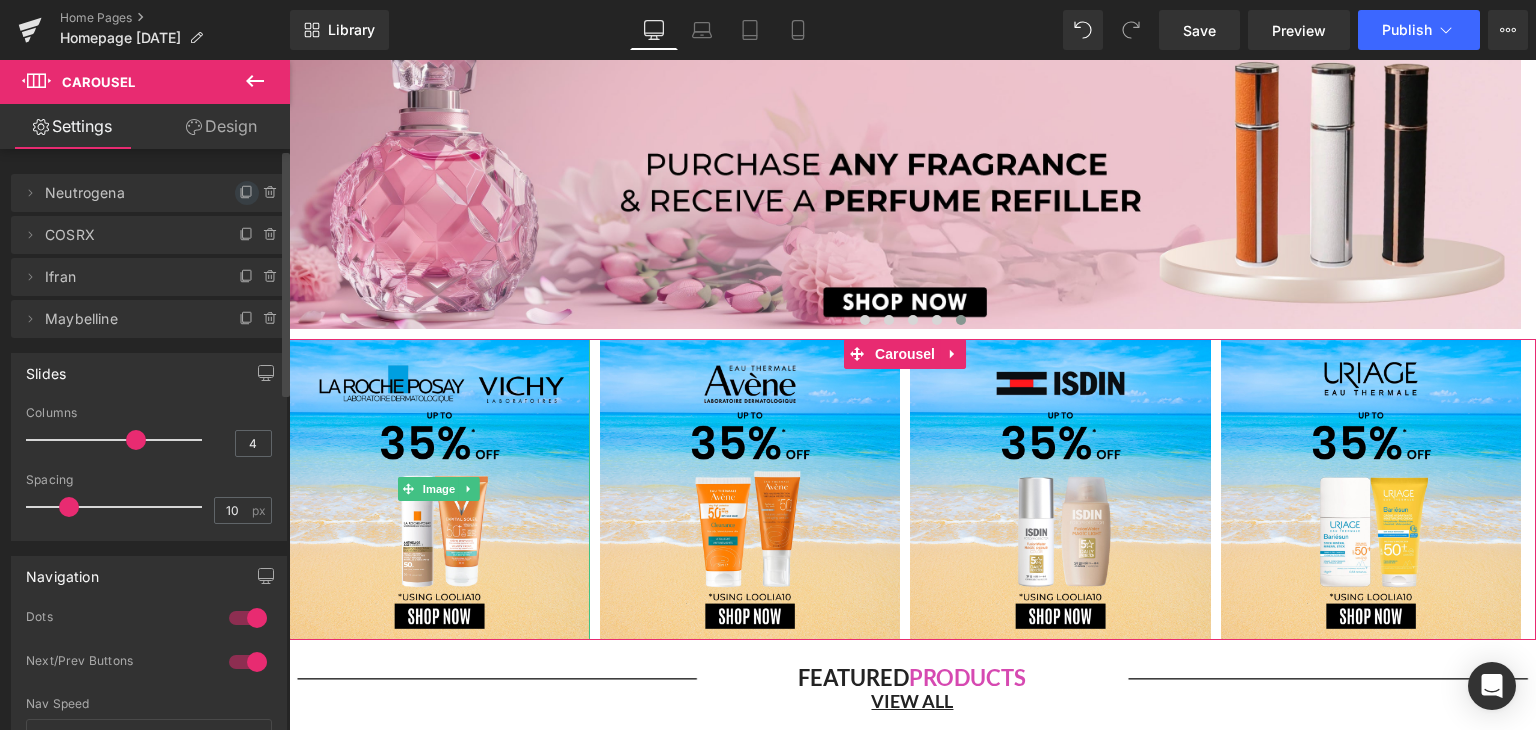 click 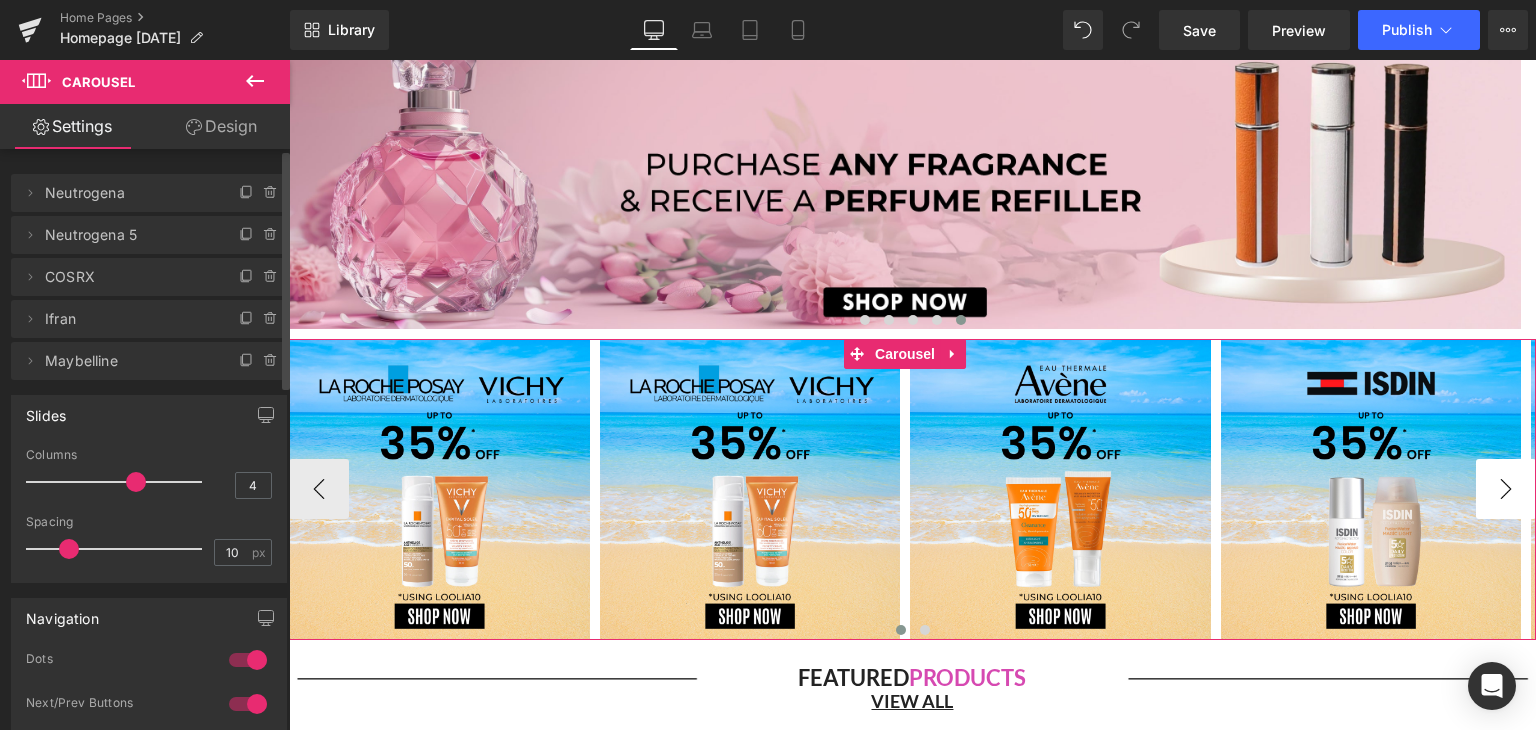 click on "›" at bounding box center (1506, 489) 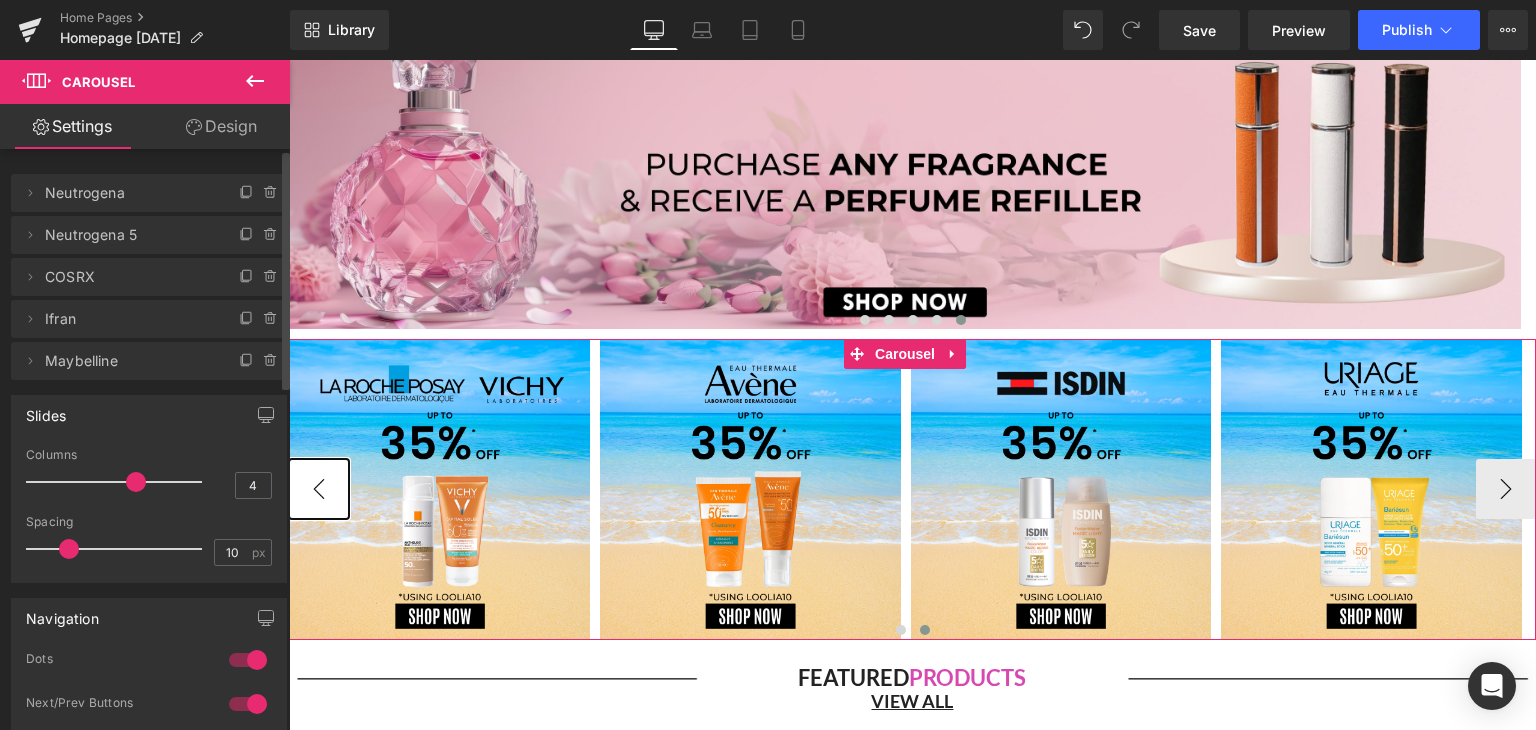 click on "‹" at bounding box center [319, 489] 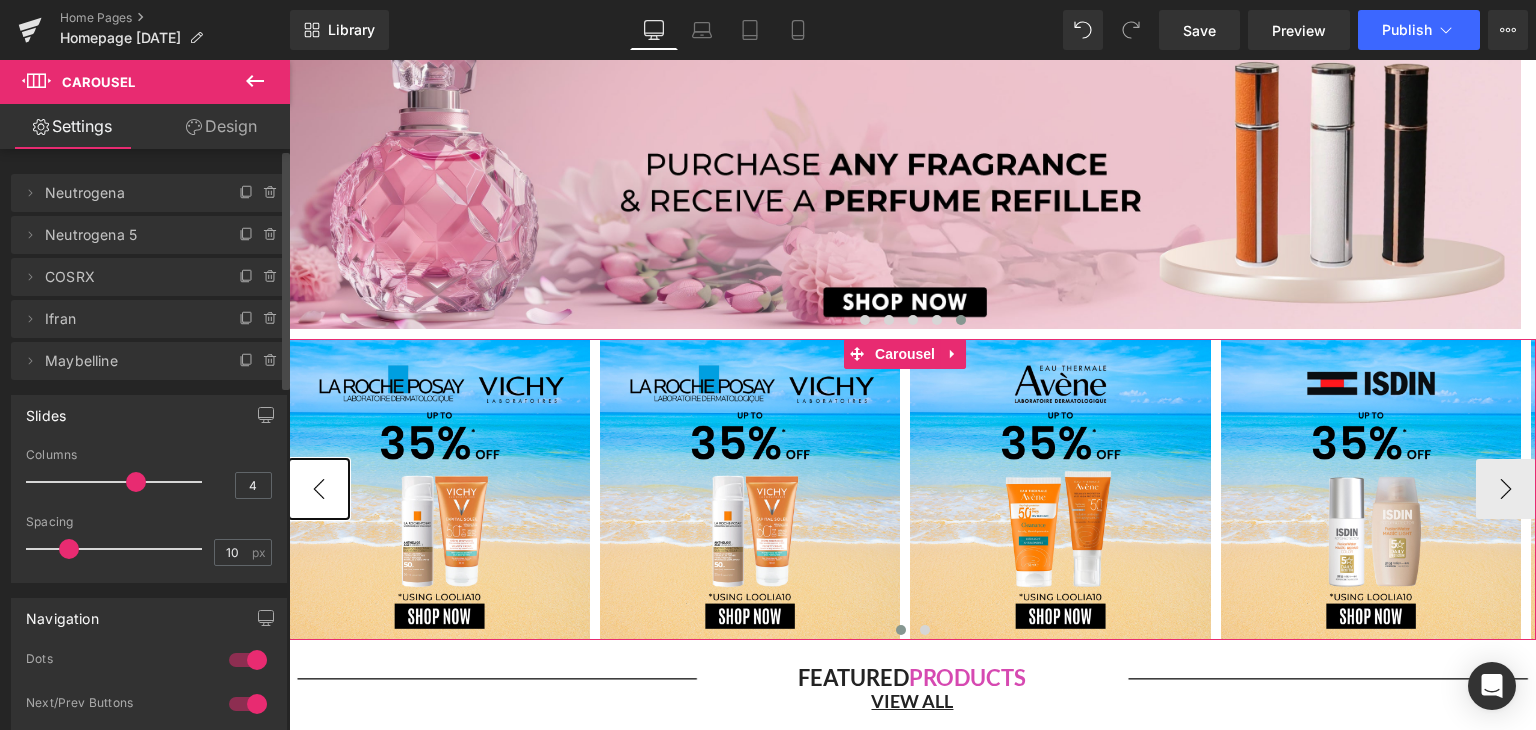 click on "‹" at bounding box center [319, 489] 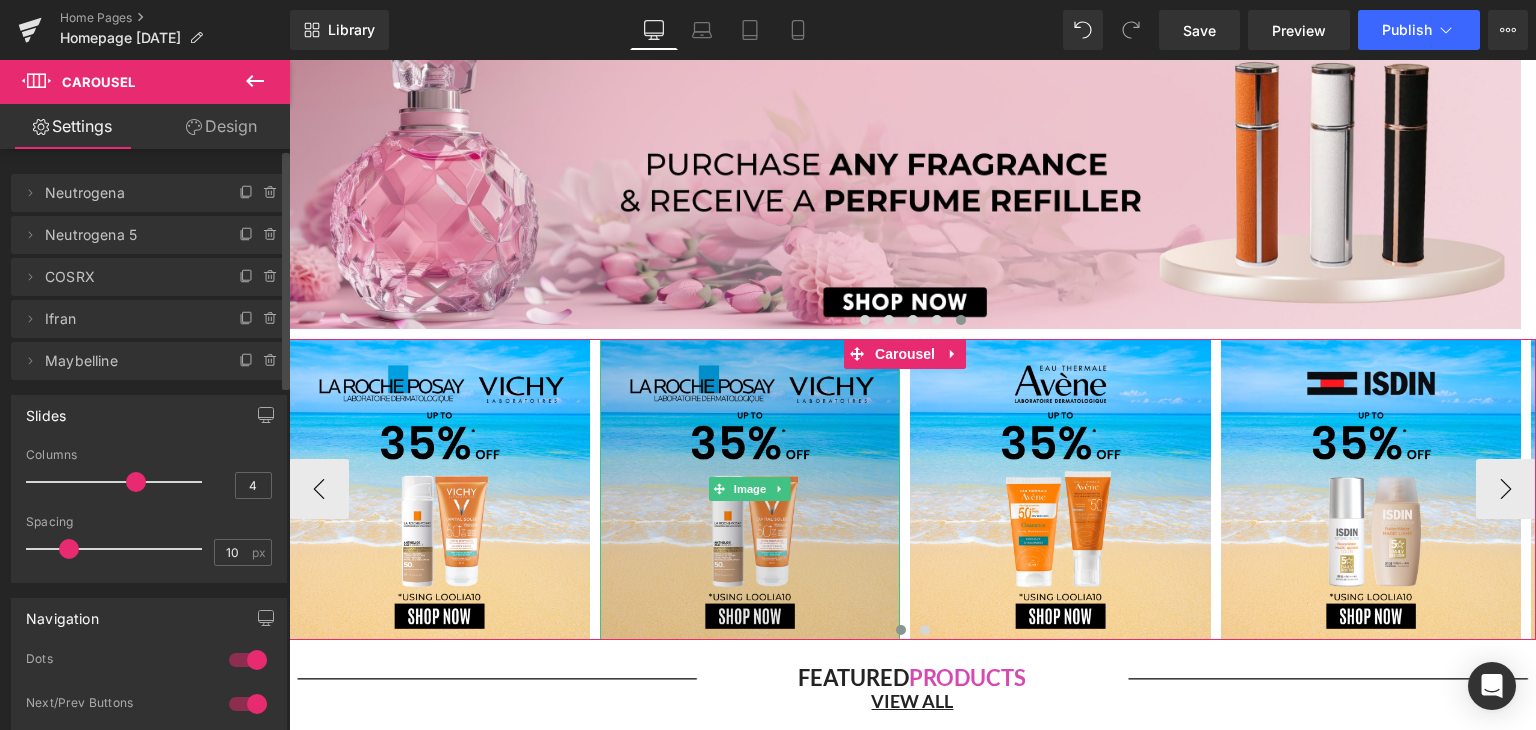 click at bounding box center (750, 489) 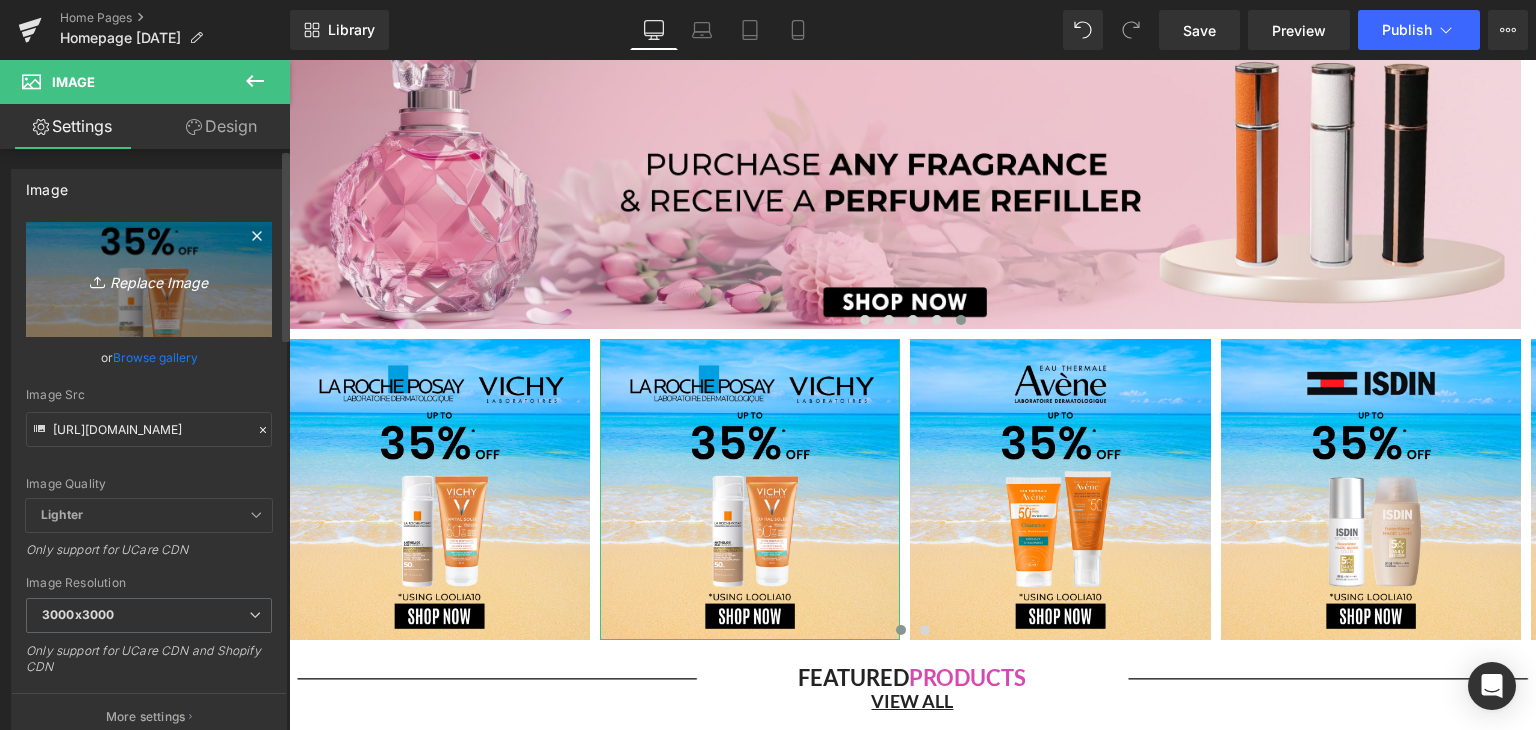 click on "Replace Image" at bounding box center (149, 279) 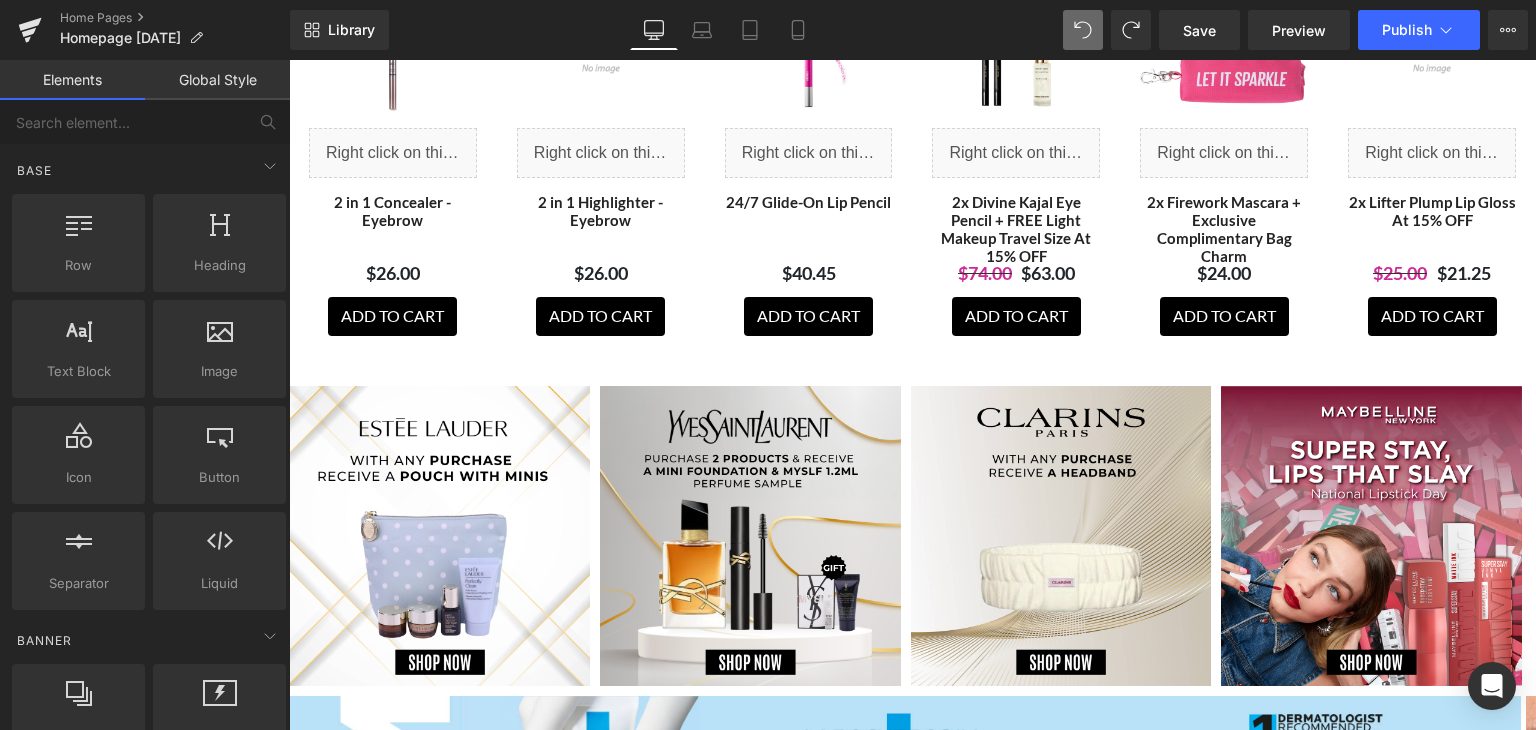 scroll, scrollTop: 2164, scrollLeft: 0, axis: vertical 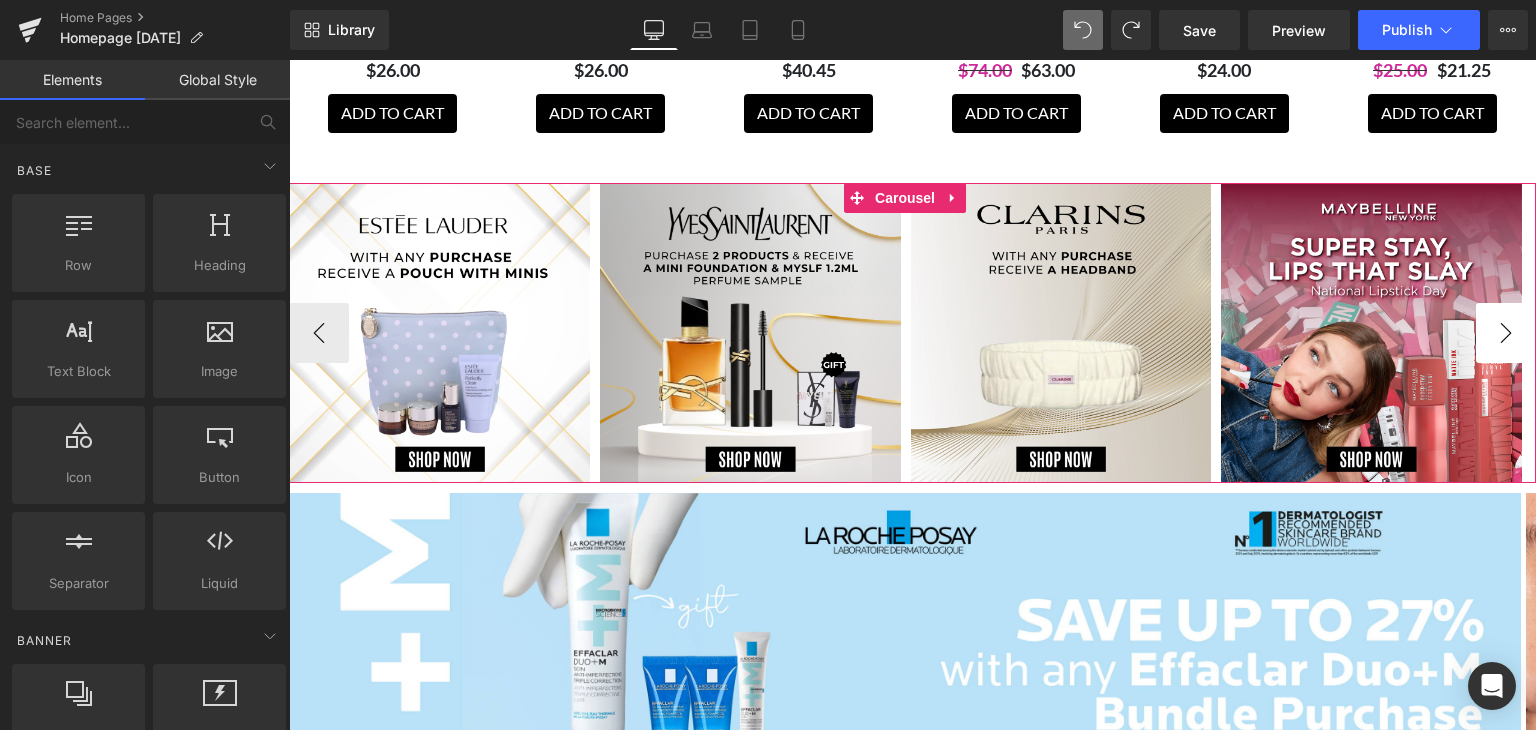 click on "›" at bounding box center (1506, 333) 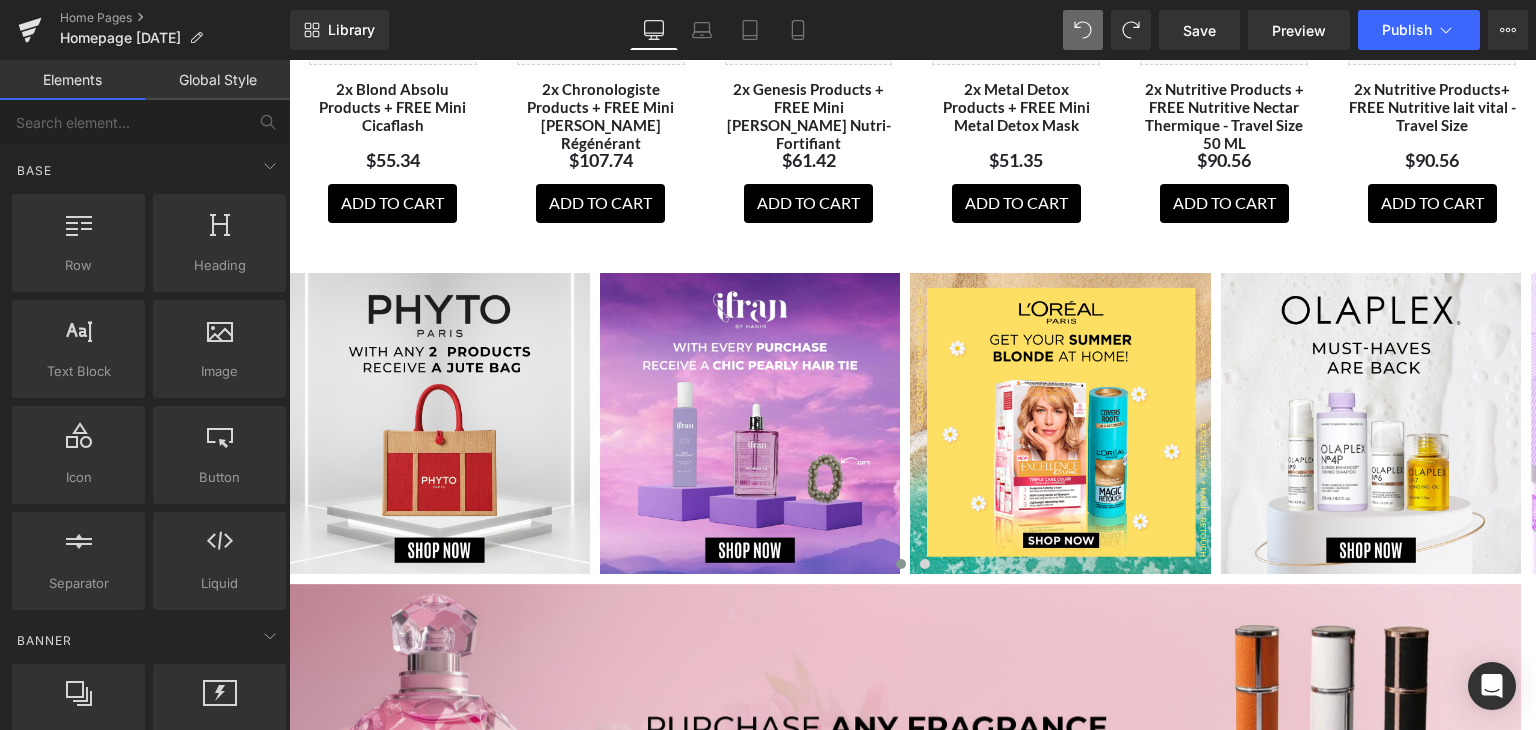 scroll, scrollTop: 5506, scrollLeft: 0, axis: vertical 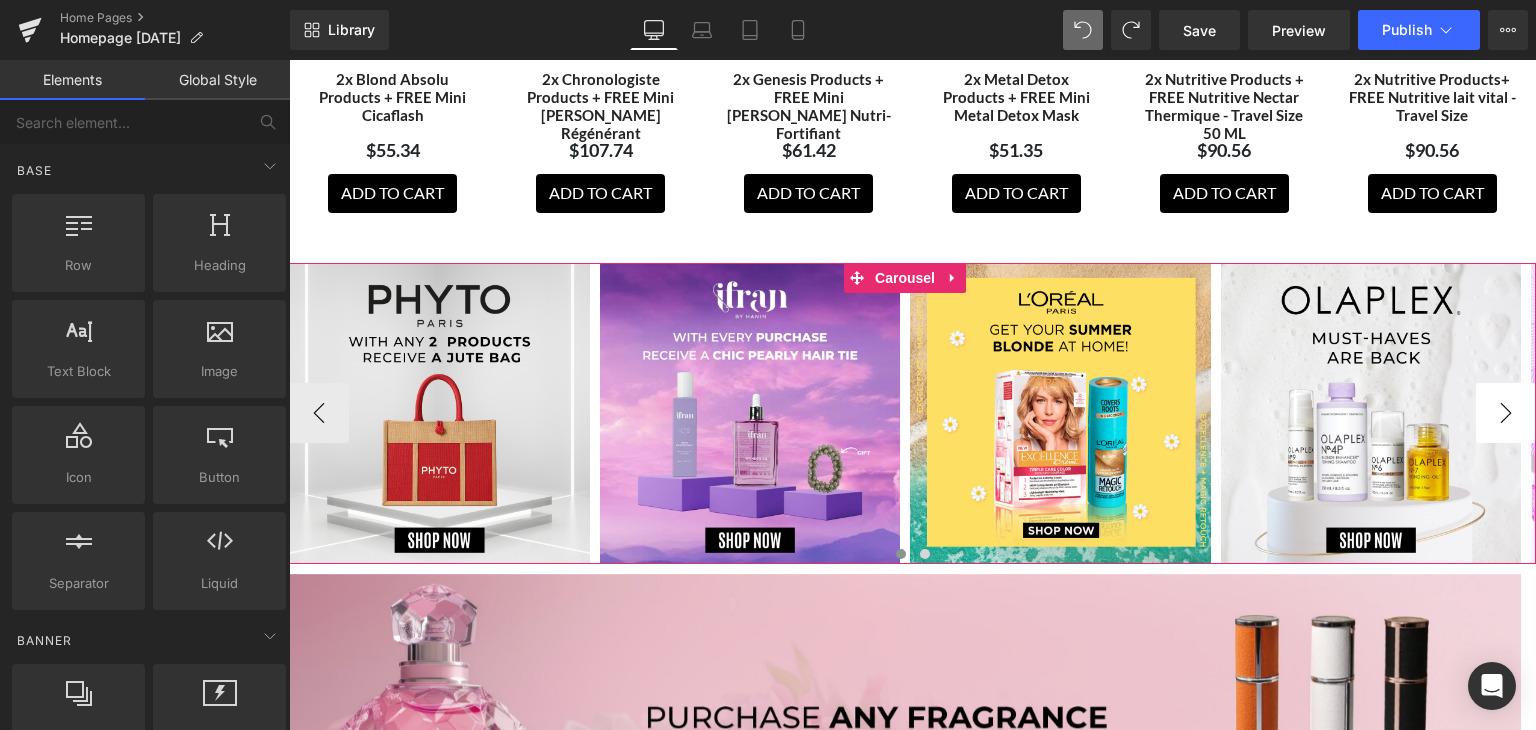 click on "›" at bounding box center [1506, 413] 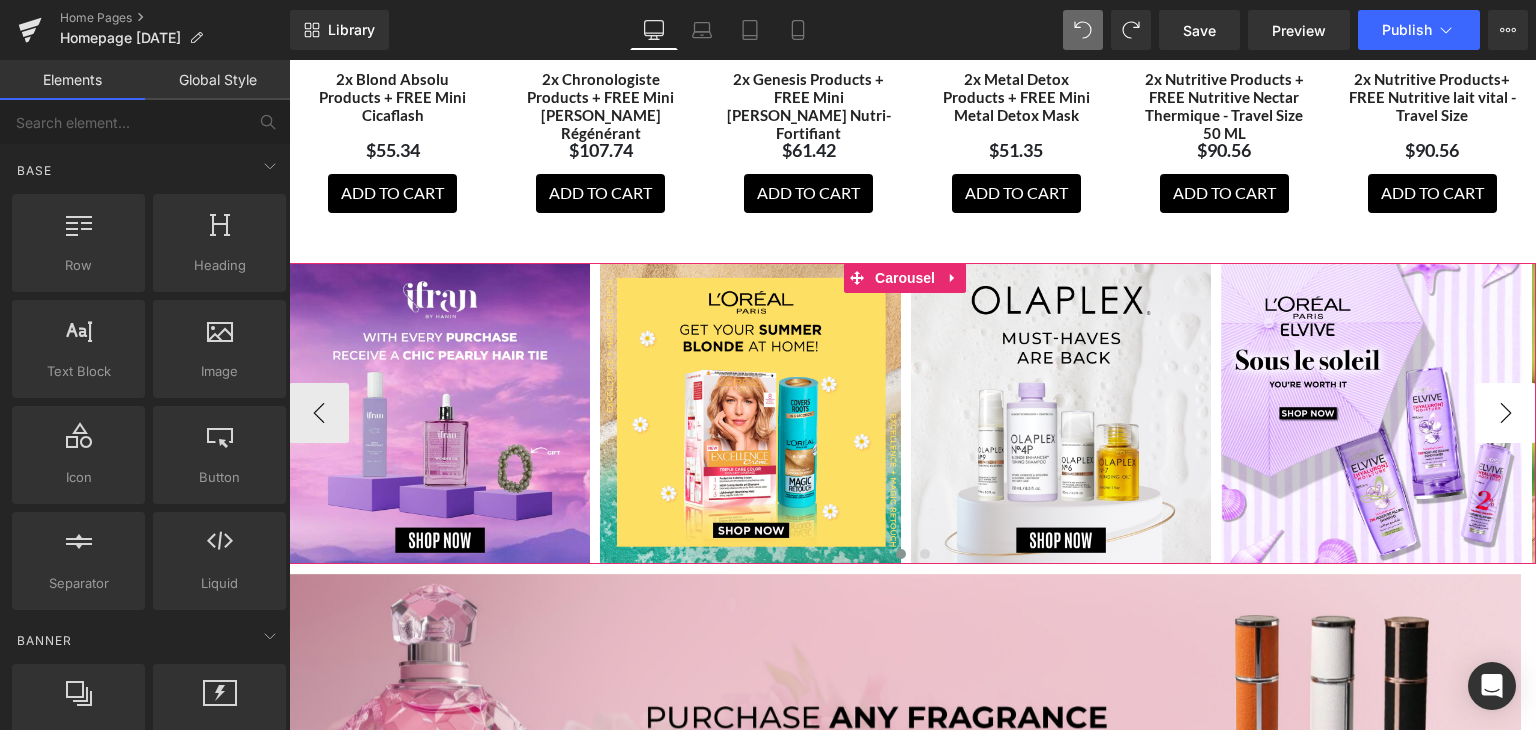click on "›" at bounding box center [1506, 413] 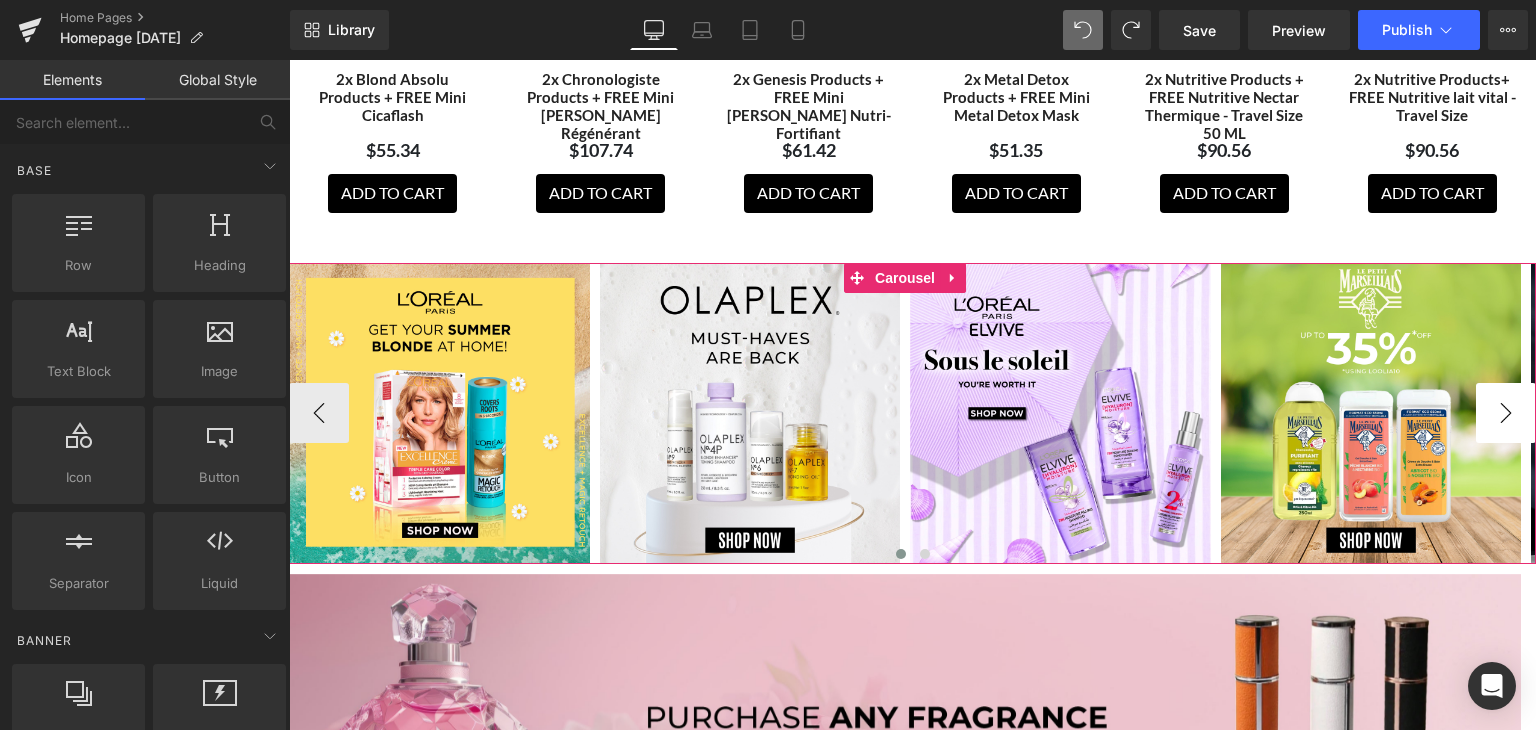 click on "›" at bounding box center (1506, 413) 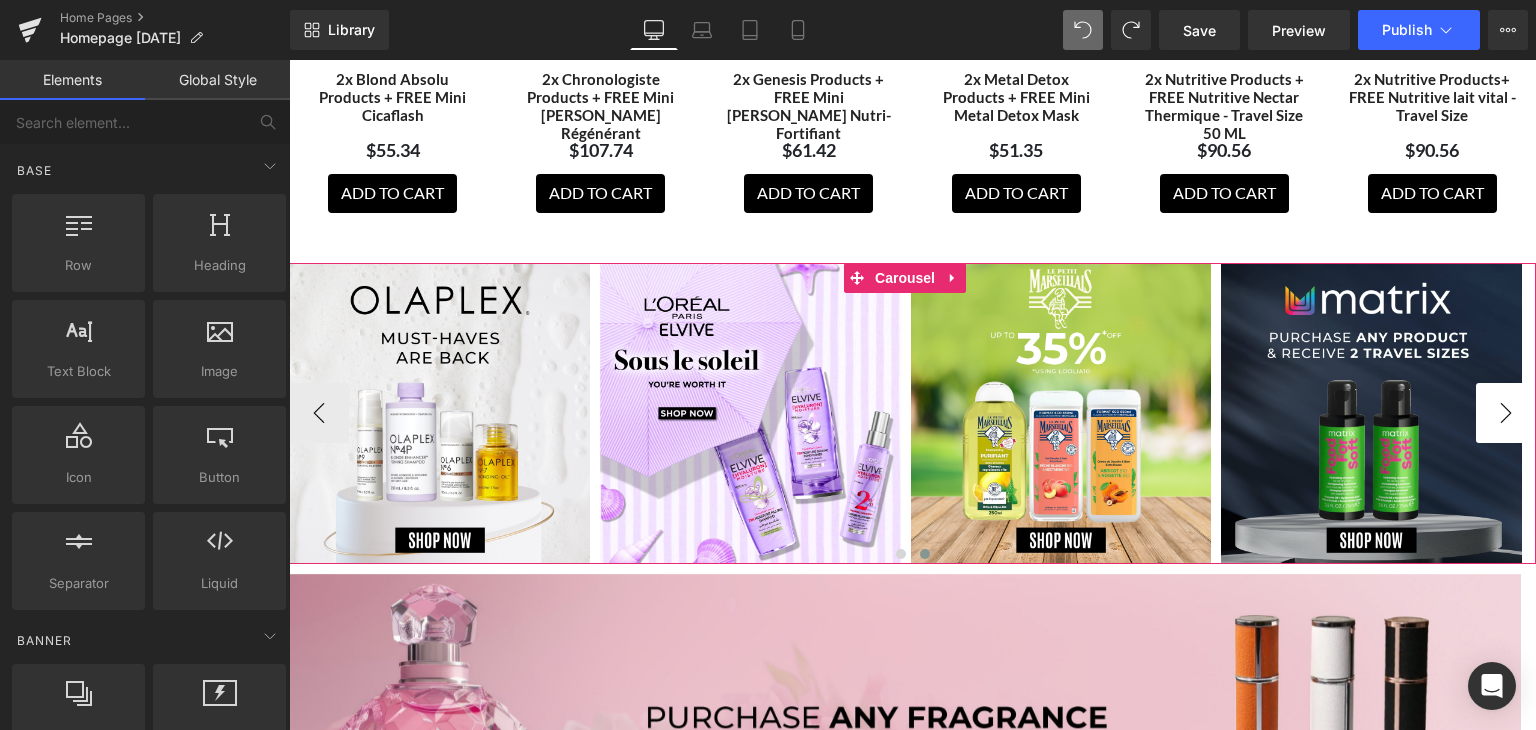 click on "›" at bounding box center (1506, 413) 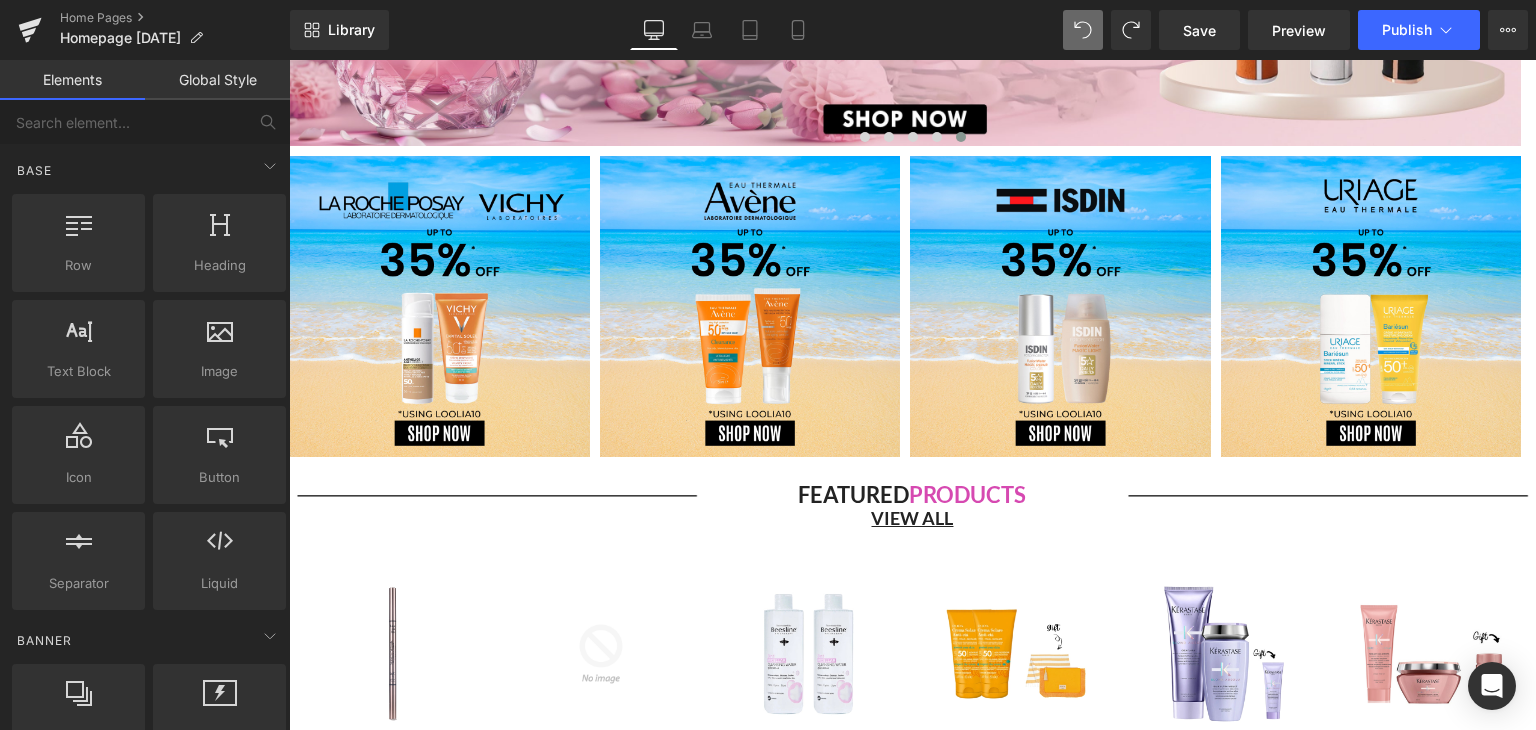 scroll, scrollTop: 486, scrollLeft: 0, axis: vertical 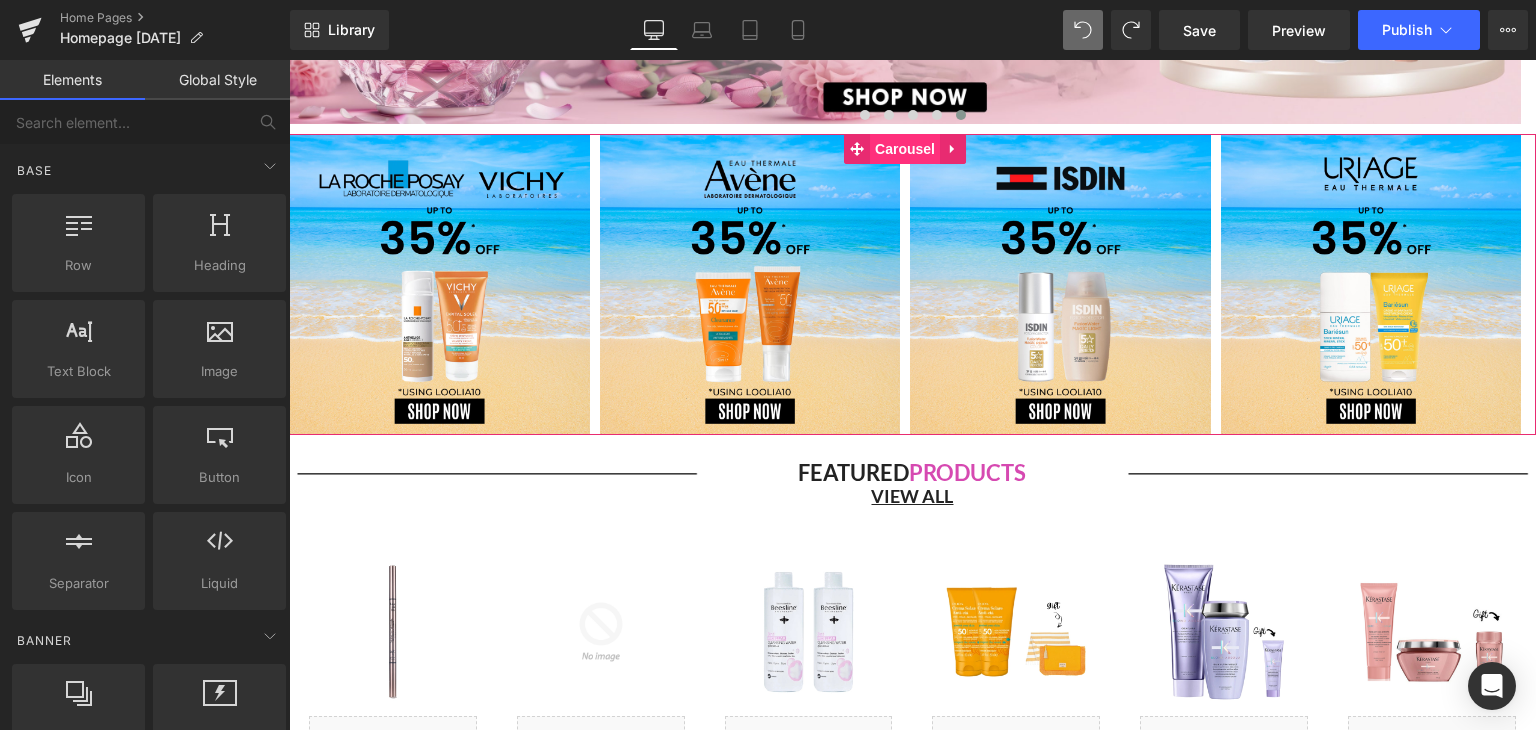 click on "Carousel" at bounding box center (905, 149) 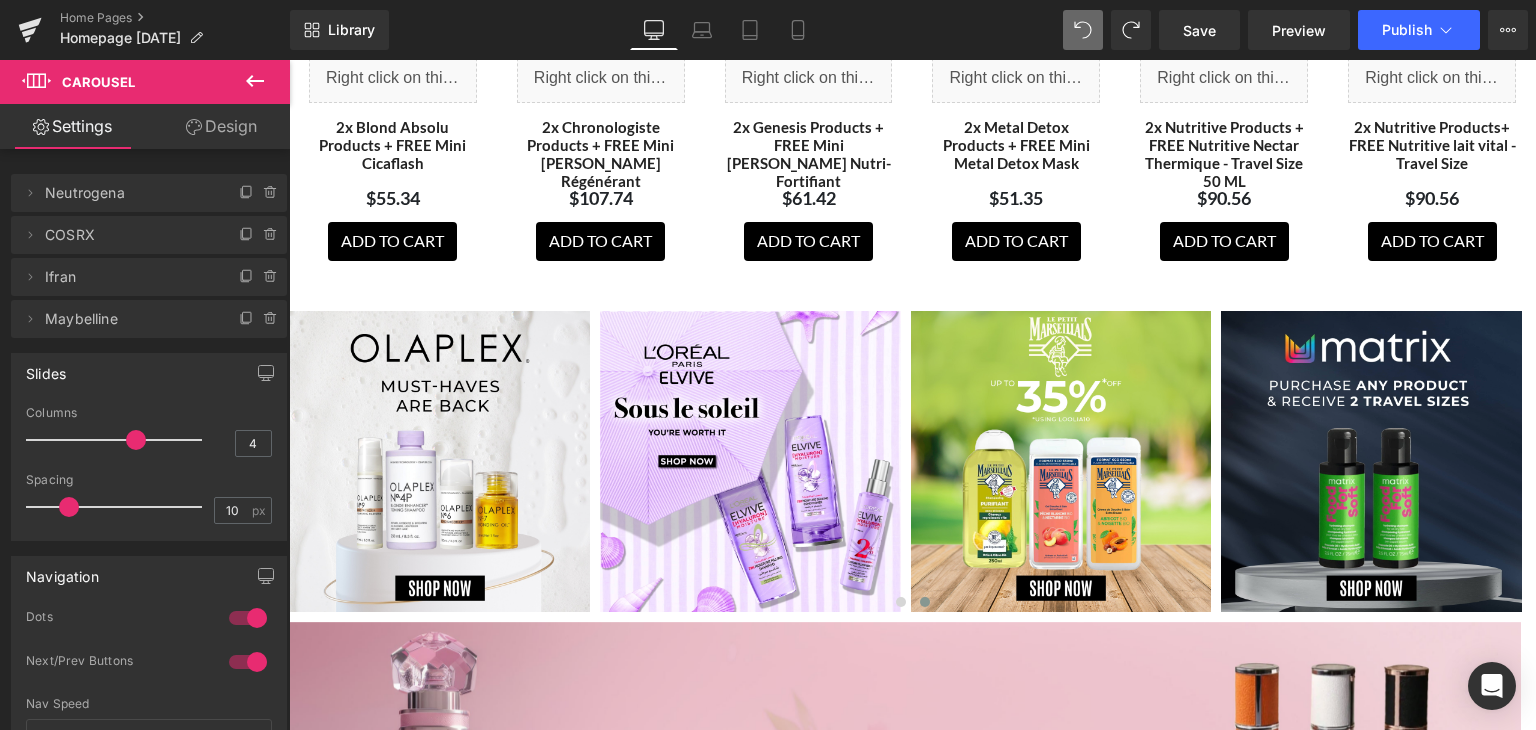 scroll, scrollTop: 5426, scrollLeft: 0, axis: vertical 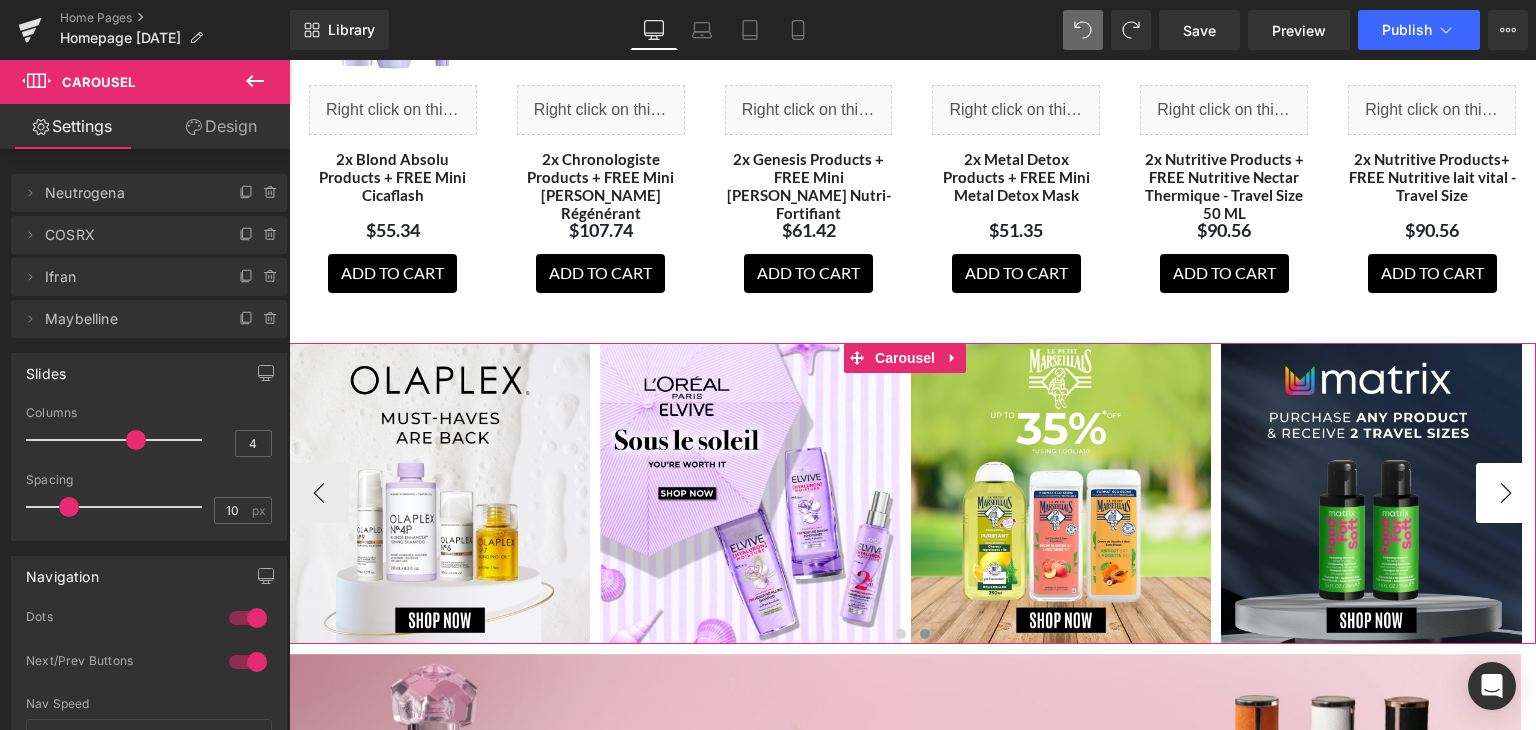 click on "›" at bounding box center (1506, 493) 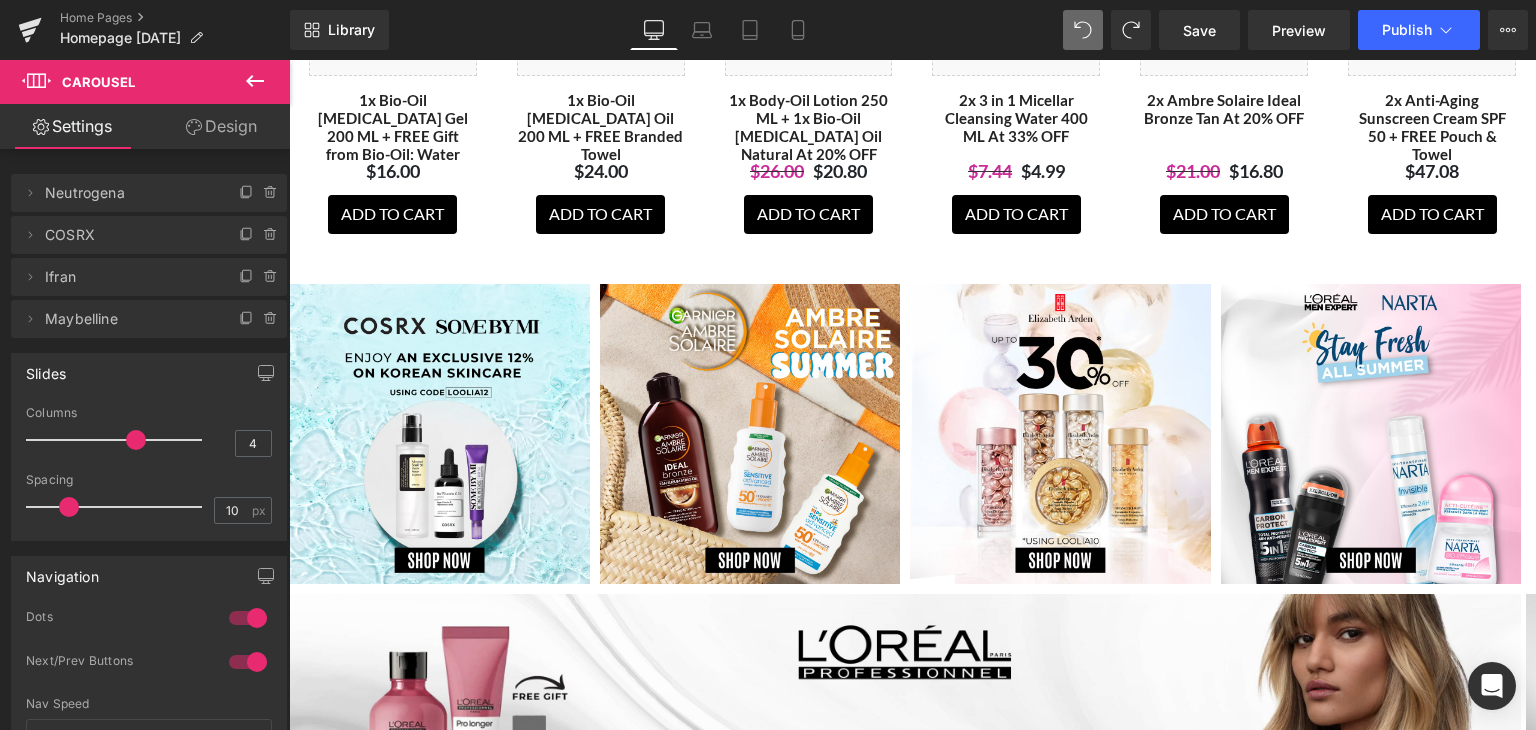 scroll, scrollTop: 4316, scrollLeft: 0, axis: vertical 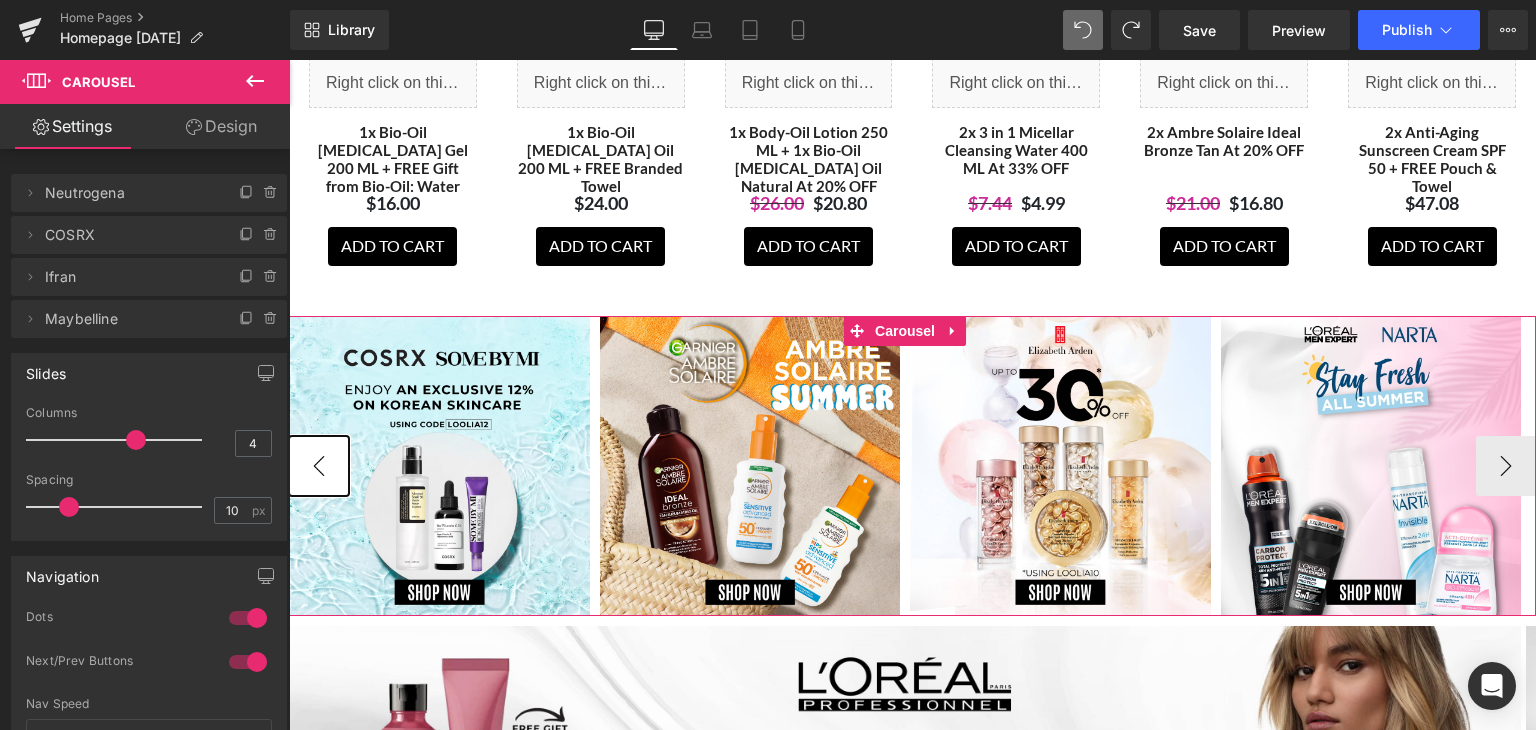 click on "‹" at bounding box center (319, 466) 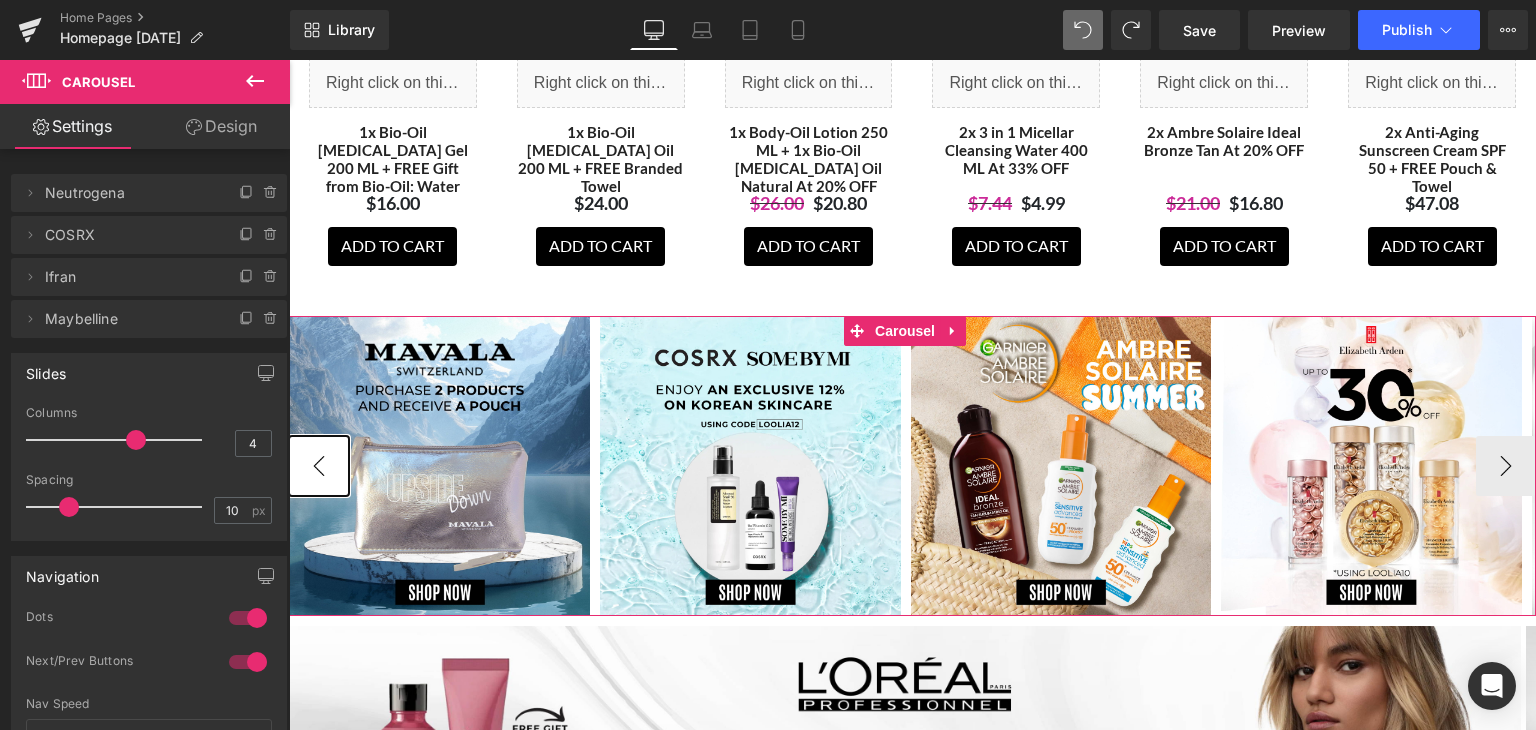 click on "‹" at bounding box center [319, 466] 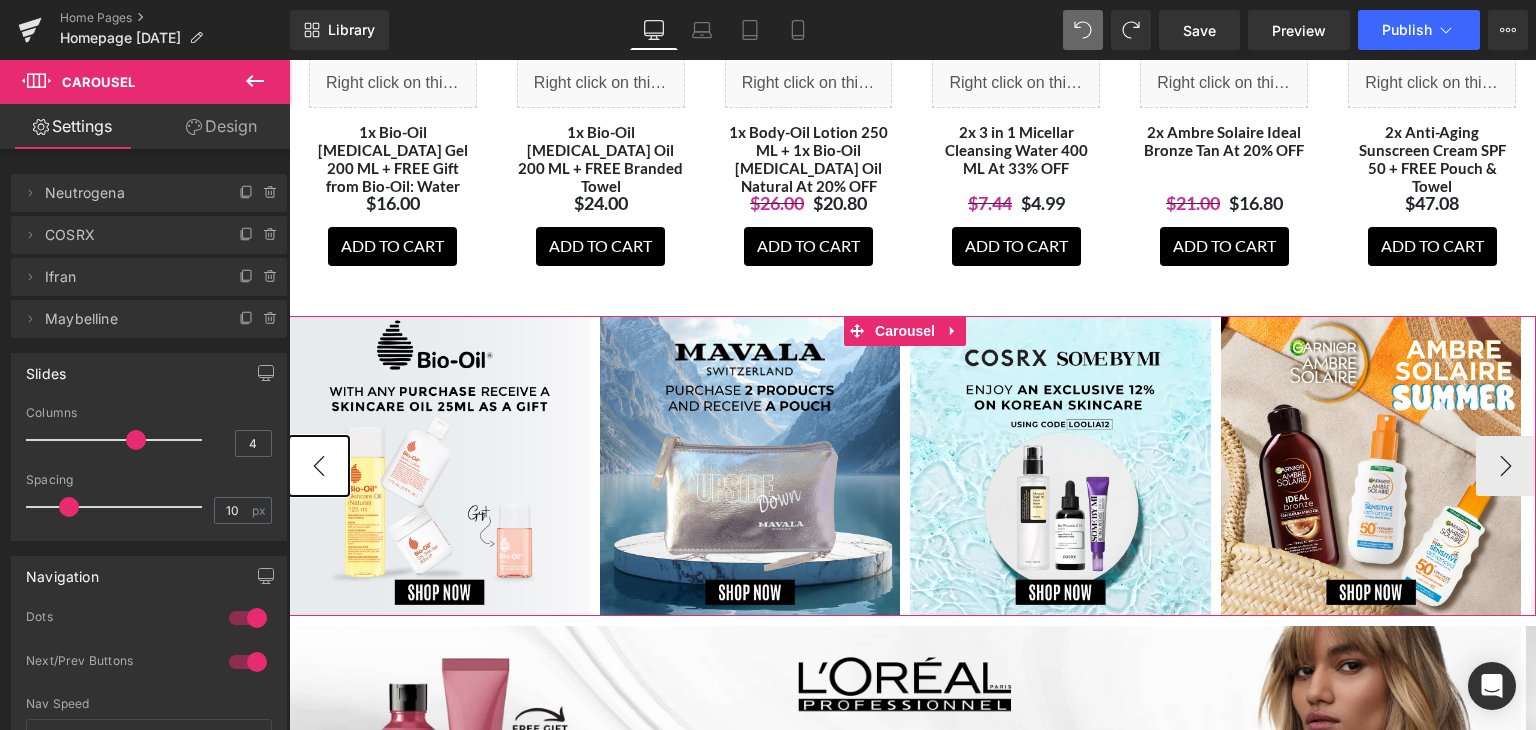 click on "‹" at bounding box center [319, 466] 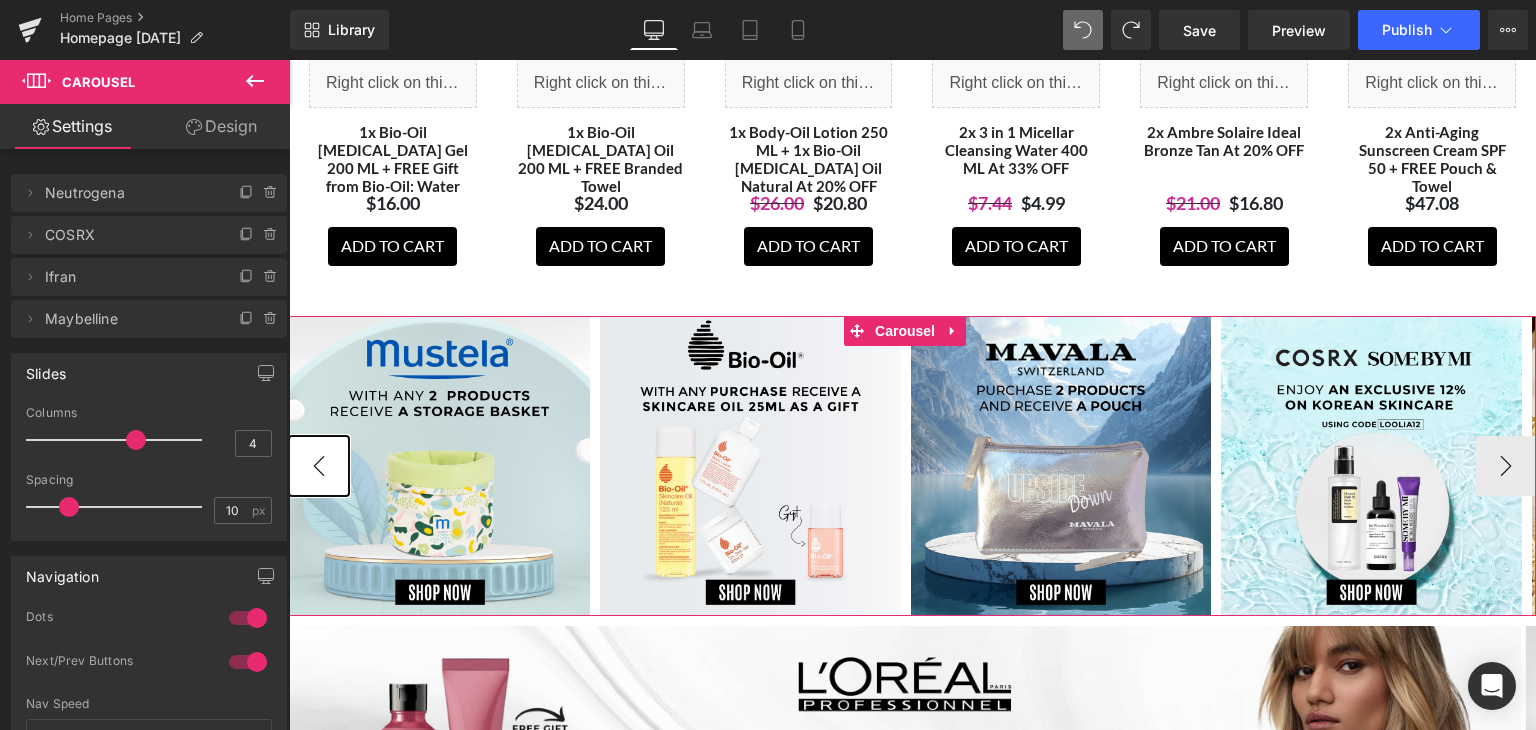 click on "‹" at bounding box center (319, 466) 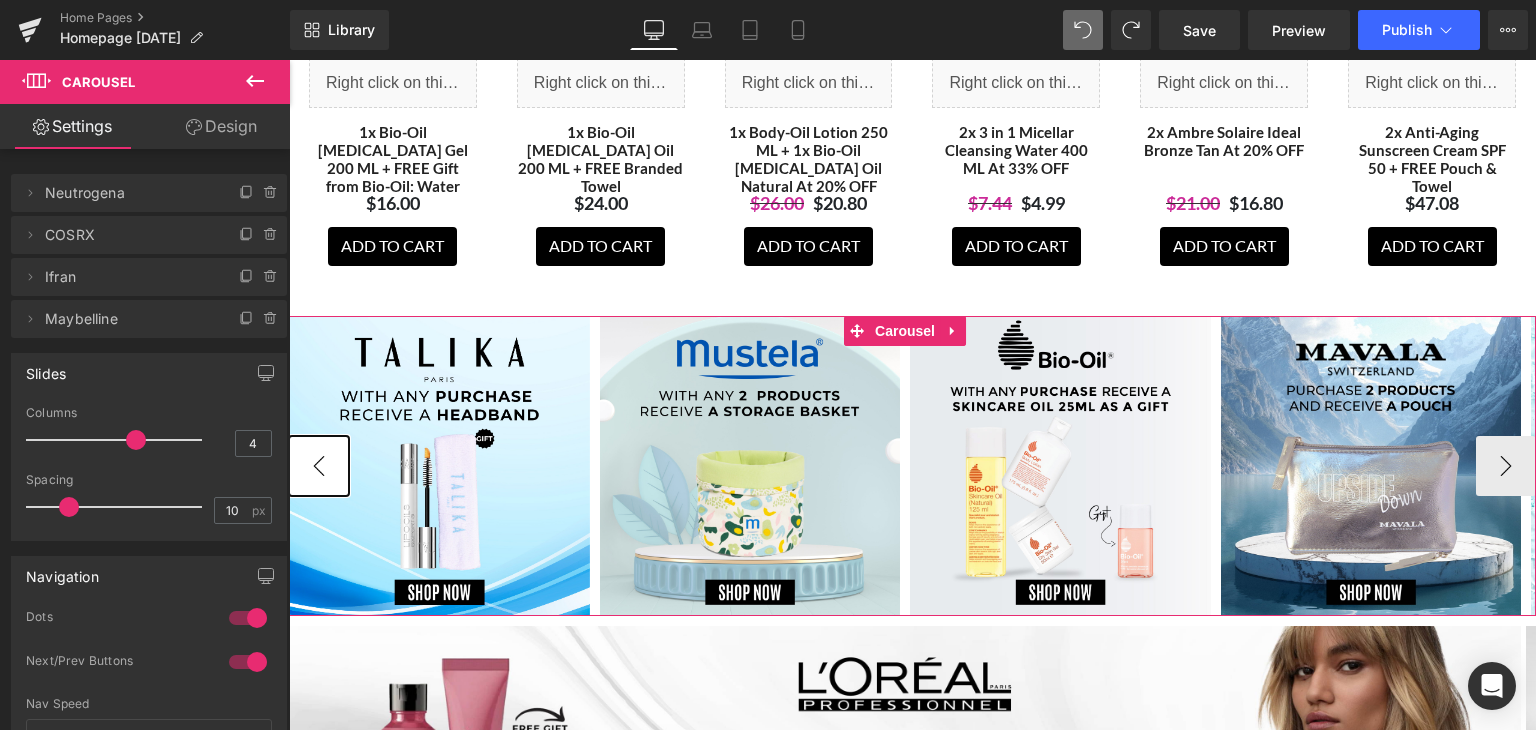 click on "‹" at bounding box center [319, 466] 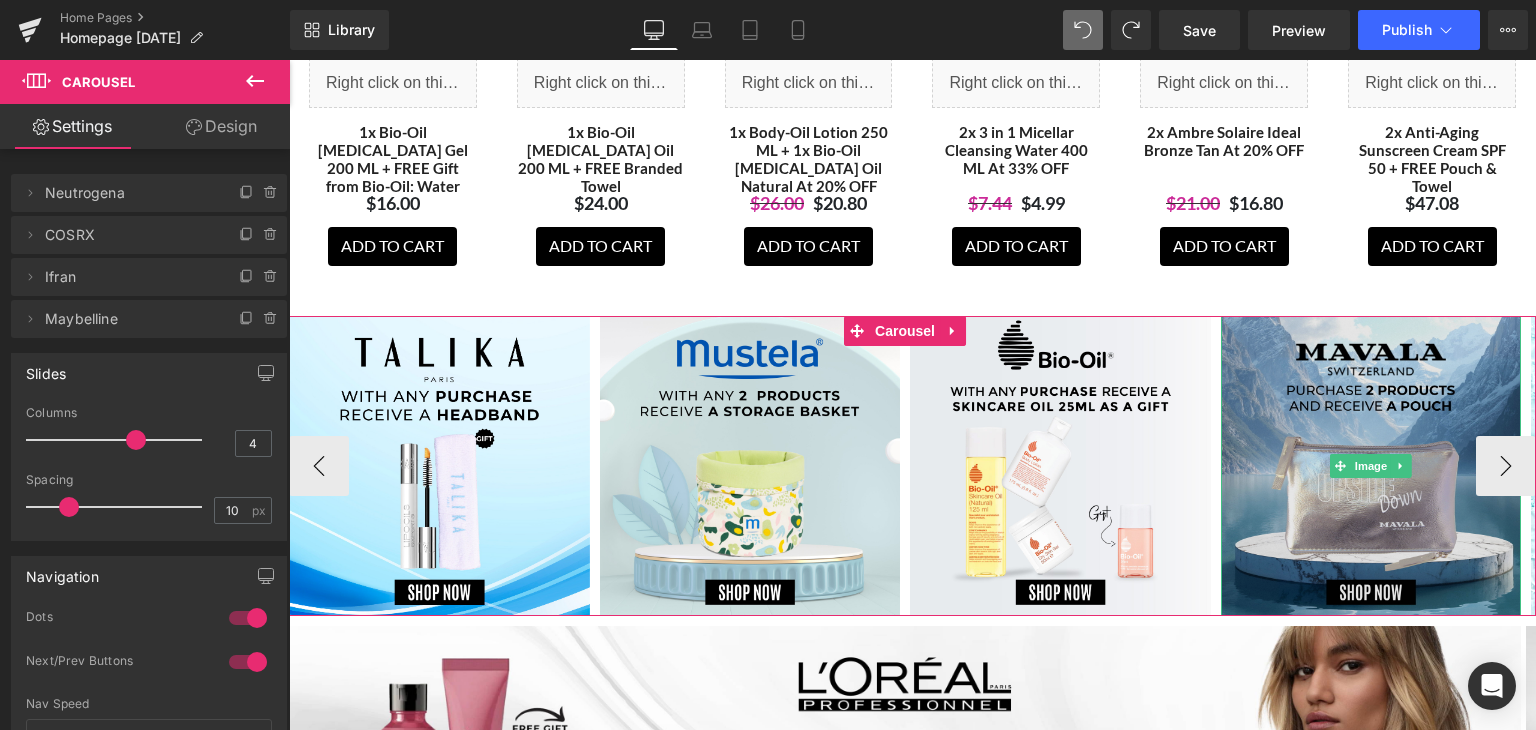 click at bounding box center [1371, 466] 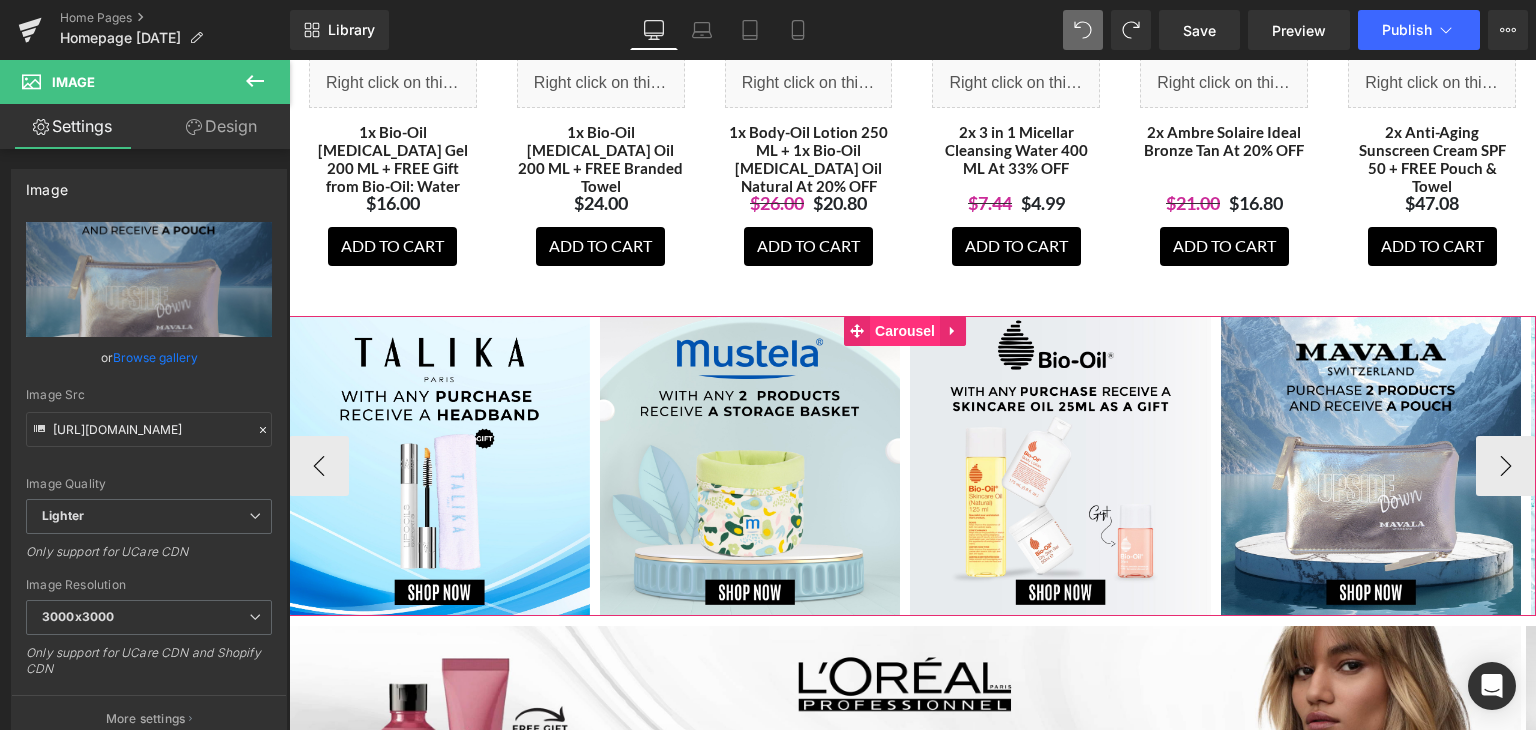 click on "Carousel" at bounding box center (905, 331) 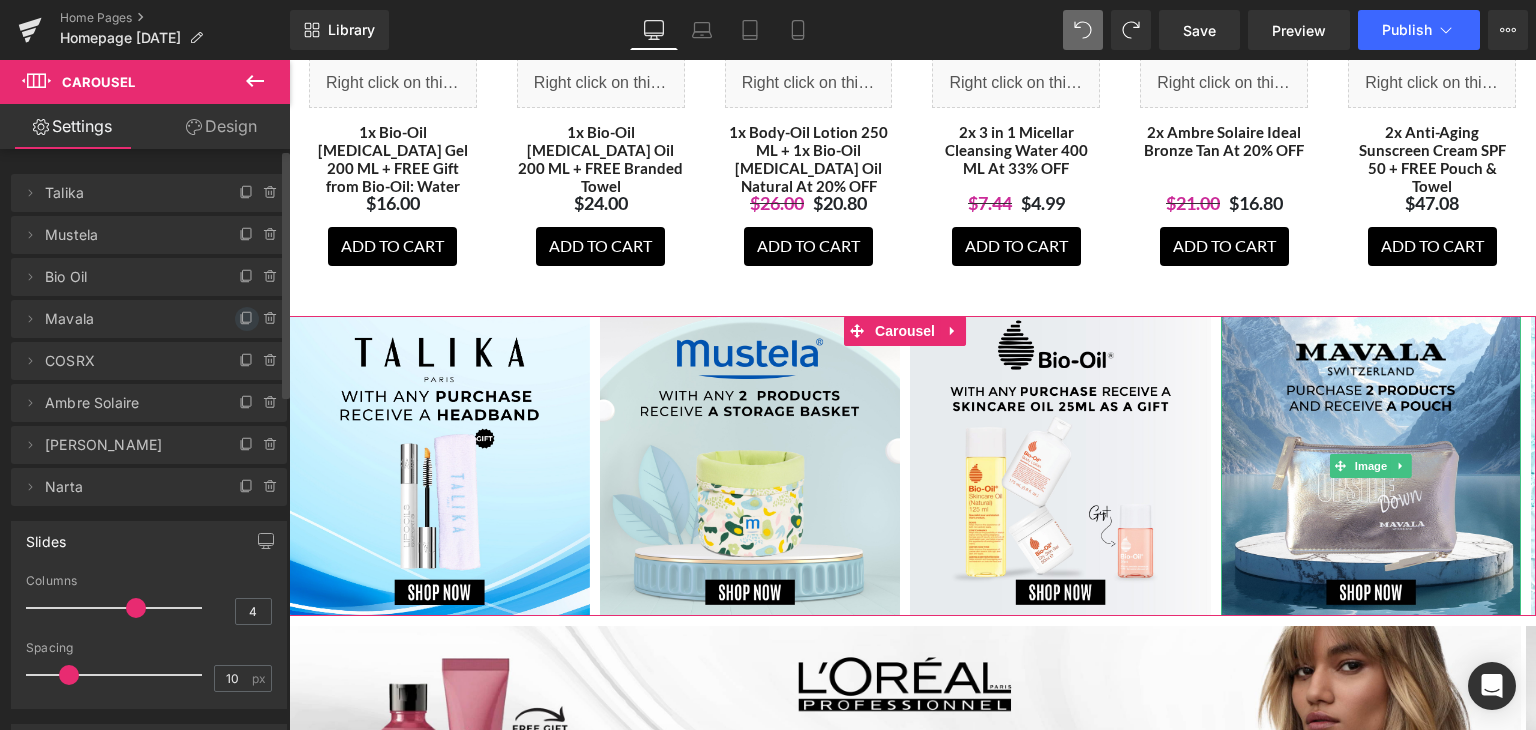 click 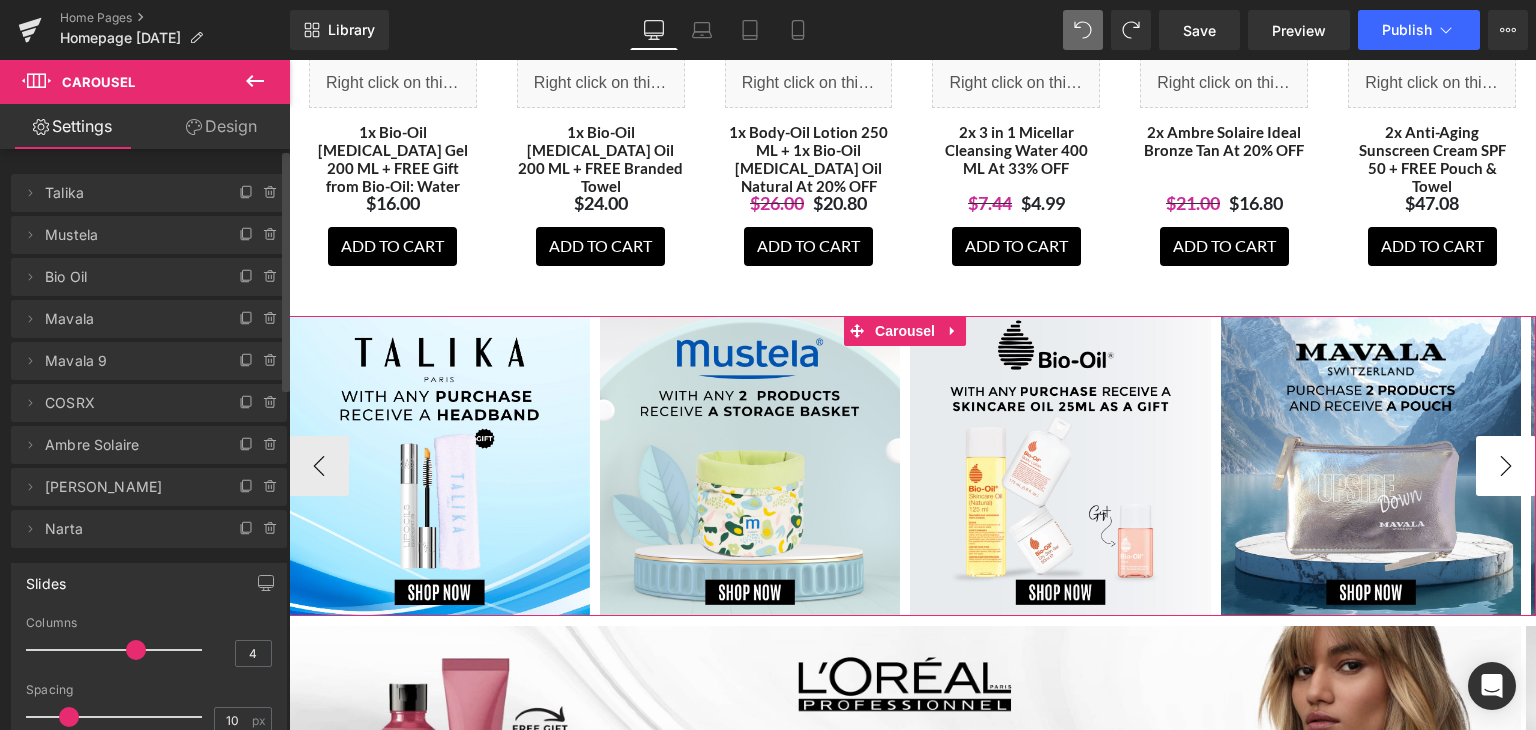 click on "›" at bounding box center (1506, 466) 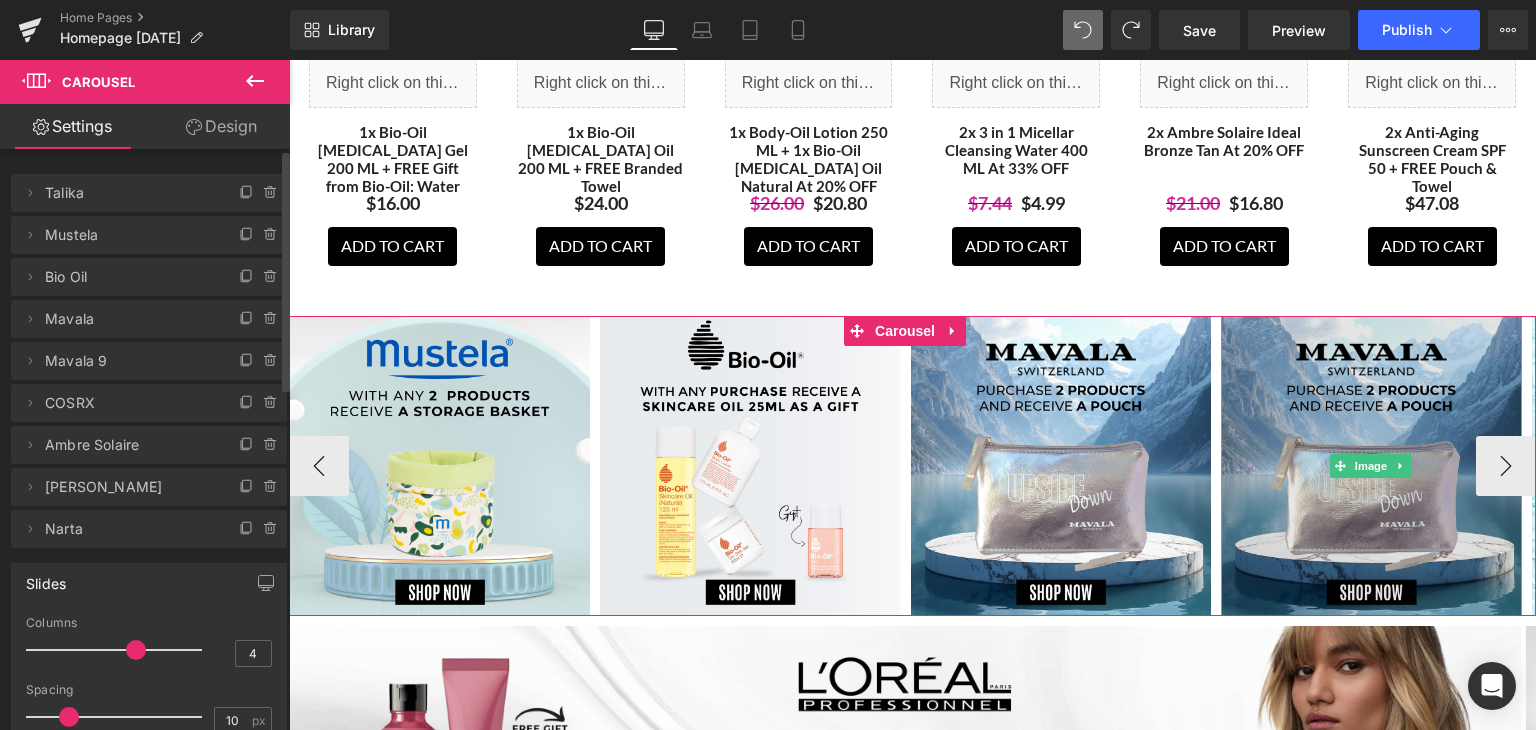 click at bounding box center [1371, 466] 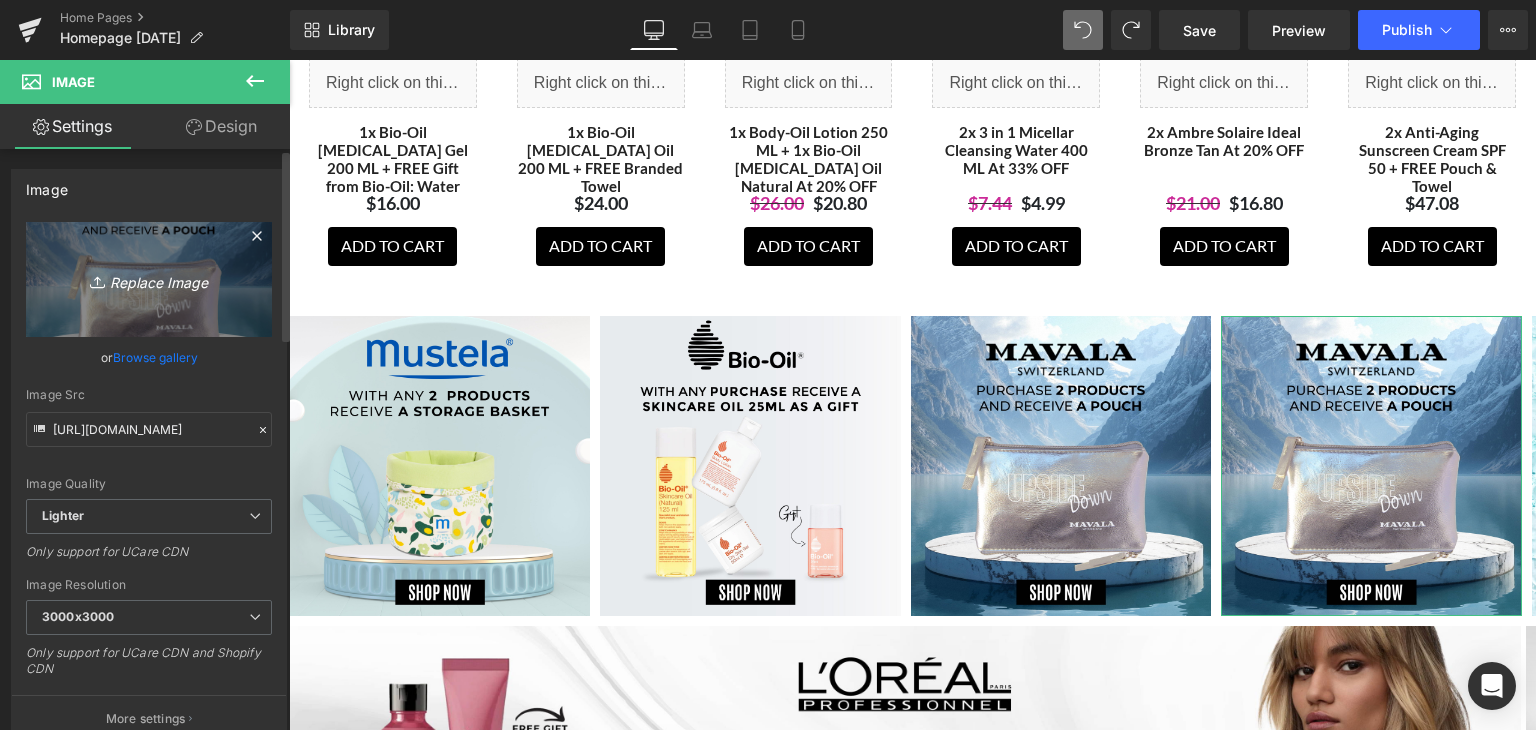 click on "Replace Image" at bounding box center [149, 279] 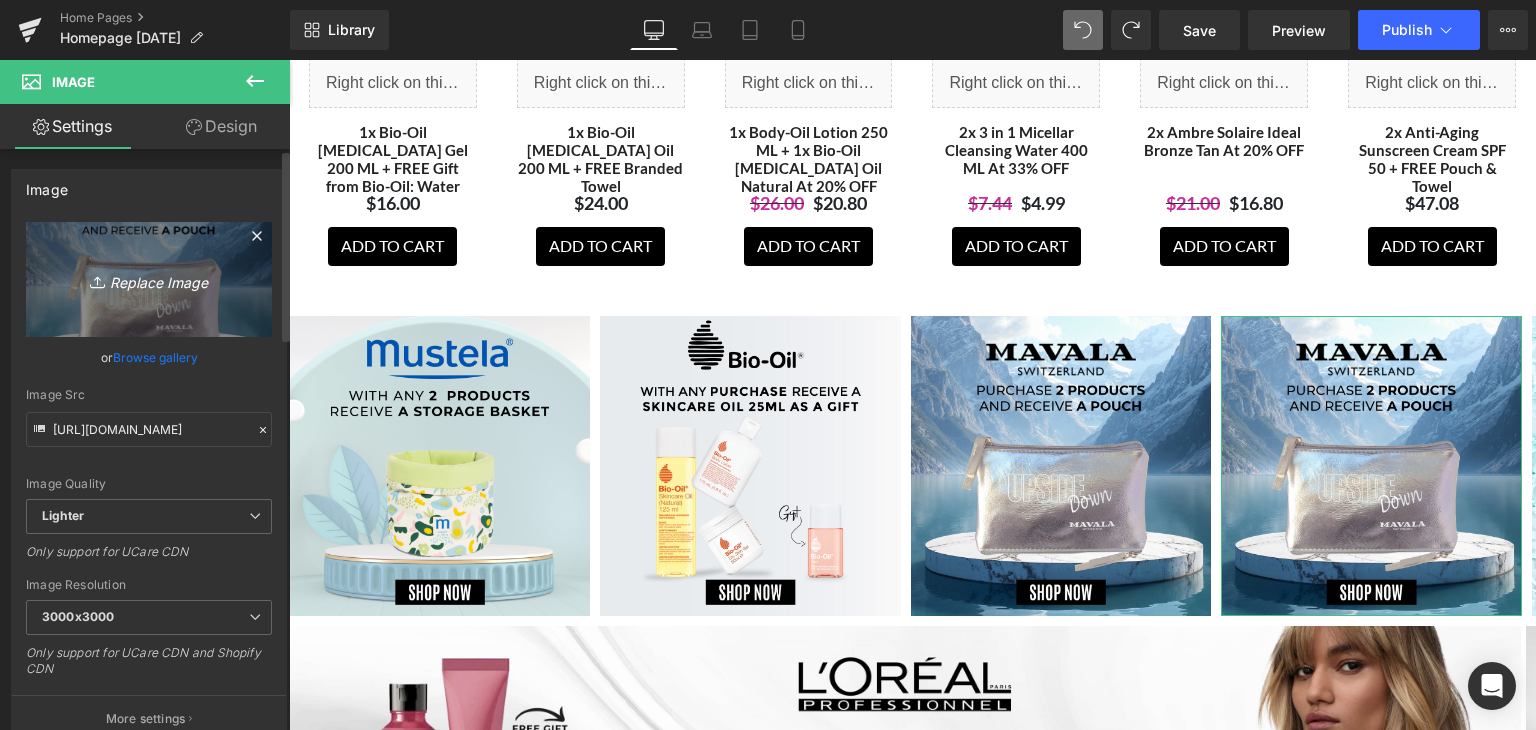 type on "C:\fakepath\[PERSON_NAME] mini.jpg" 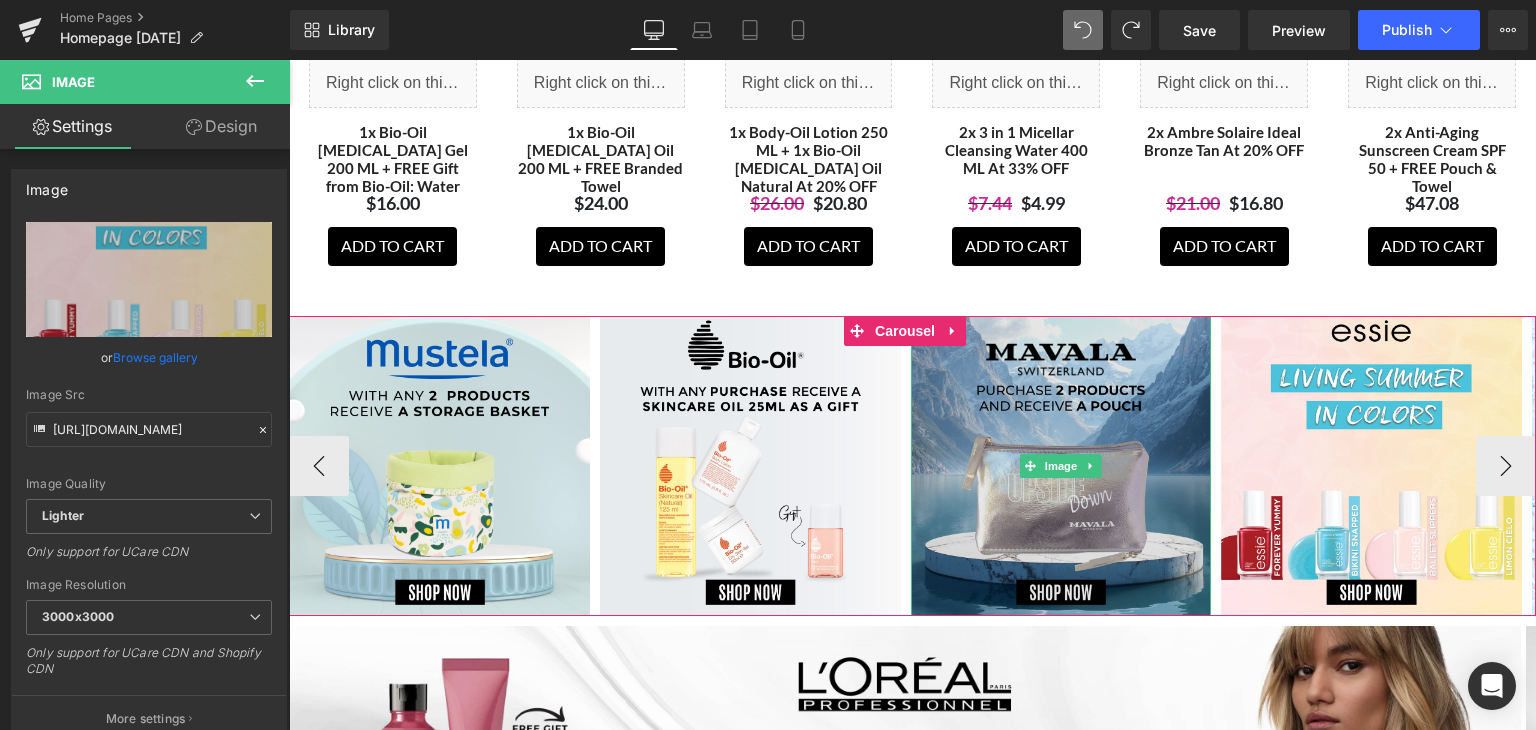 click at bounding box center [1061, 466] 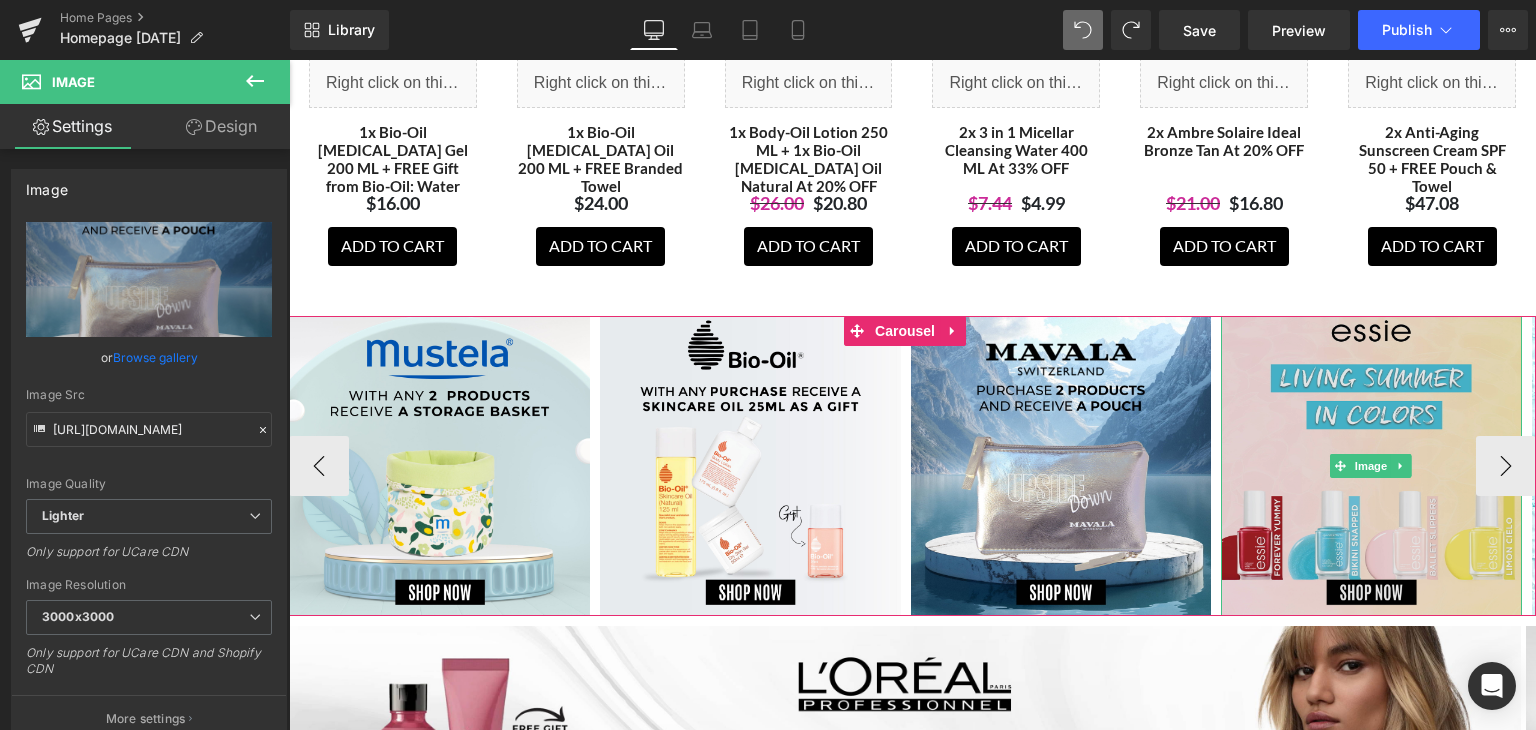 click at bounding box center [1371, 466] 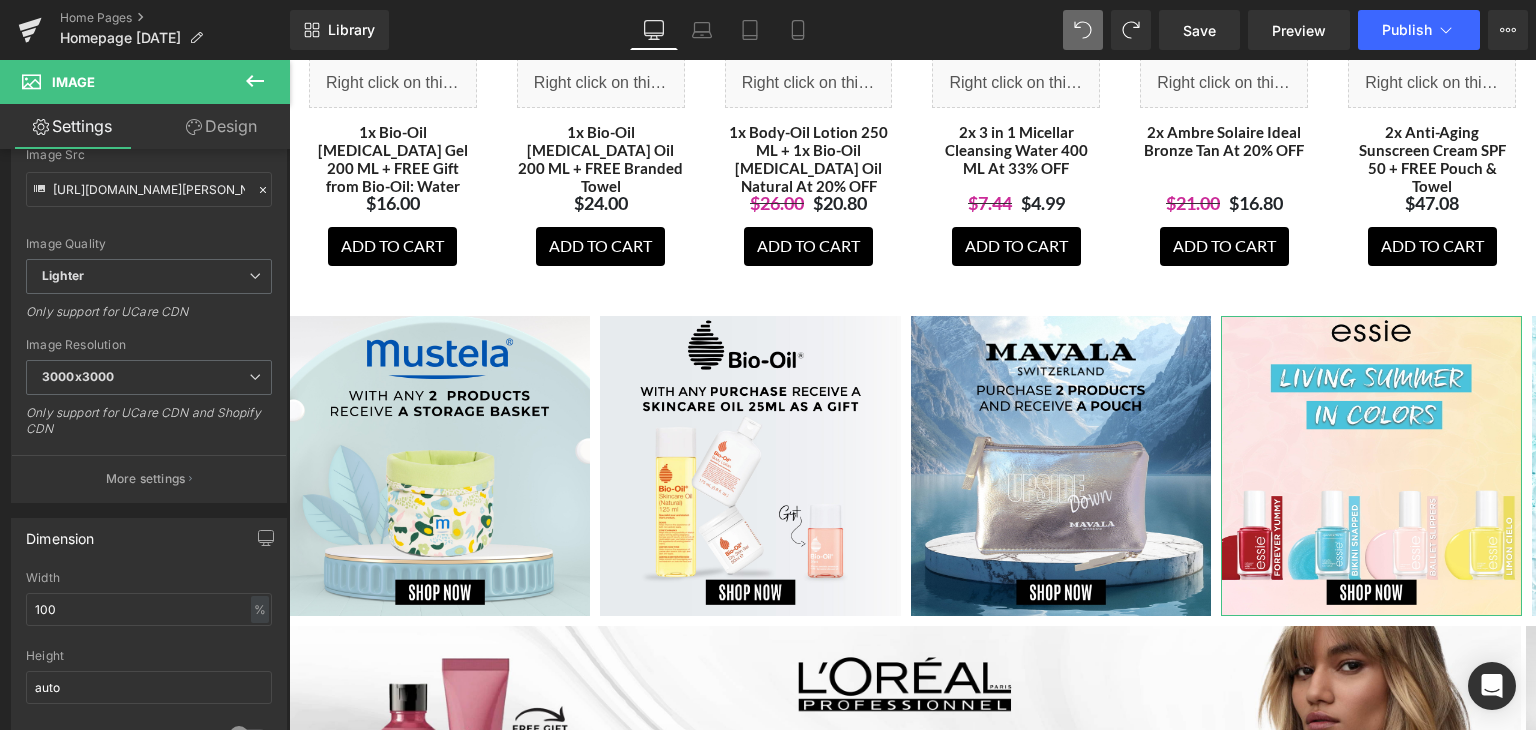 scroll, scrollTop: 322, scrollLeft: 0, axis: vertical 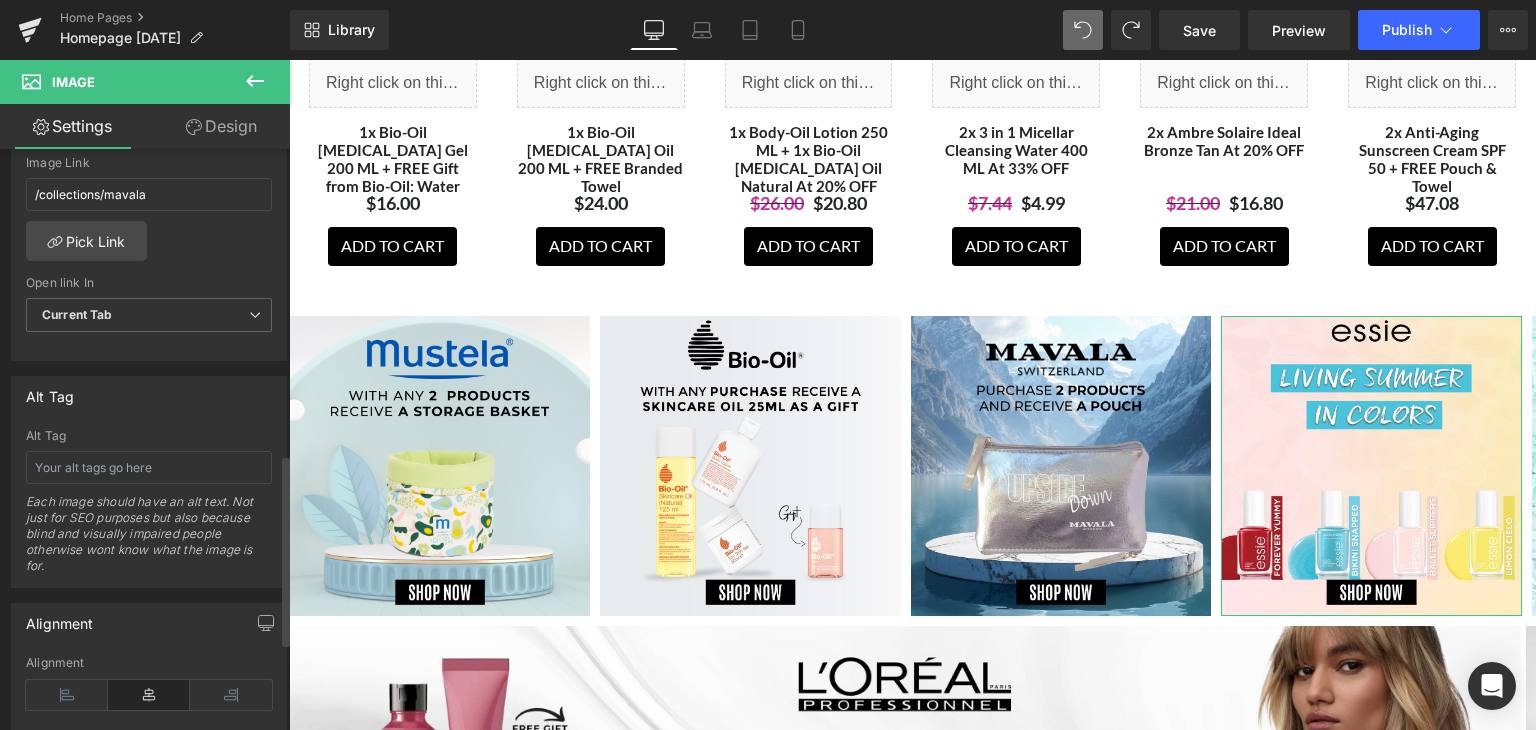 click on "Alignment" at bounding box center (149, 623) 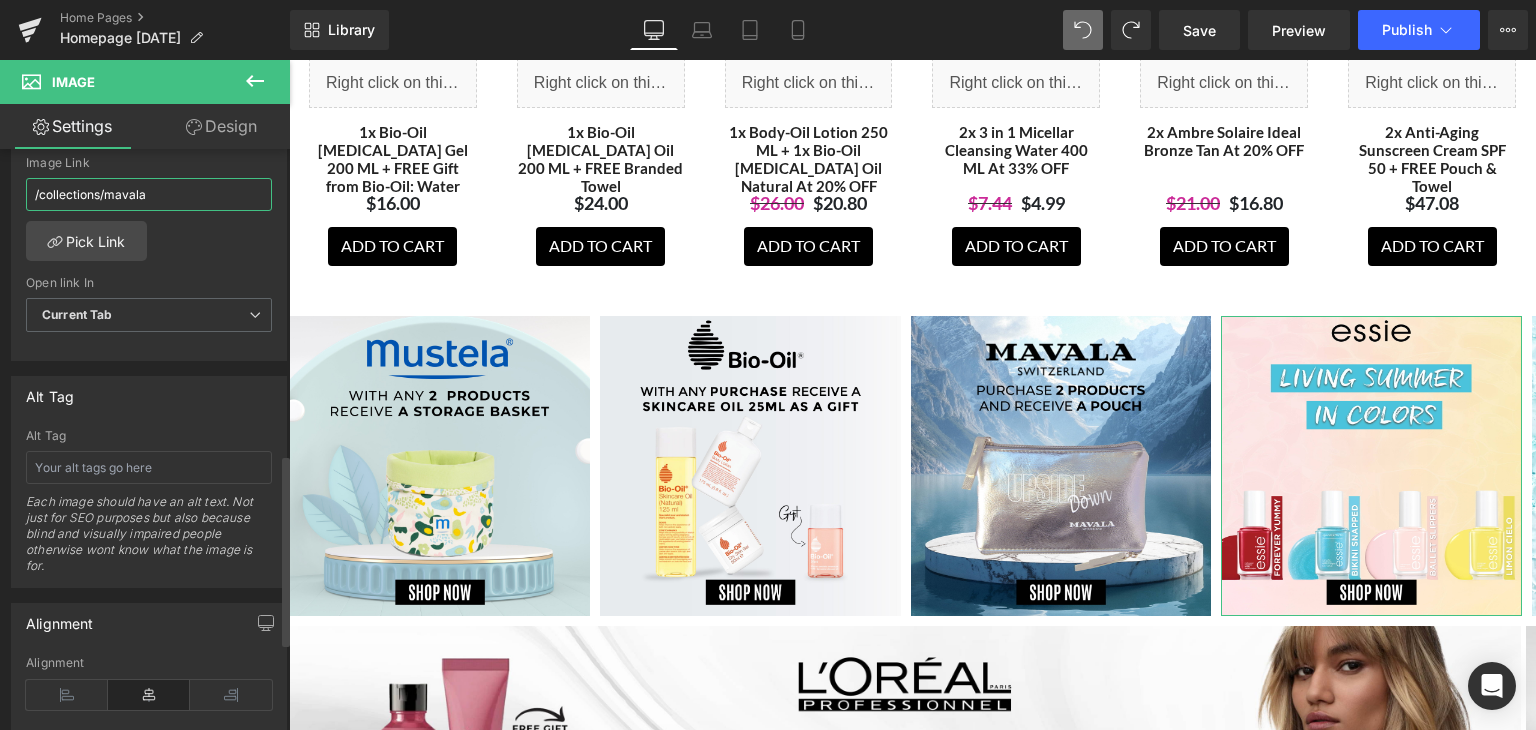 drag, startPoint x: 160, startPoint y: 189, endPoint x: 25, endPoint y: 192, distance: 135.03333 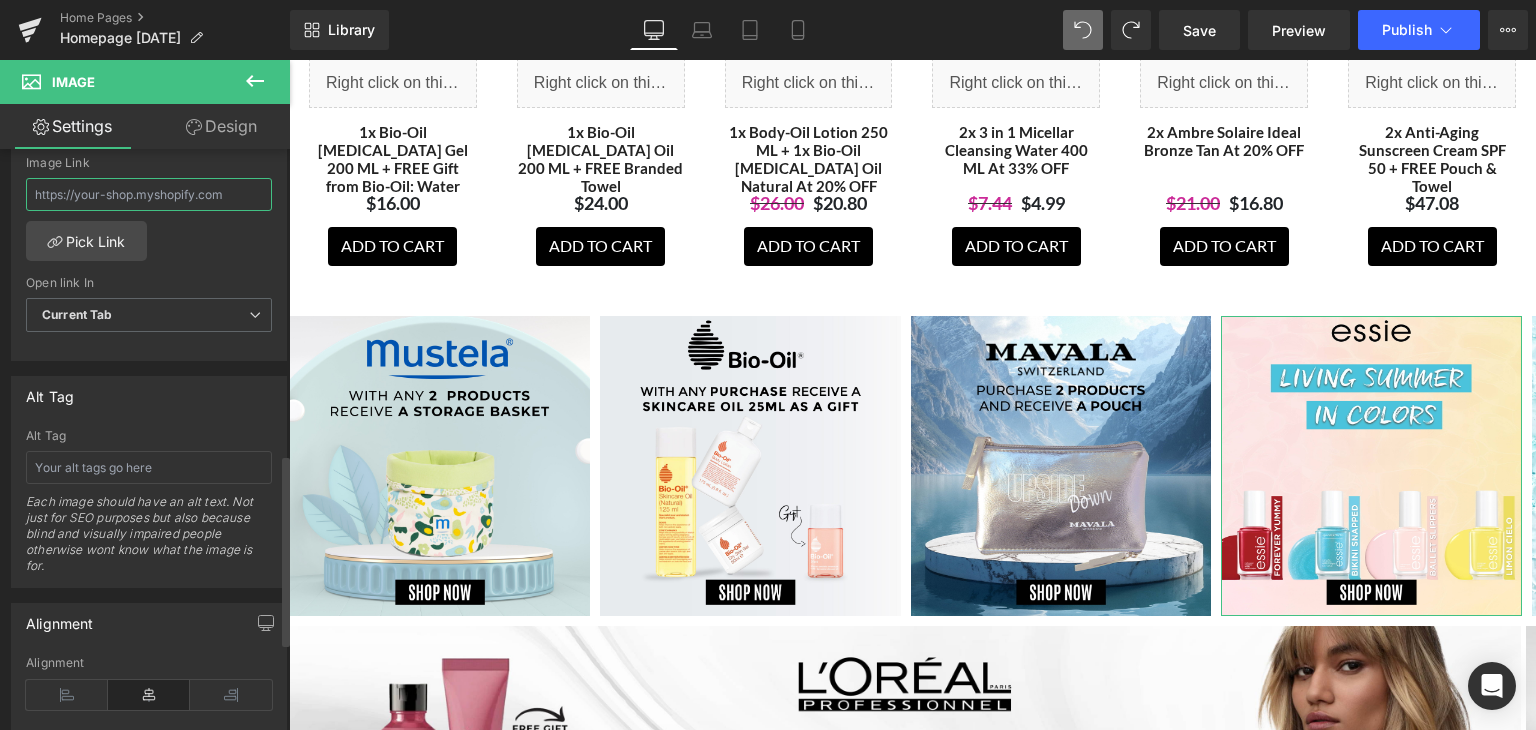 click at bounding box center (149, 194) 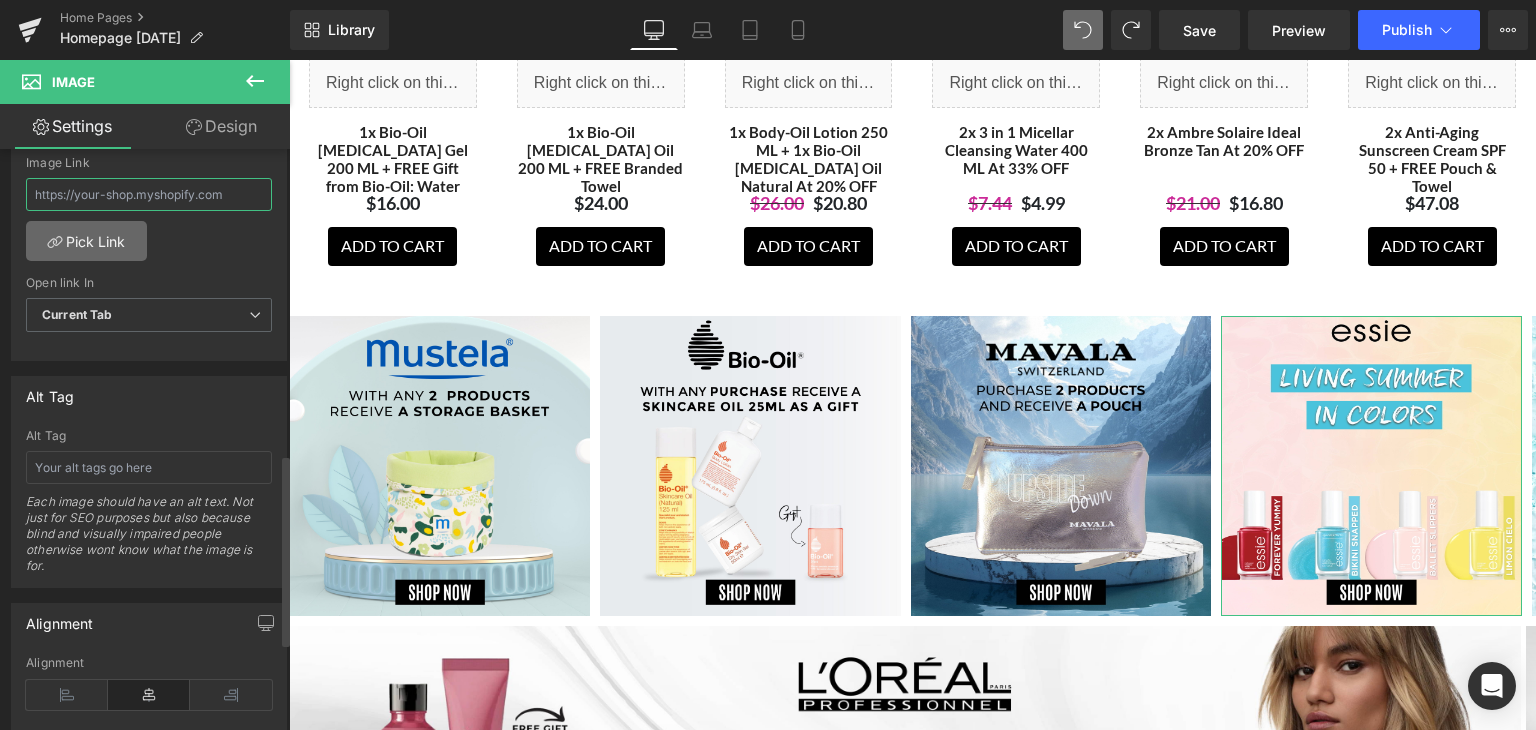 type 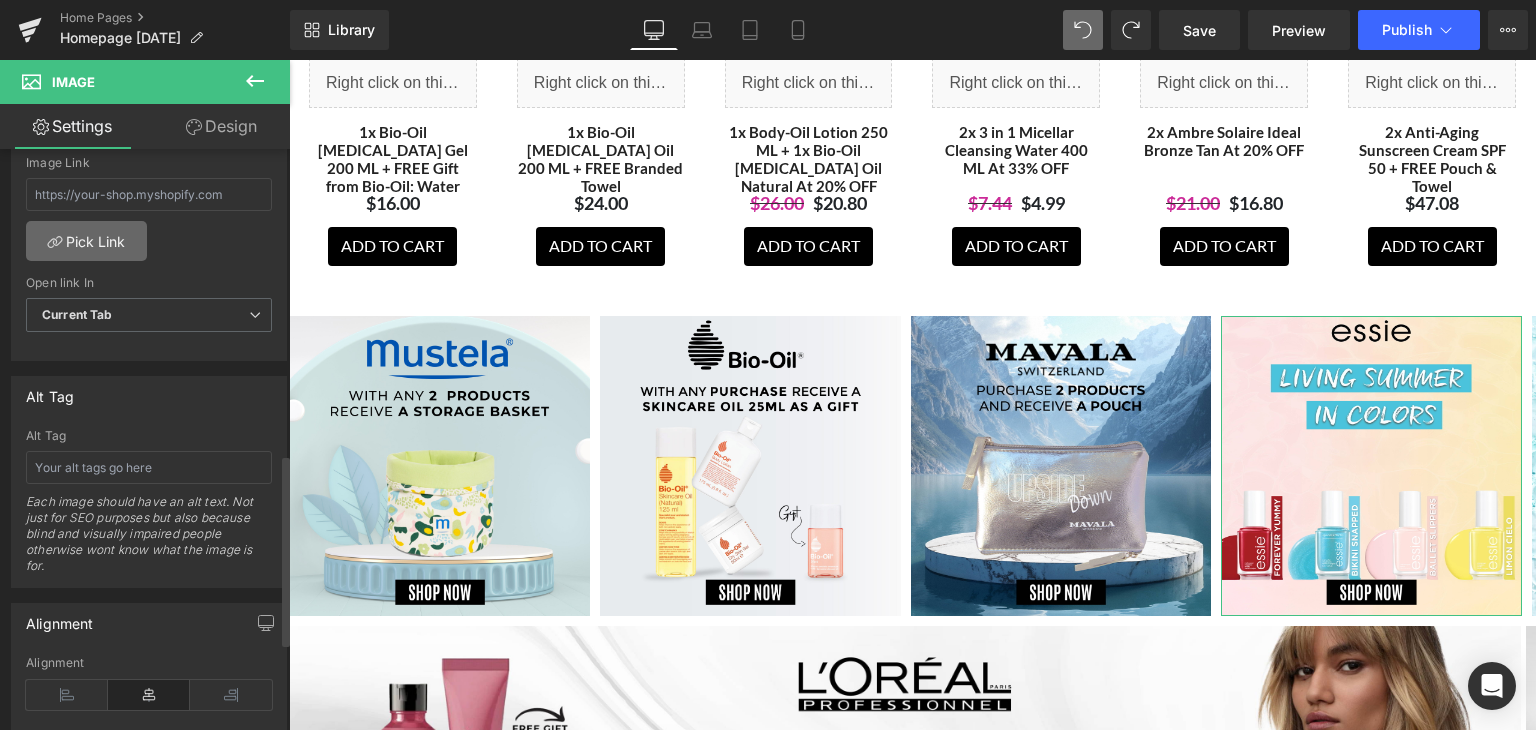 click on "Pick Link" at bounding box center [86, 241] 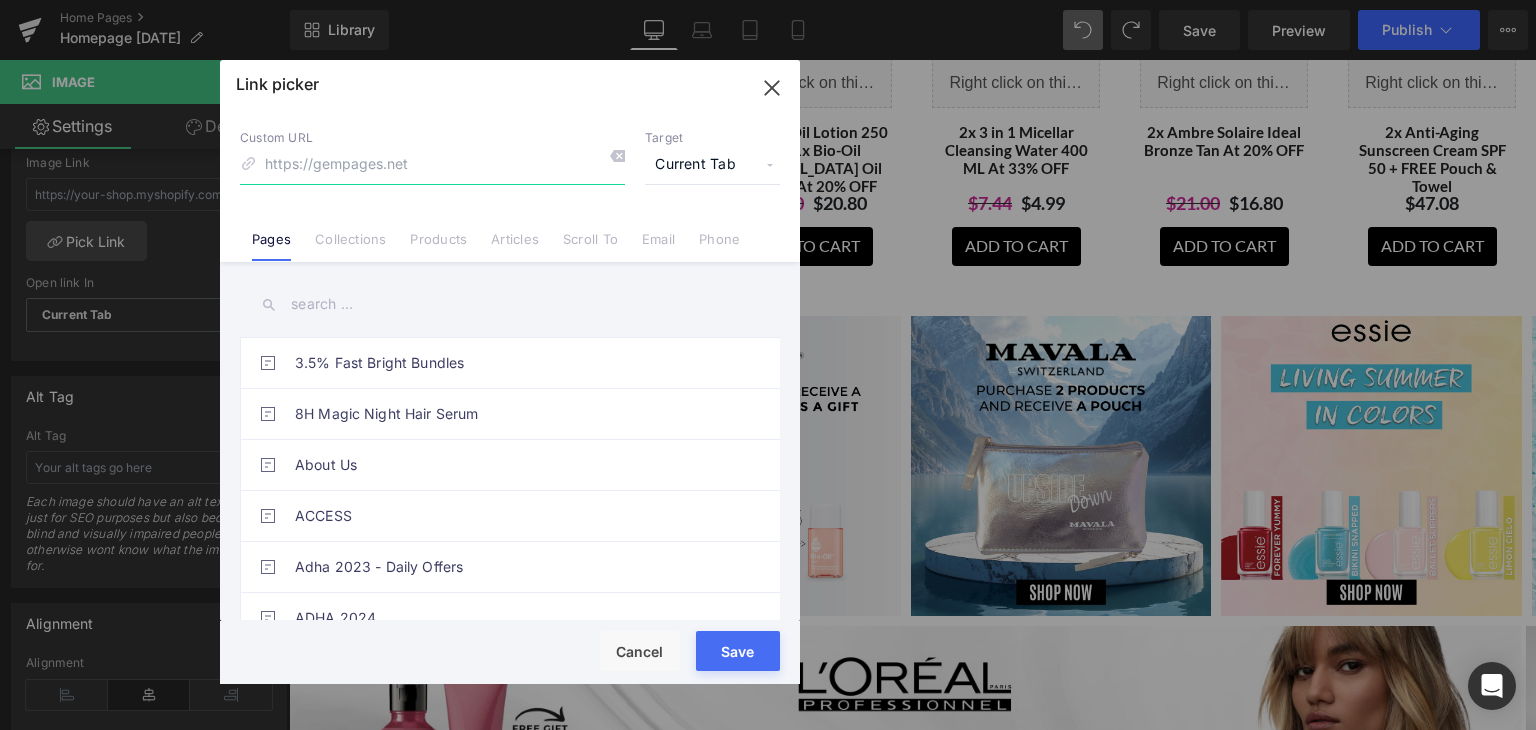 type on "m" 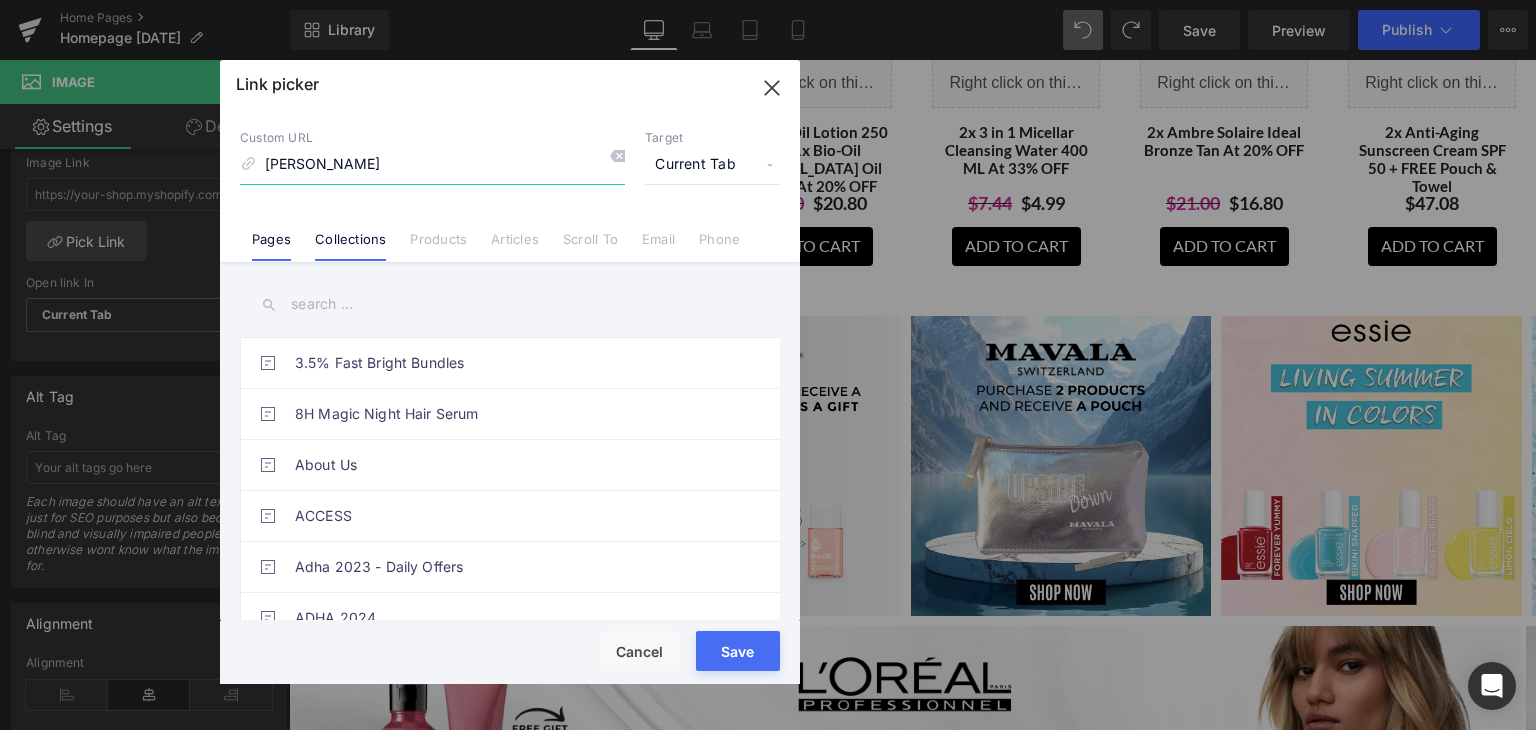 type on "[PERSON_NAME]" 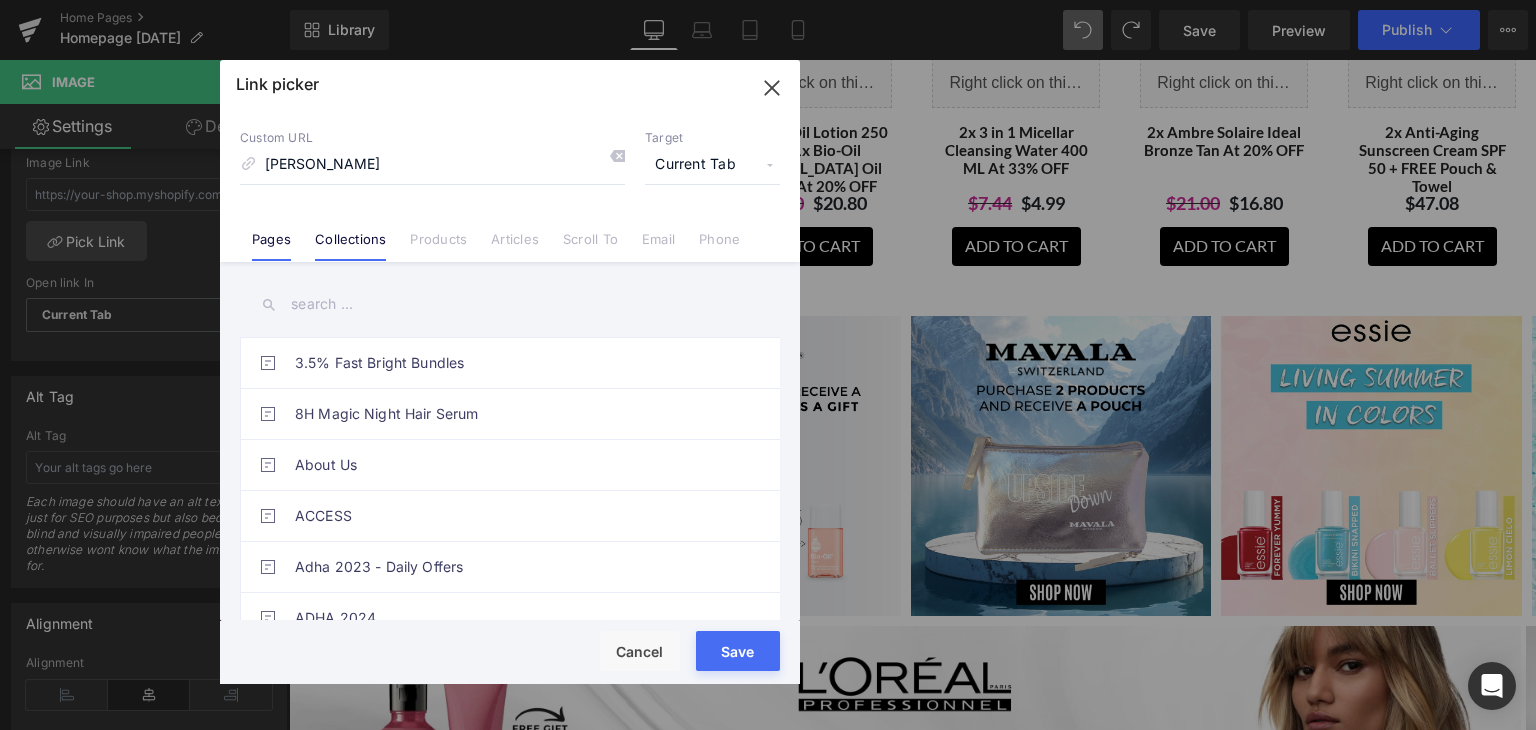 click on "Collections" at bounding box center (350, 246) 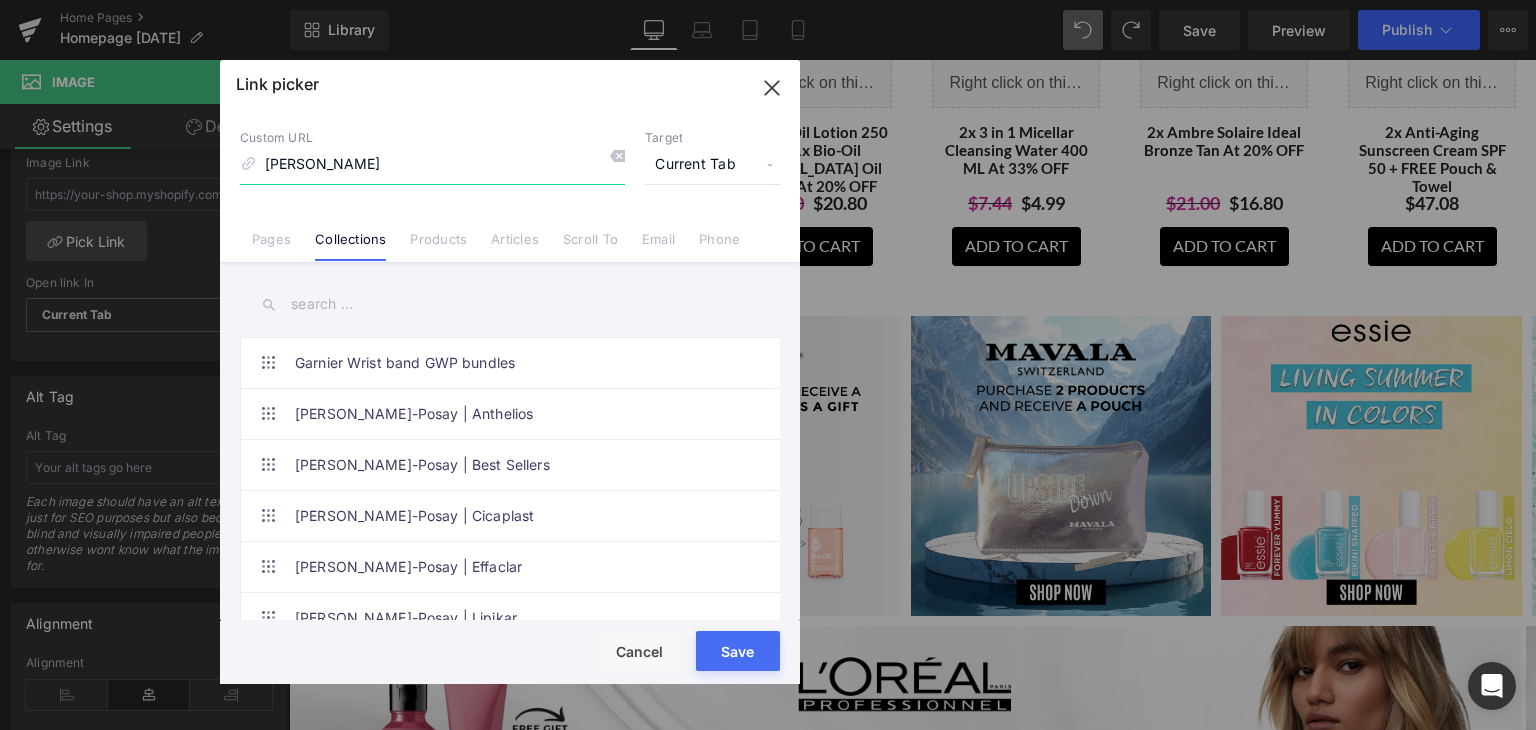 drag, startPoint x: 326, startPoint y: 157, endPoint x: 240, endPoint y: 160, distance: 86.05231 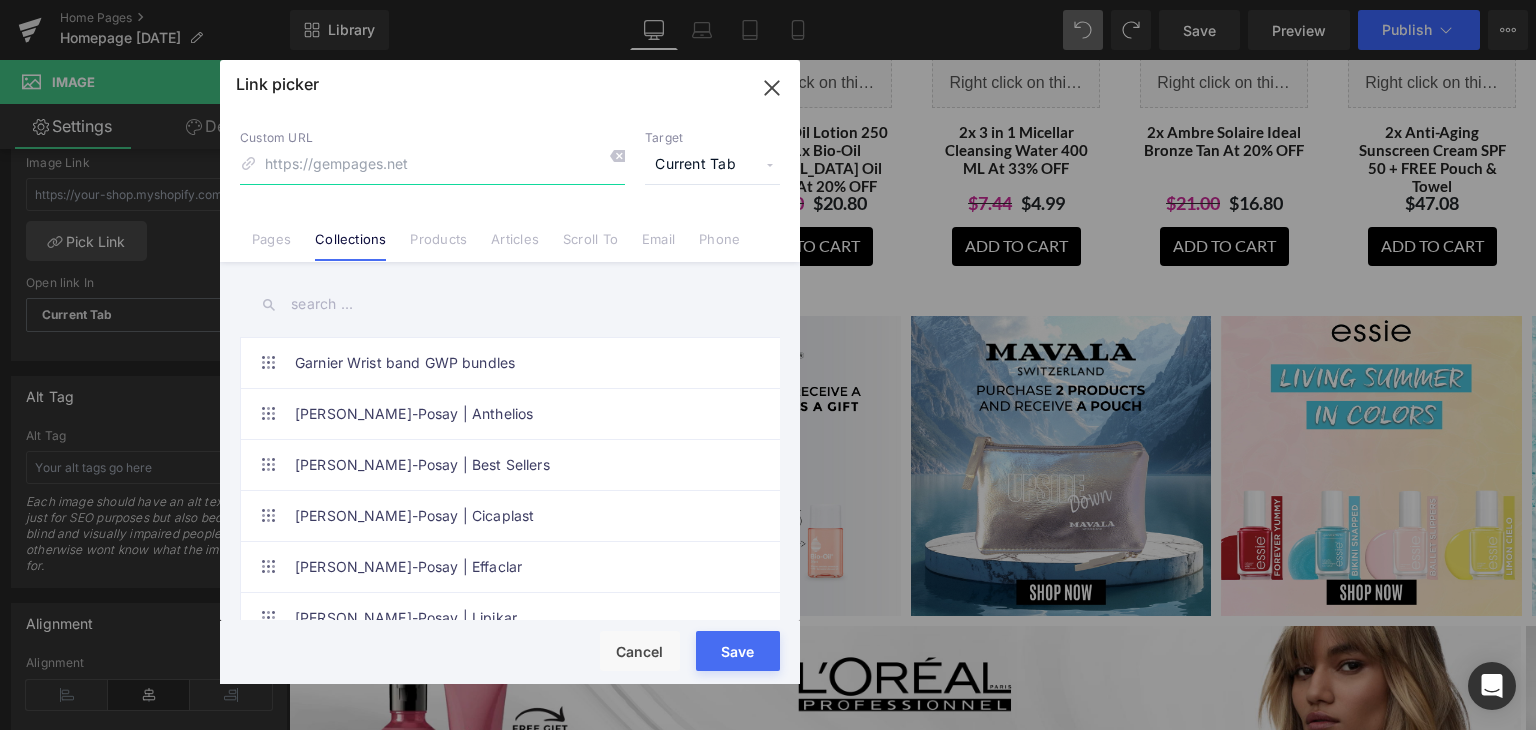 type 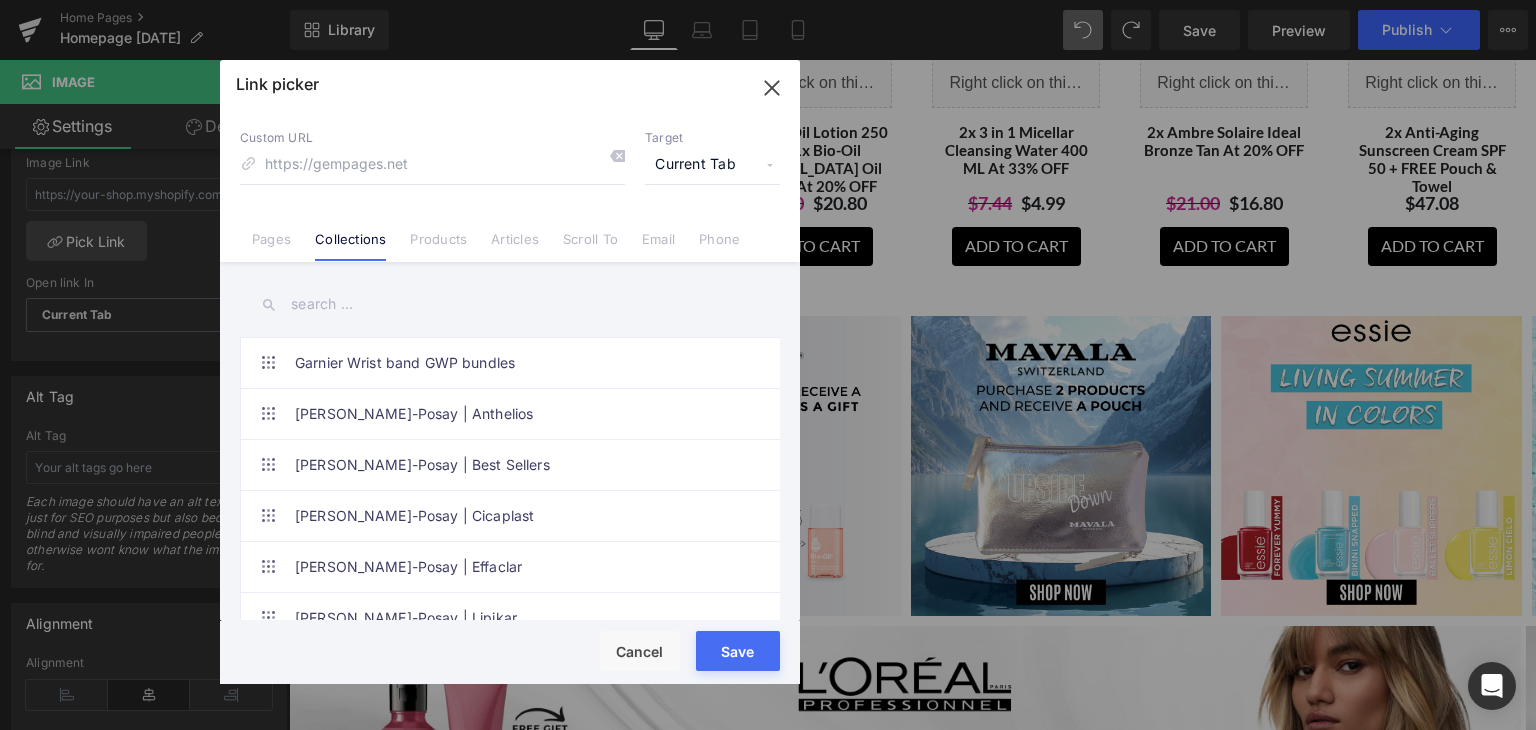 click at bounding box center (510, 304) 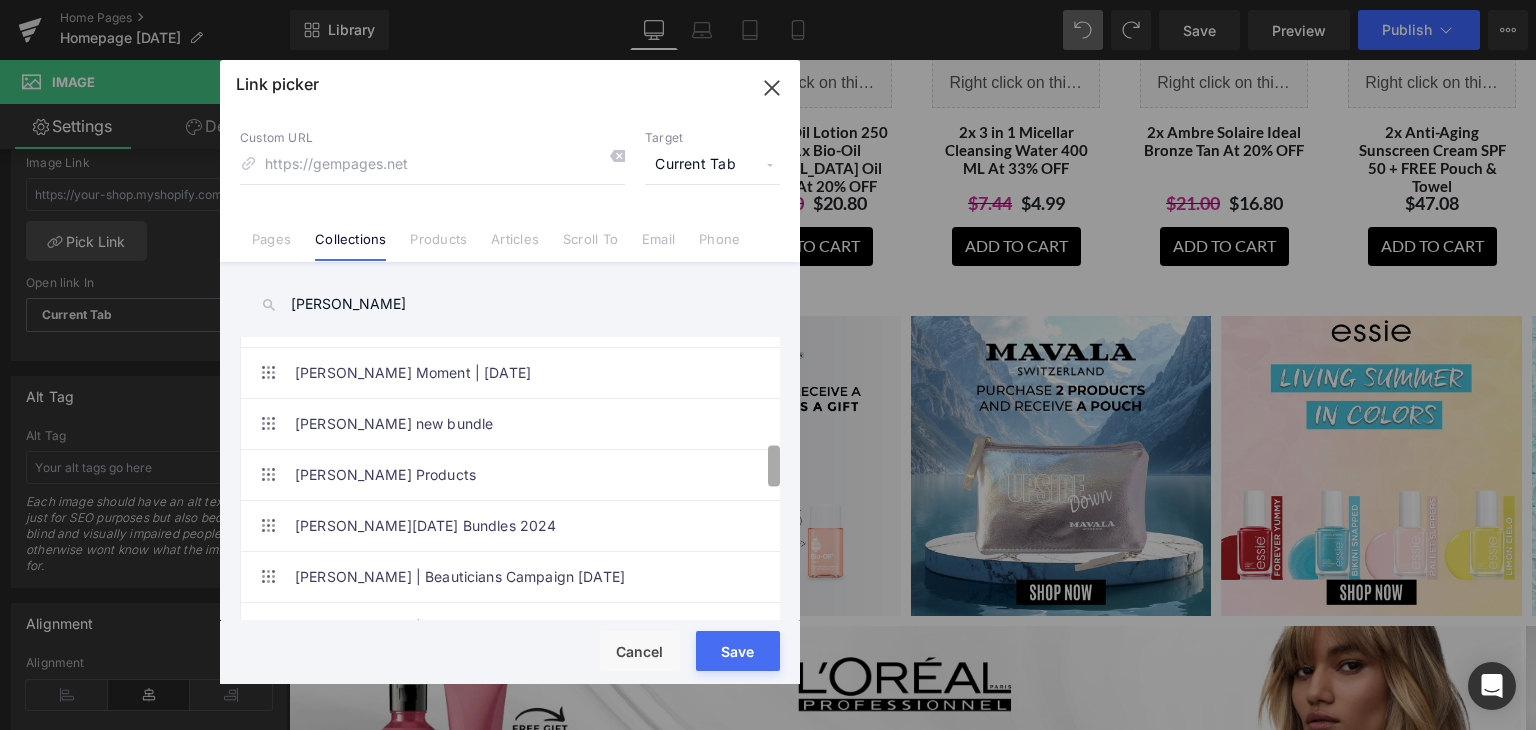 scroll, scrollTop: 710, scrollLeft: 0, axis: vertical 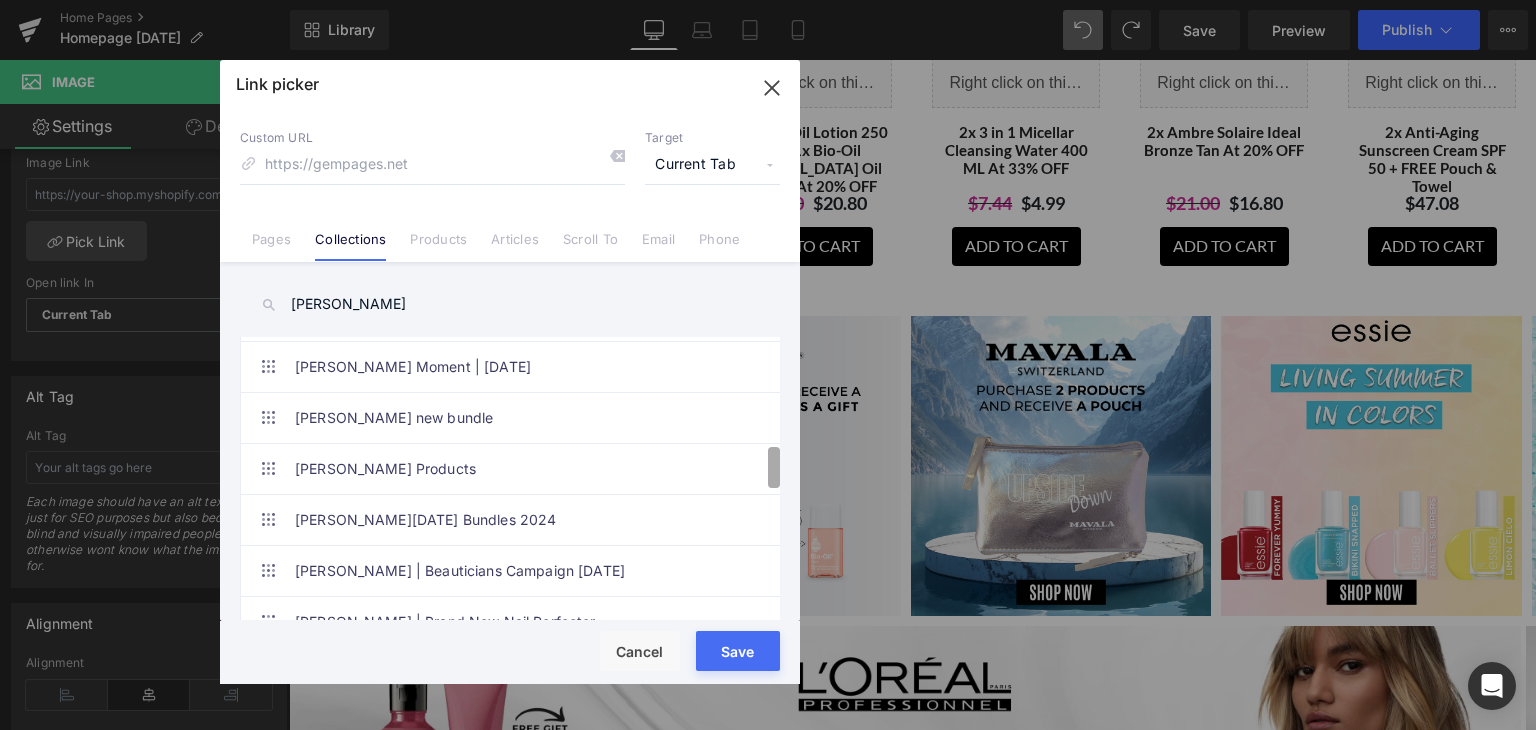 click on "Garnier Wrist band GWP bundles [PERSON_NAME]-Posay | Anthelios [PERSON_NAME]-Posay | Best Sellers [PERSON_NAME]-Posay | Cicaplast [PERSON_NAME][GEOGRAPHIC_DATA] | [GEOGRAPHIC_DATA] [GEOGRAPHIC_DATA]-Posay | Lipikar [GEOGRAPHIC_DATA]-Posay | Others Maybelline Bundles + Gifts Micellar | SD Thermal Water Spray Vichy | Best Sellers #ViralBeauty #ViralBeauty Hair Care #ViralBeauty Makeup #ViralBeauty Products #ViralBeauty [MEDICAL_DATA] #ViralBeauty Up to 30% OFF 2024 Best Bundles A Gift Of Love | 3 At 35% OFF A-Derma A-Derma | [DATE][DATE] A-Derma | February Bundles A.G.E. REVERSE isdin ABH 20% DISCOUNT SD 2024 ABH 30% discount 2024SD ABH [DATE][DATE] ABH New [DATE] ABH PUPA 0 STOCK ABH | Bundles to review ABH | Flash Sale Acne Activation H Activation H Activation K Activation O Activation P Activation V Adidas After Ski Care After Ski Makeup After Sun After Sun Care Selection Aging [PERSON_NAME] Birthday Collection [PERSON_NAME]'s Casual Makeup Collection [PERSON_NAME] Beauty Selection [PERSON_NAME] Birthday Collection All Hair Types All Products ALL PRODUCTS Ambre Solaire Moment" at bounding box center (510, 478) 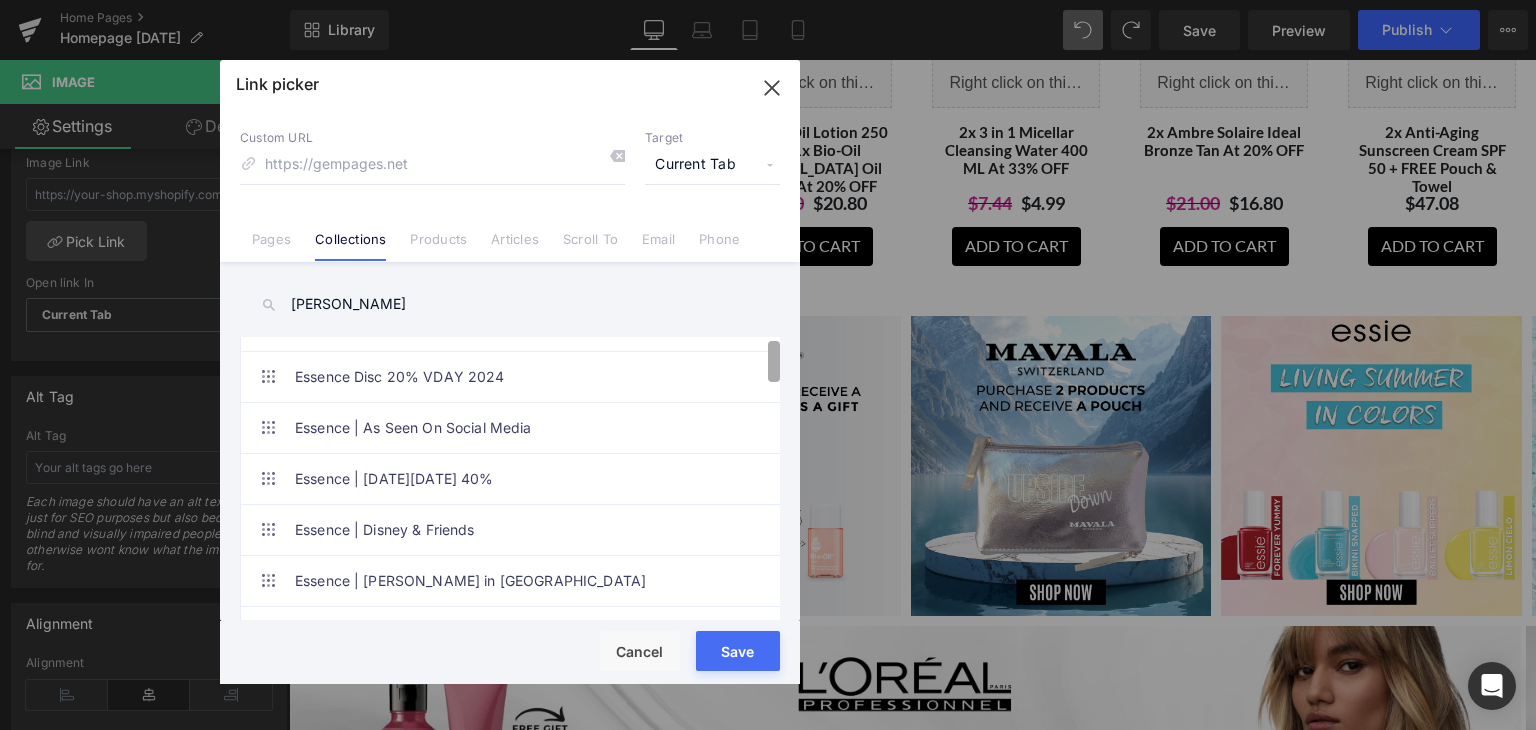 scroll, scrollTop: 0, scrollLeft: 0, axis: both 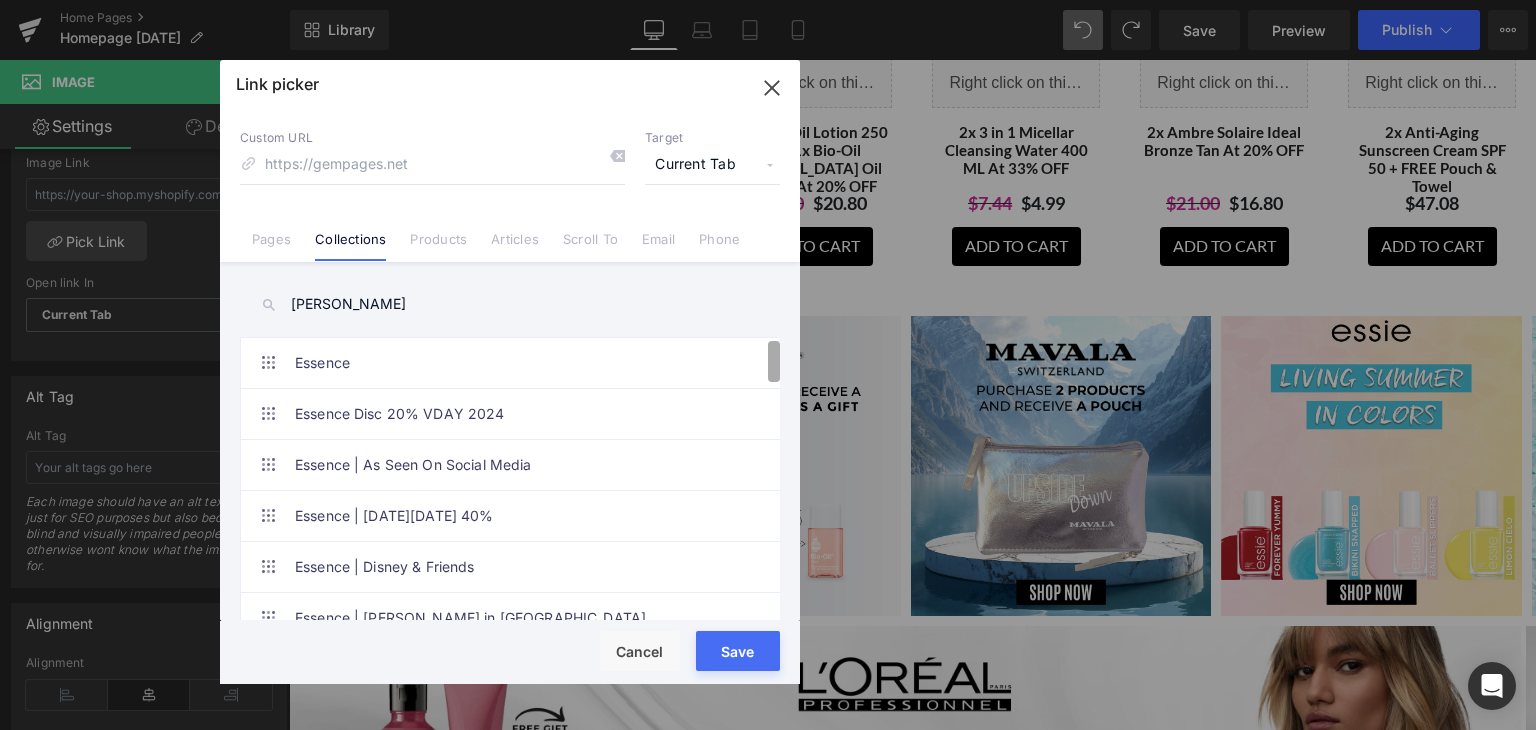 click at bounding box center (774, 361) 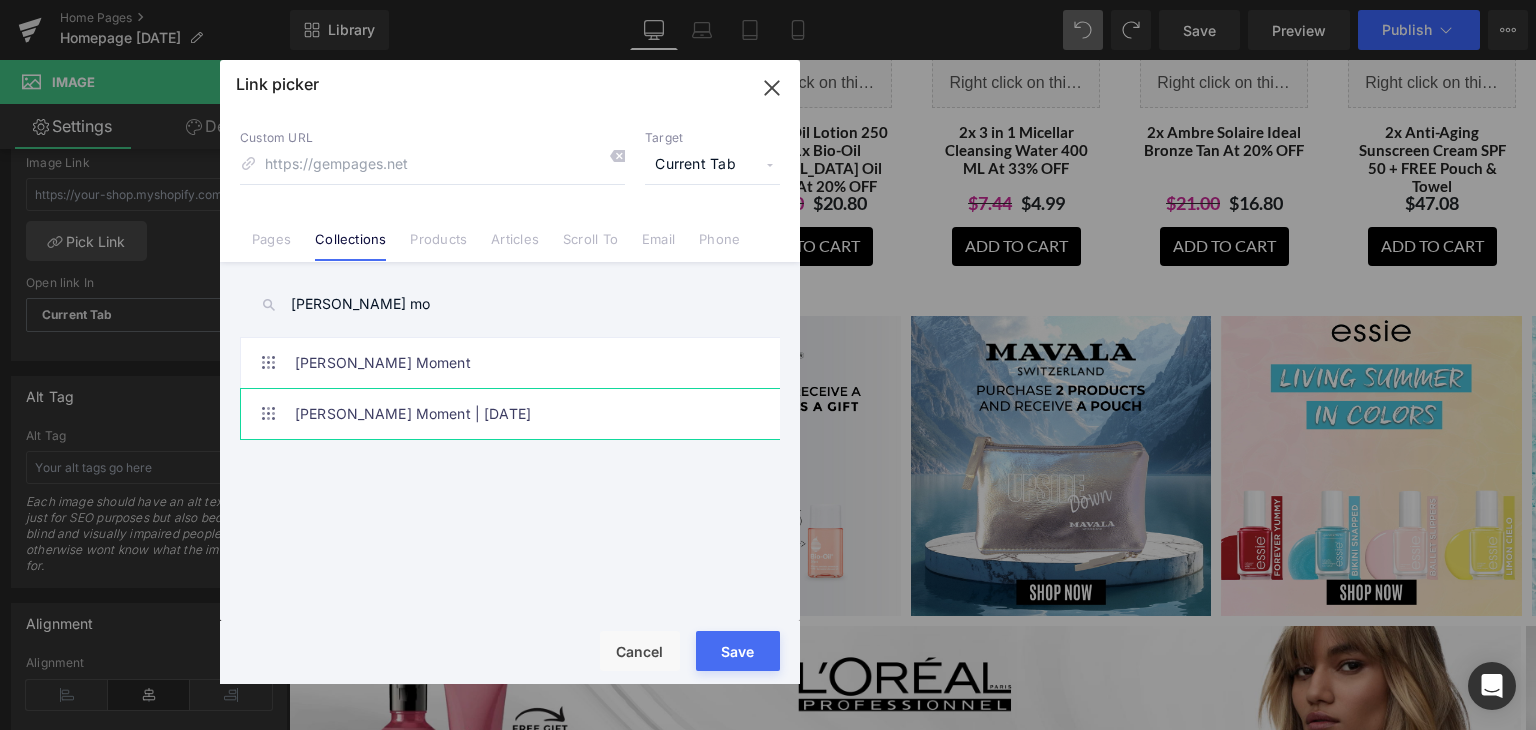 type on "[PERSON_NAME] mo" 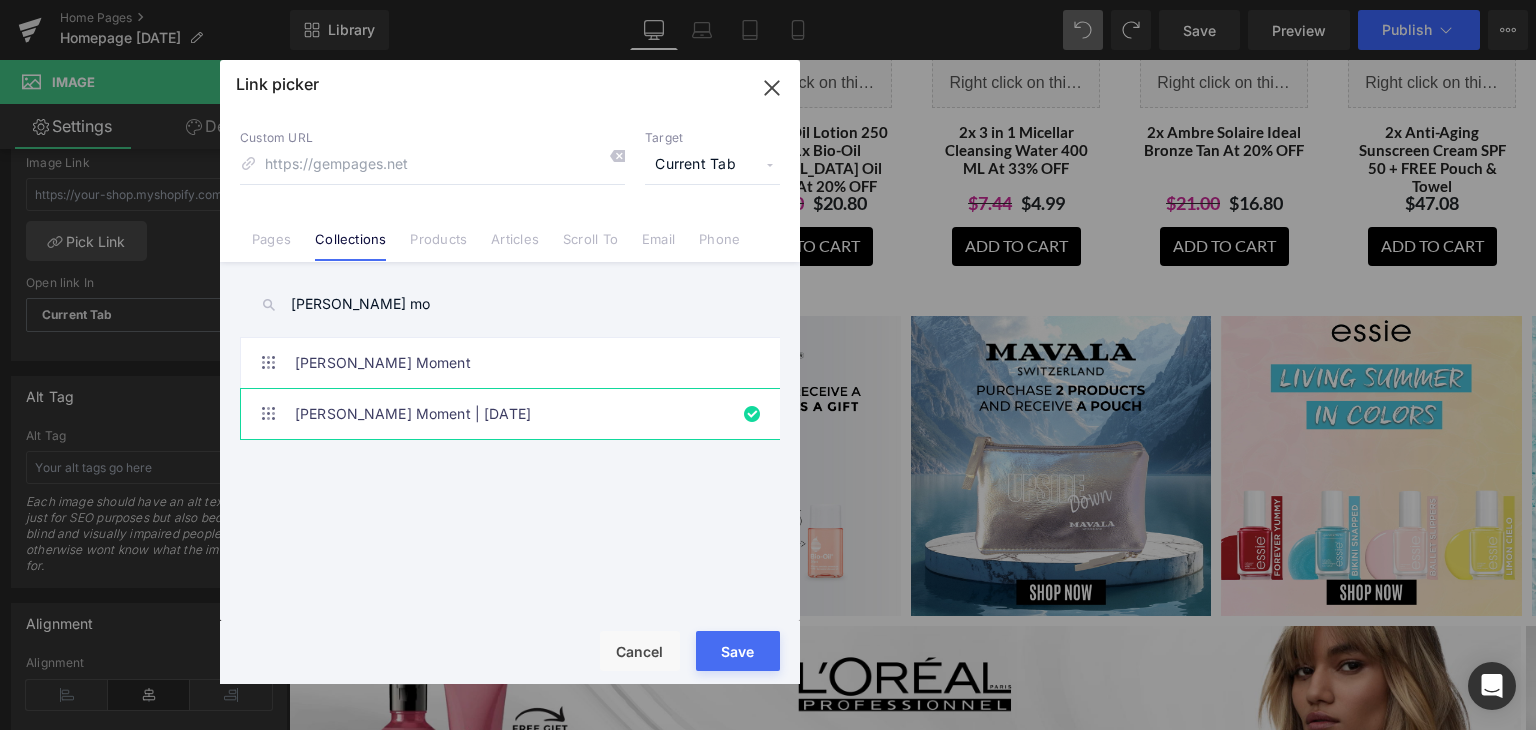 click on "Loading Product Data" at bounding box center (768, 651) 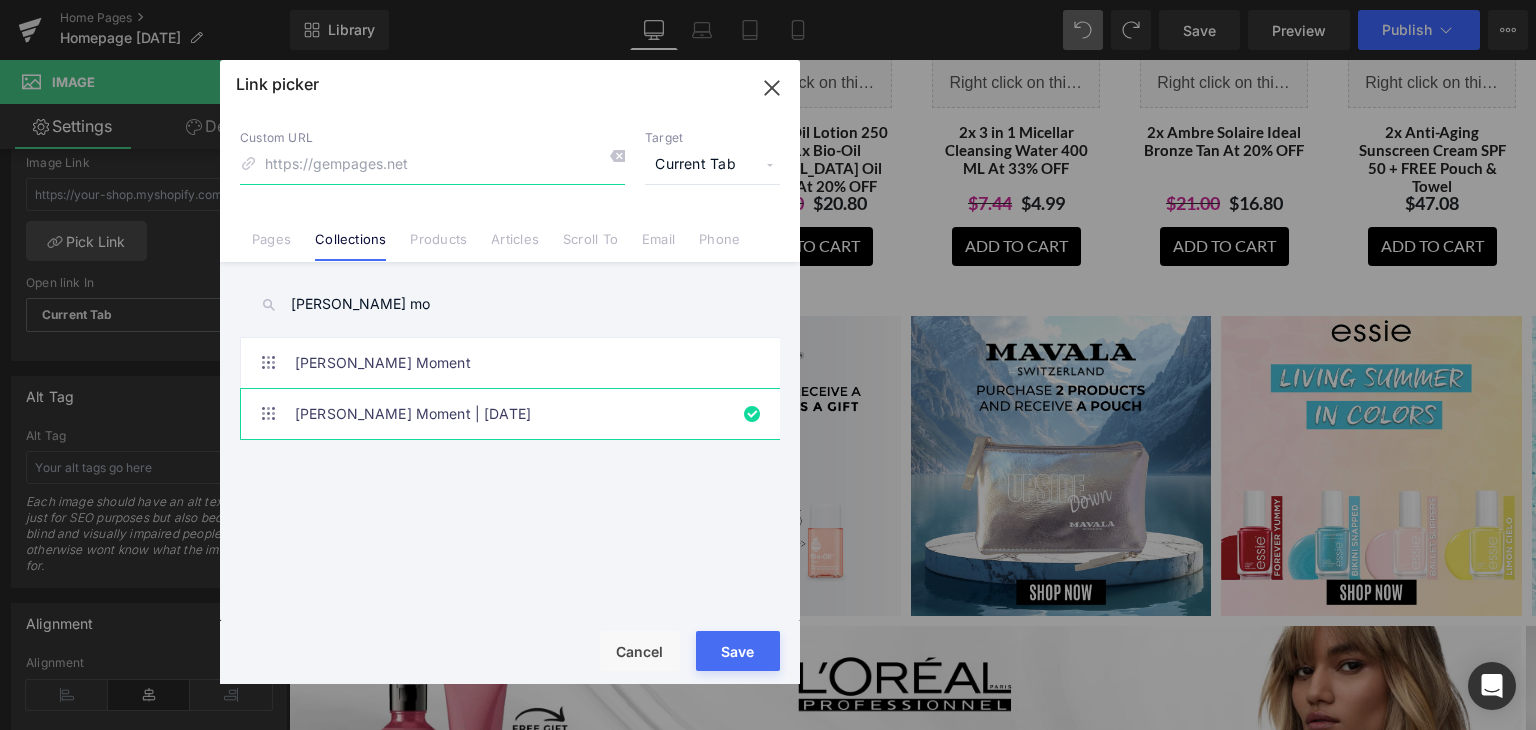 drag, startPoint x: 539, startPoint y: 163, endPoint x: 223, endPoint y: 173, distance: 316.1582 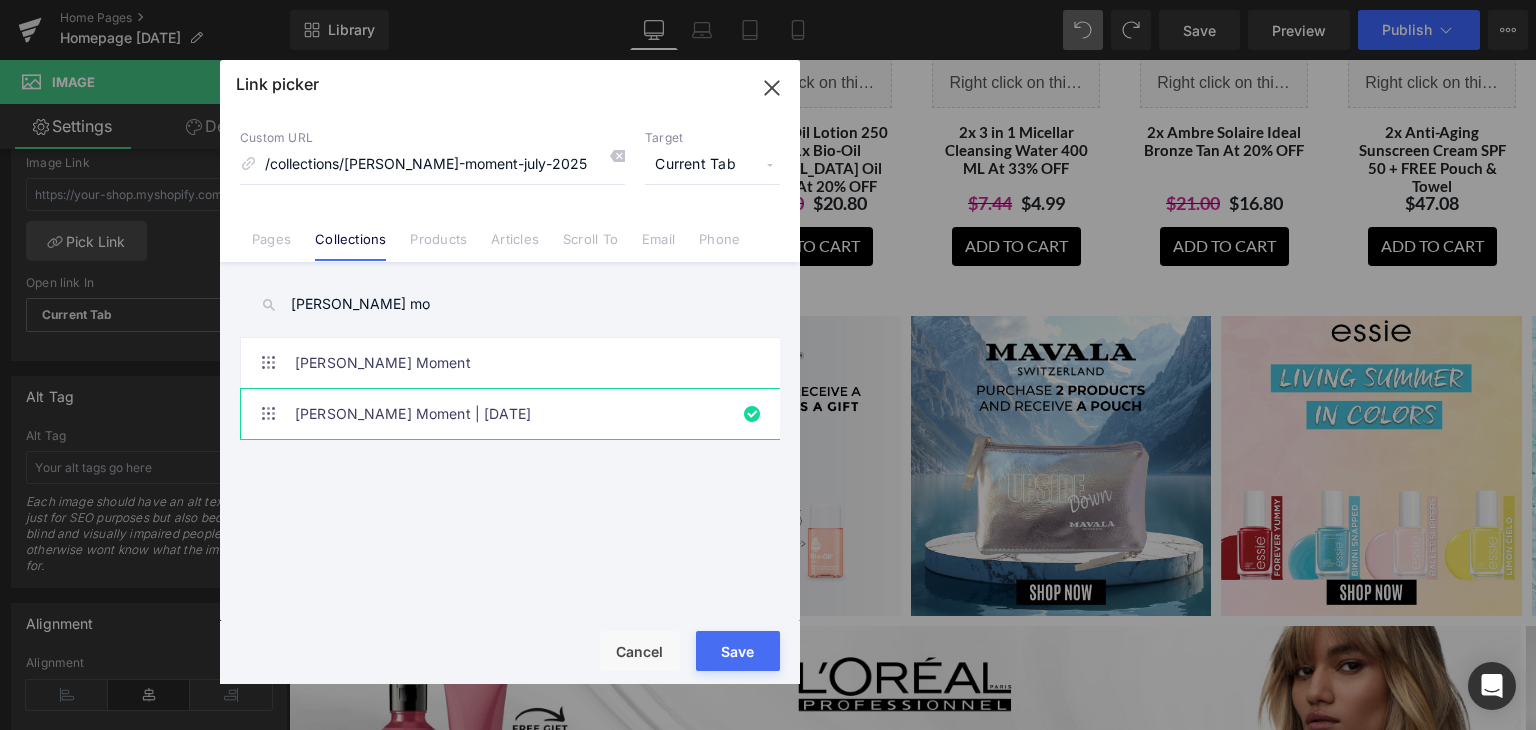 click on "Loading Product Data" at bounding box center [768, 651] 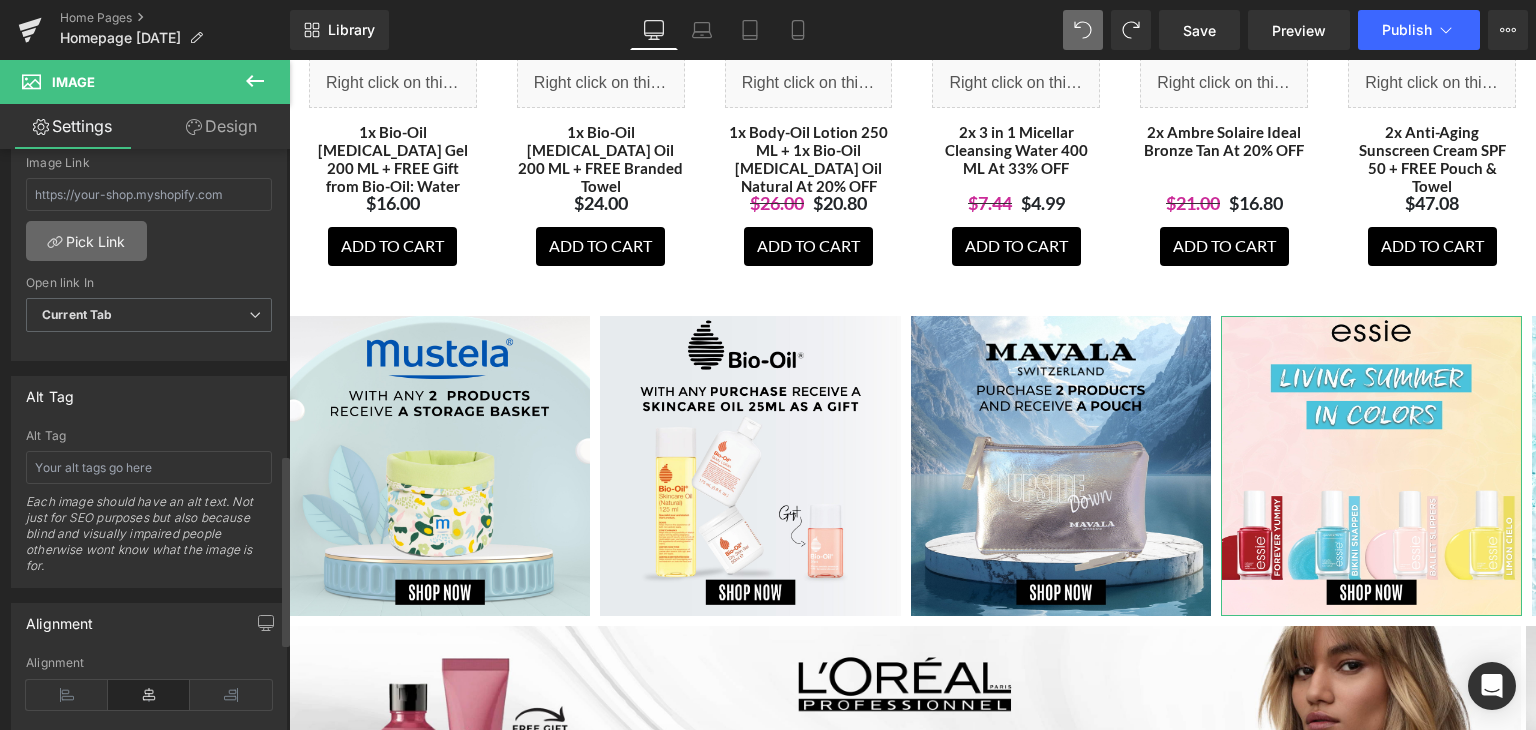 click on "Pick Link" at bounding box center [86, 241] 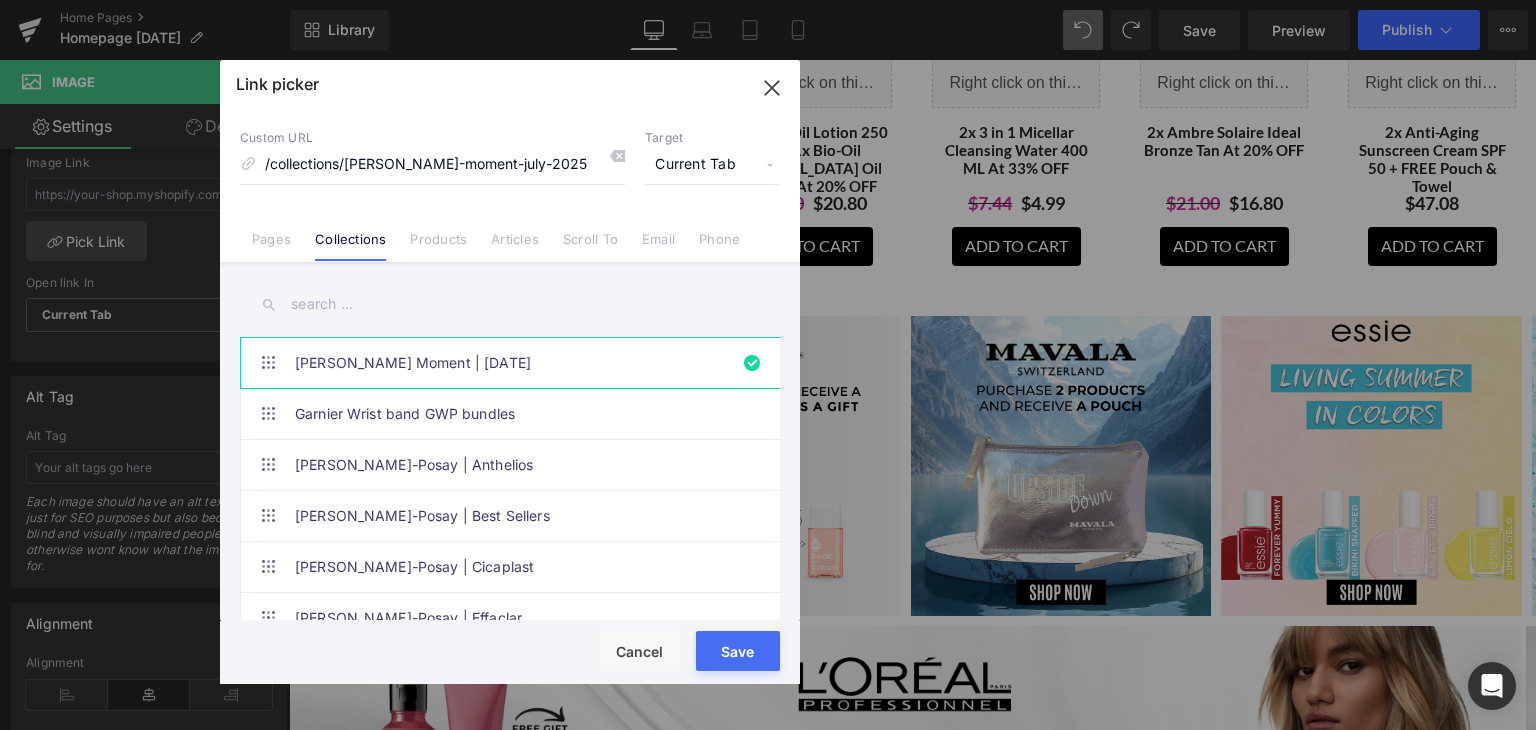 click on "Loading Product Data" at bounding box center [768, 651] 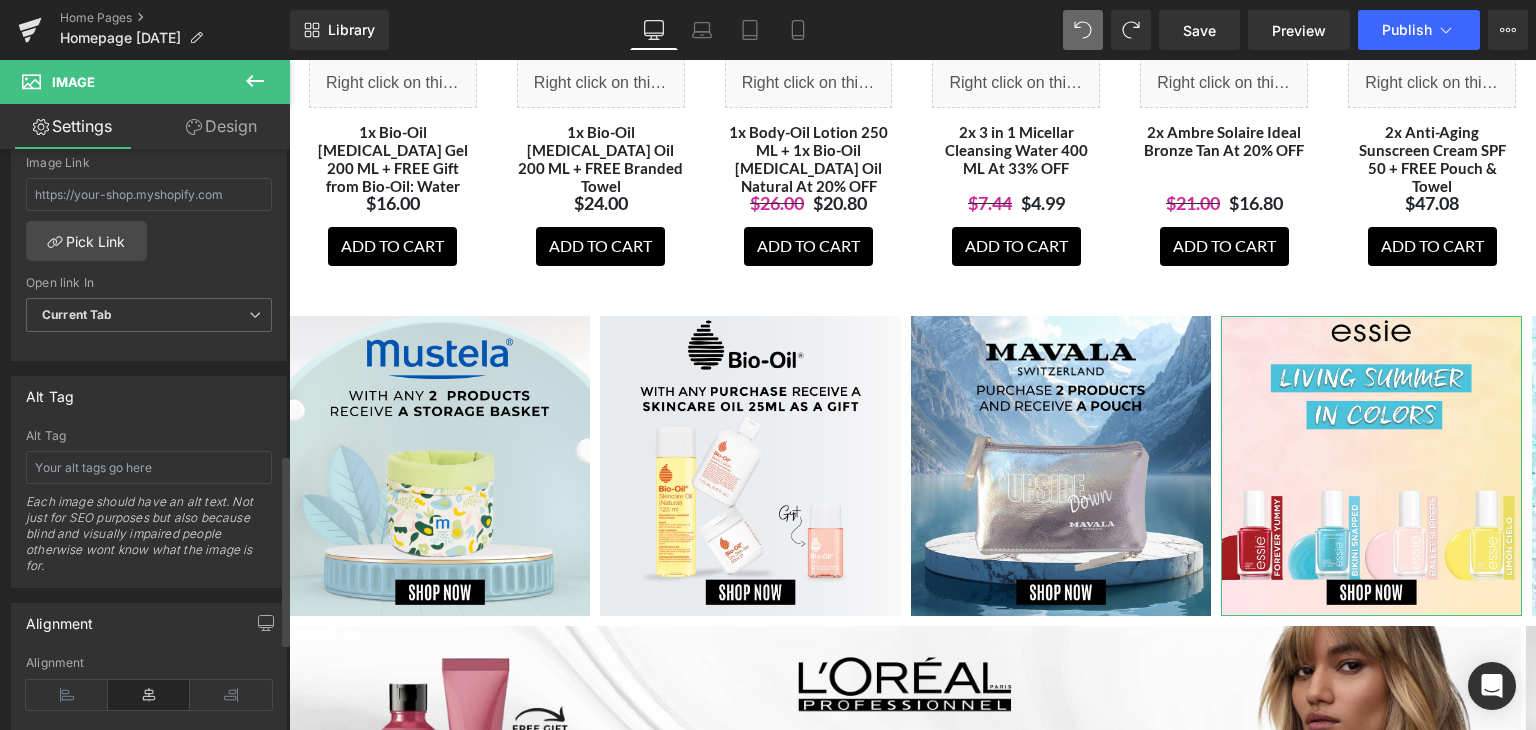 drag, startPoint x: 280, startPoint y: 472, endPoint x: 280, endPoint y: 393, distance: 79 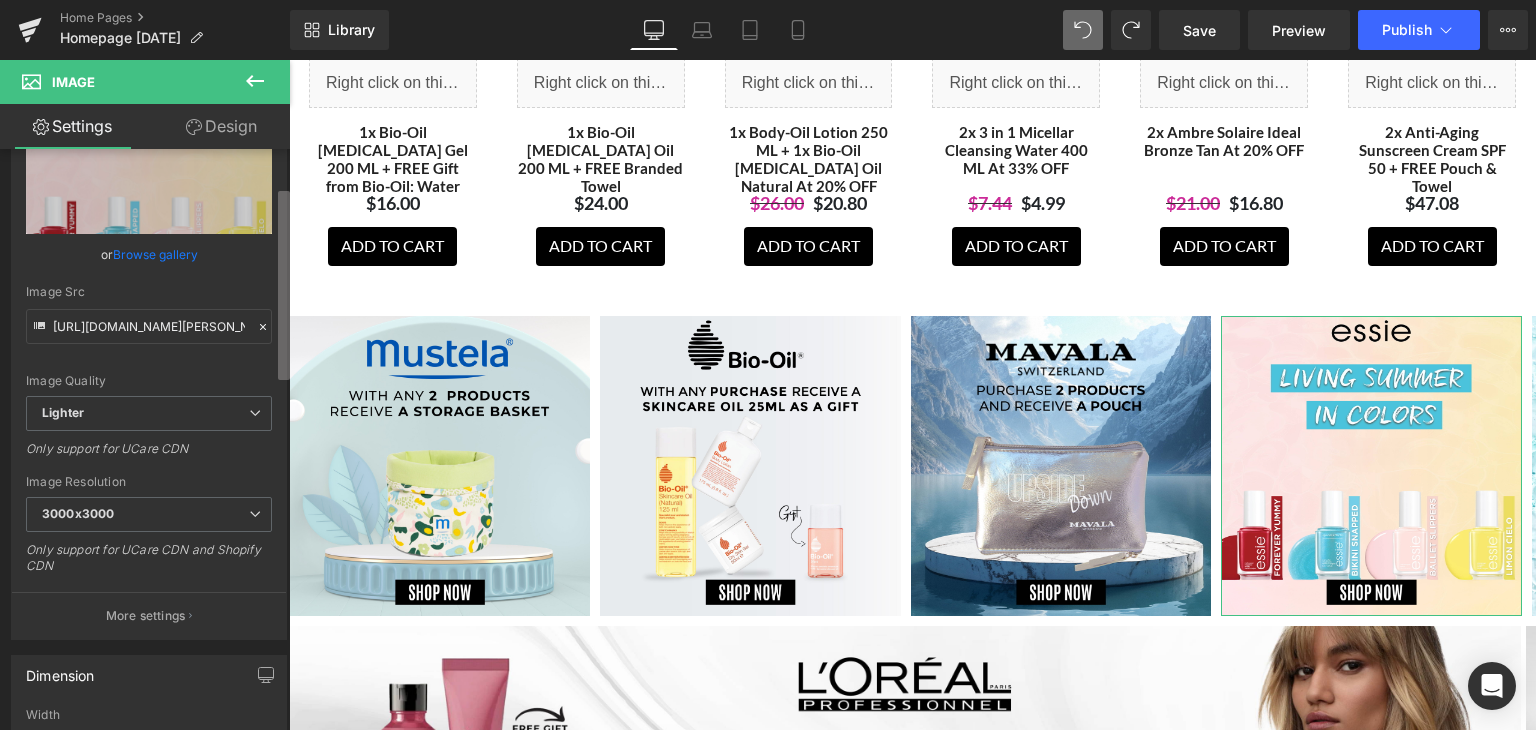 scroll, scrollTop: 98, scrollLeft: 0, axis: vertical 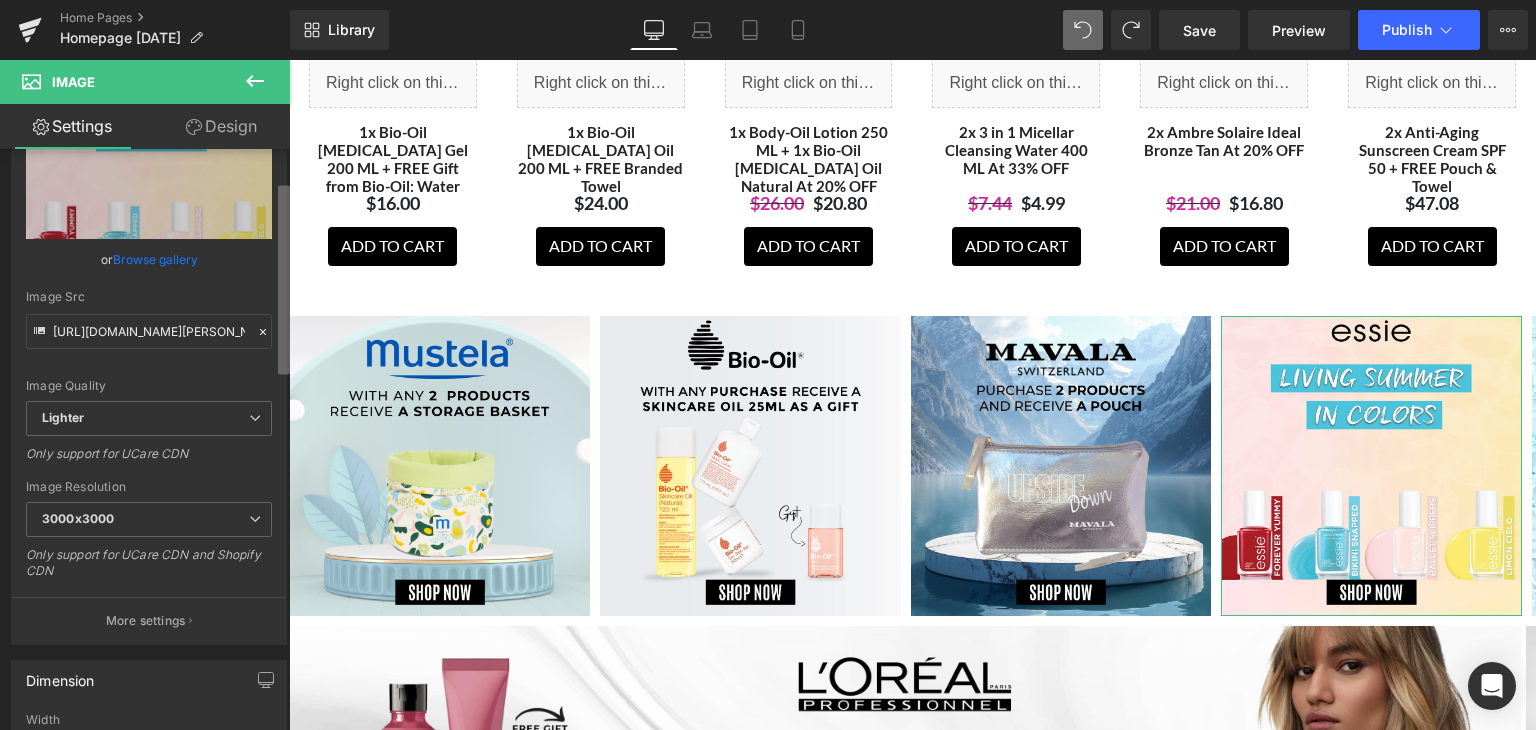 click on "Image [URL][DOMAIN_NAME][PERSON_NAME]  Replace Image  Upload image or  Browse gallery Image Src [URL][DOMAIN_NAME][PERSON_NAME] Image Quality Lighter Lightest
Lighter
Lighter Lightest Only support for UCare CDN 100x100 240x240 480x480 576x576 640x640 768x768 800x800 960x960 1024x1024 1280x1280 1440x1440 1600x1600 1920x1920 2560x2560 3000x3000 Image Resolution
3000x3000
100x100 240x240 480x480 576x576 640x640 768x768 800x800 960x960 1024x1024 1280x1280 1440x1440 1600x1600 1920x1920 2560x2560 3000x3000 Only support for UCare CDN and Shopify CDN More settings Image Title Show title when hover to image Back Dimension 100% Width 100 % % px auto Height auto 0 Link Left" at bounding box center [145, 444] 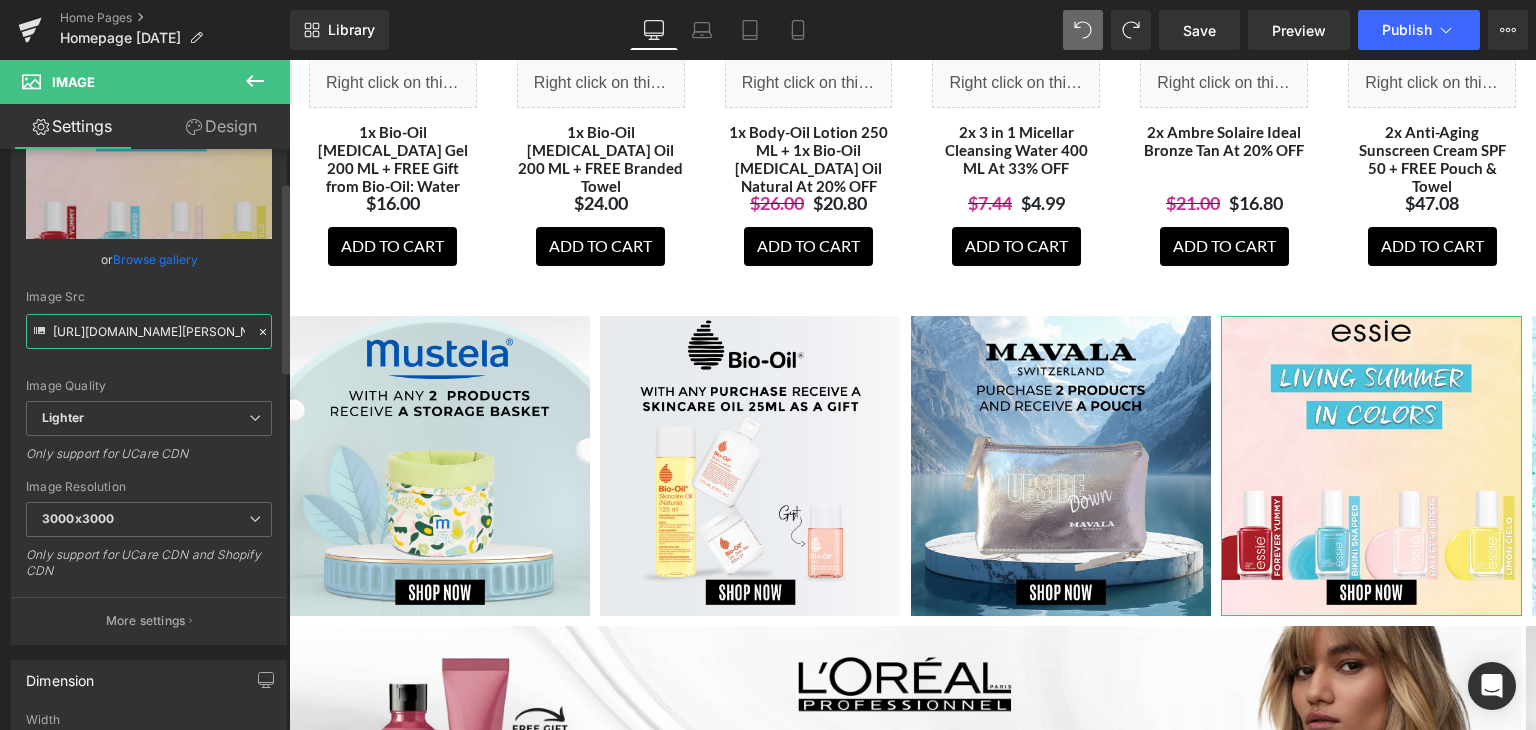 click on "[URL][DOMAIN_NAME][PERSON_NAME]" at bounding box center [149, 331] 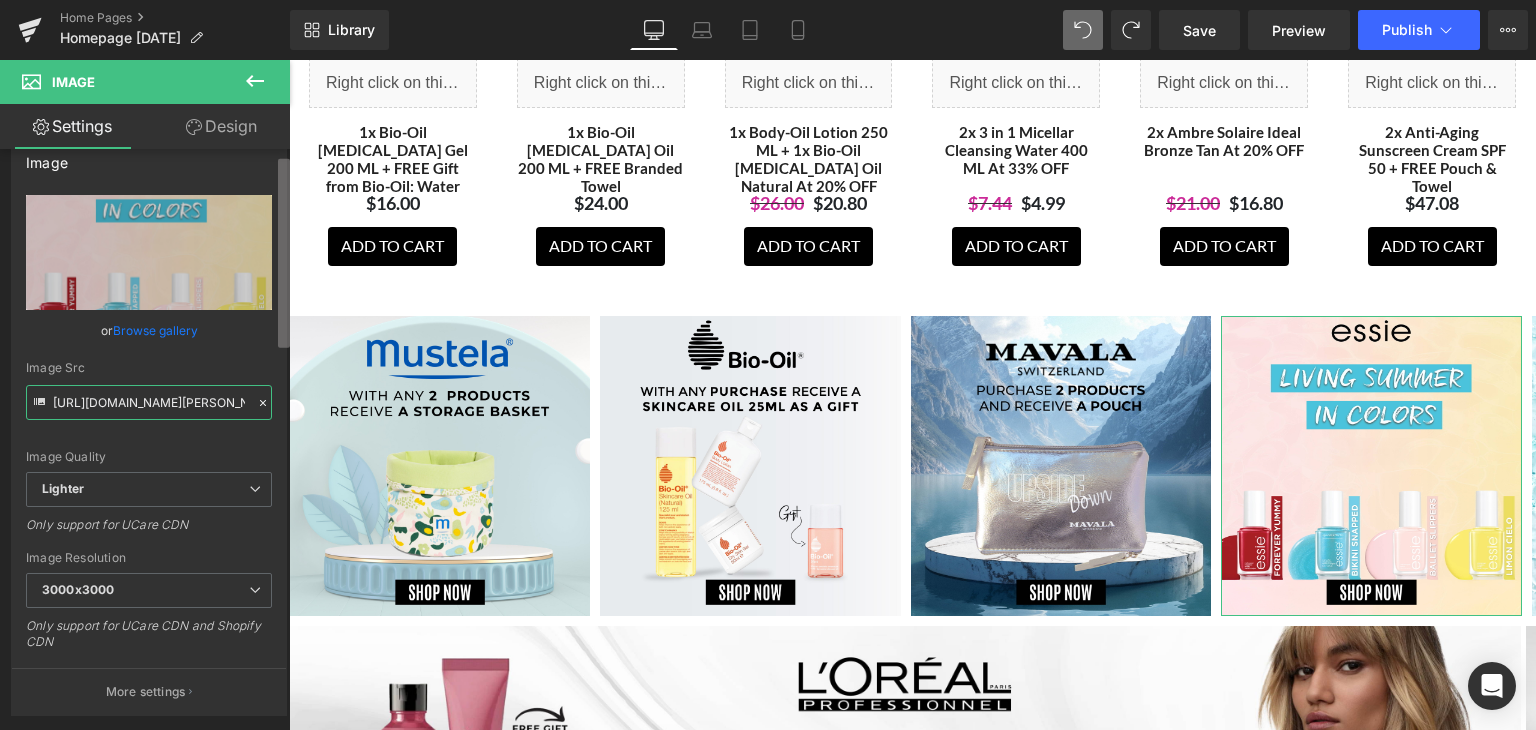 scroll, scrollTop: 0, scrollLeft: 0, axis: both 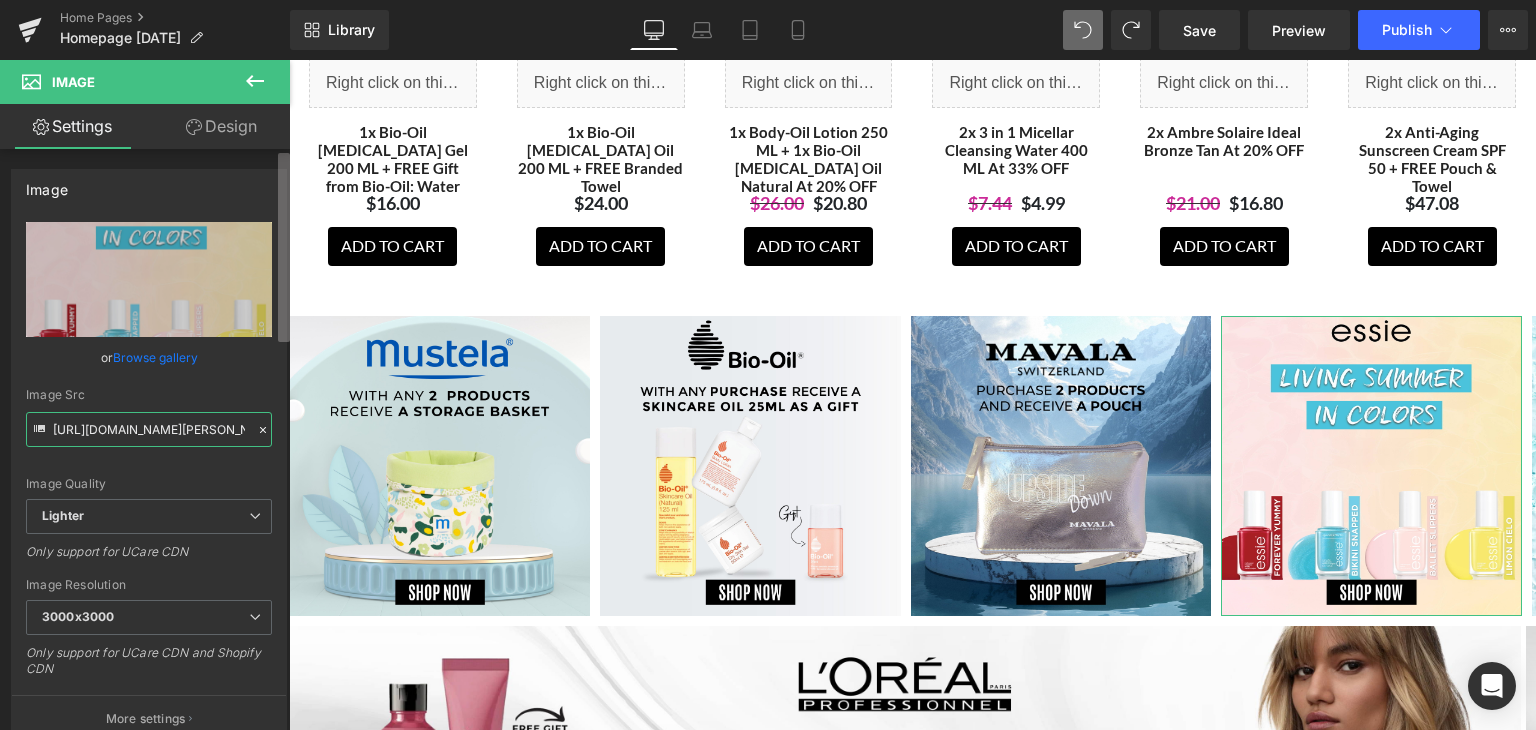 click at bounding box center (284, 247) 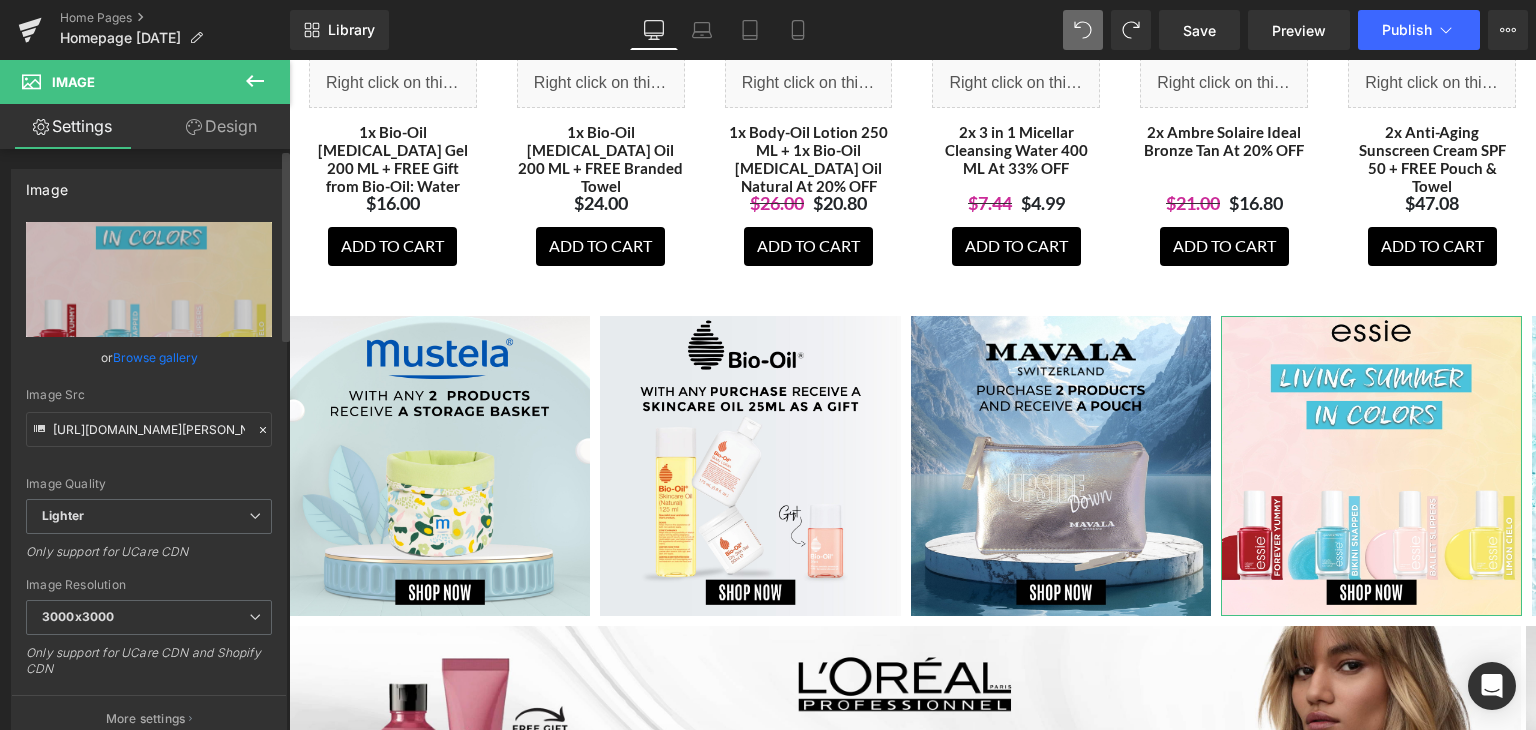 click 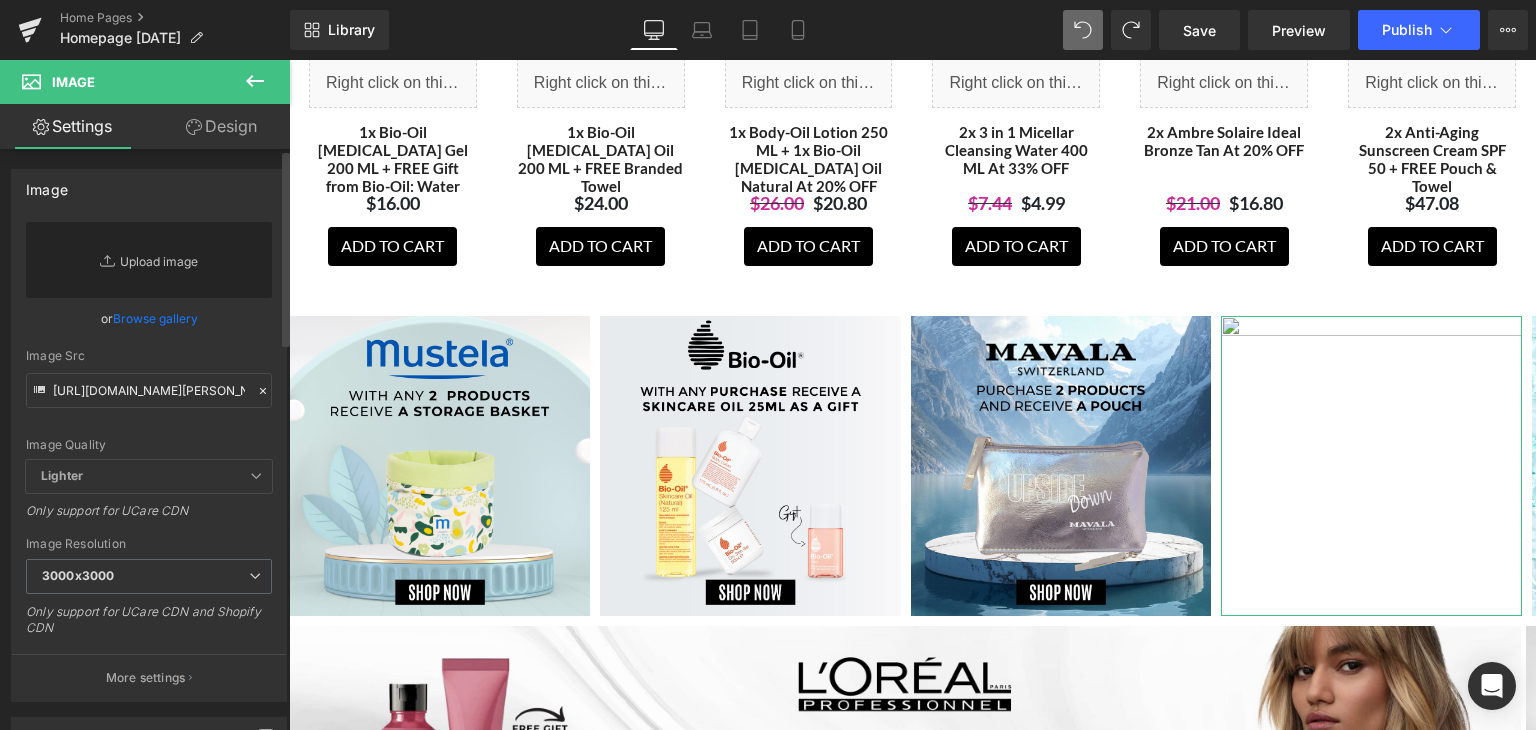 click on "Replace Image" at bounding box center (149, 260) 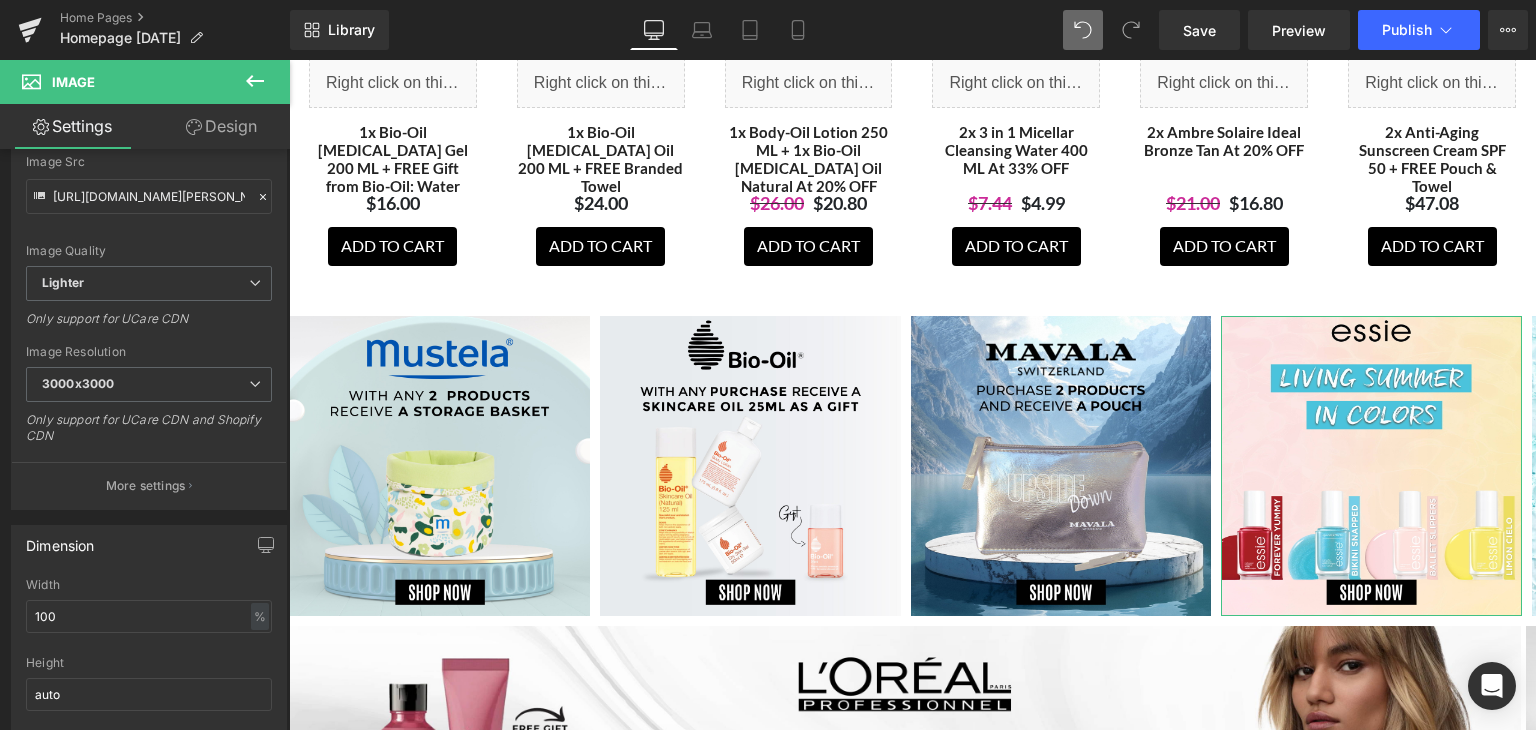 scroll, scrollTop: 253, scrollLeft: 0, axis: vertical 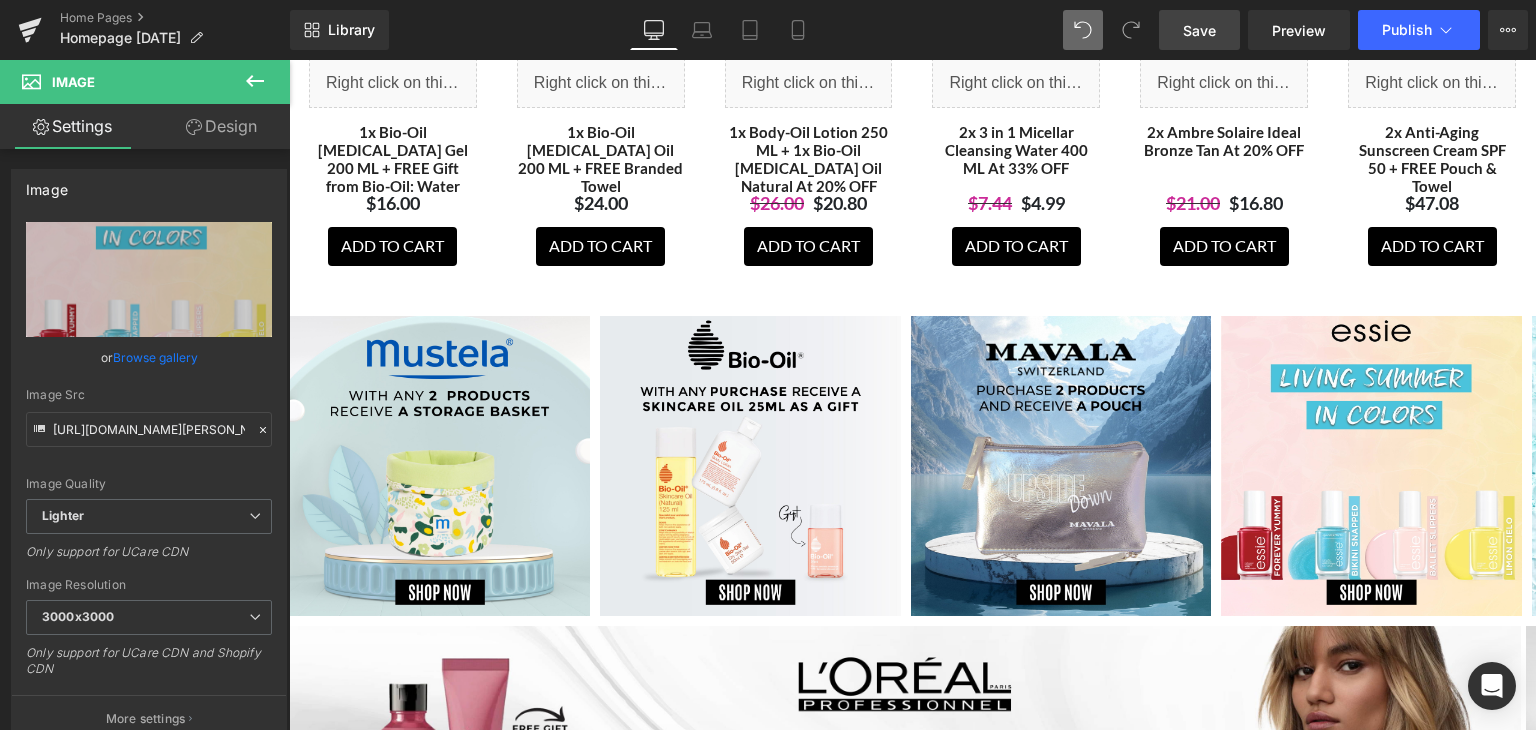click on "Save" at bounding box center [1199, 30] 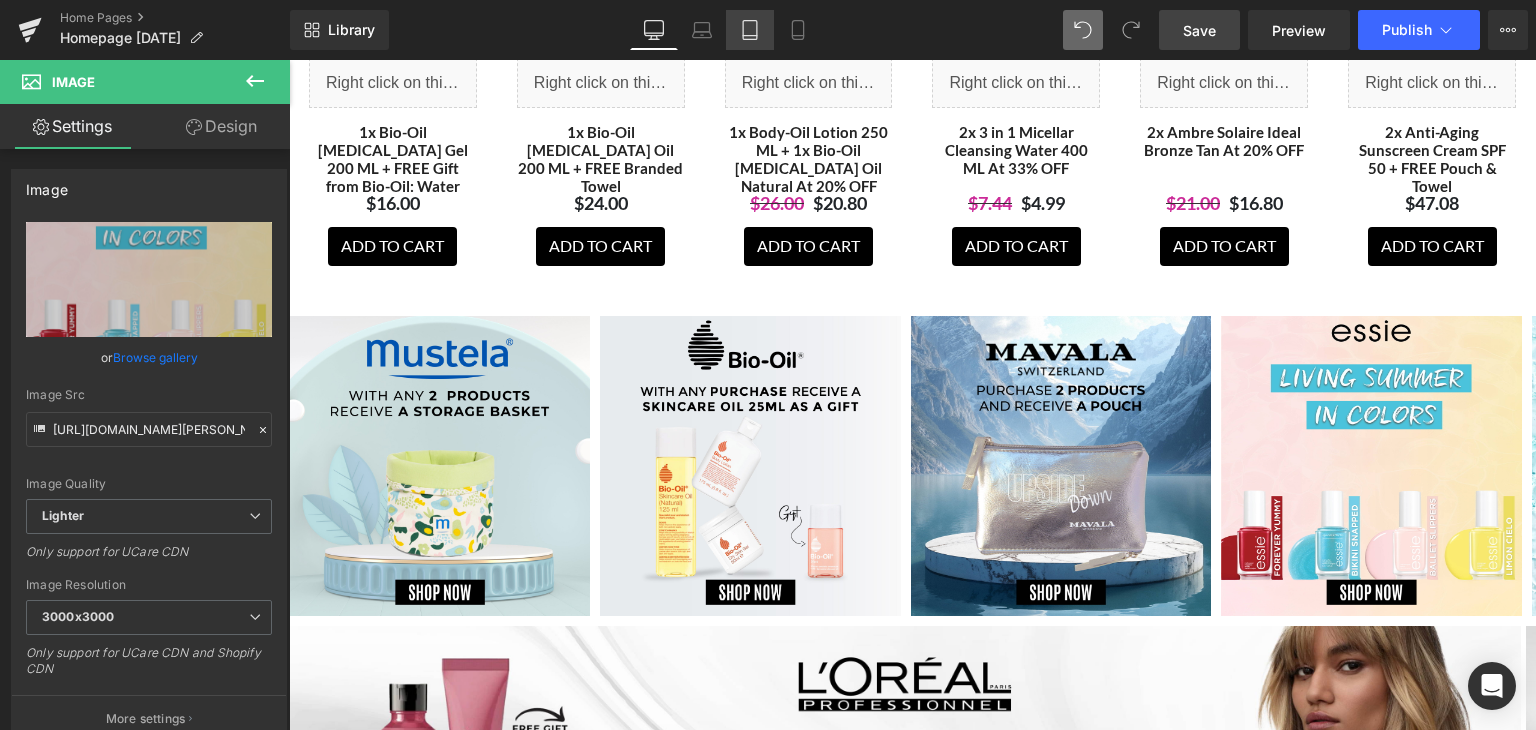 click 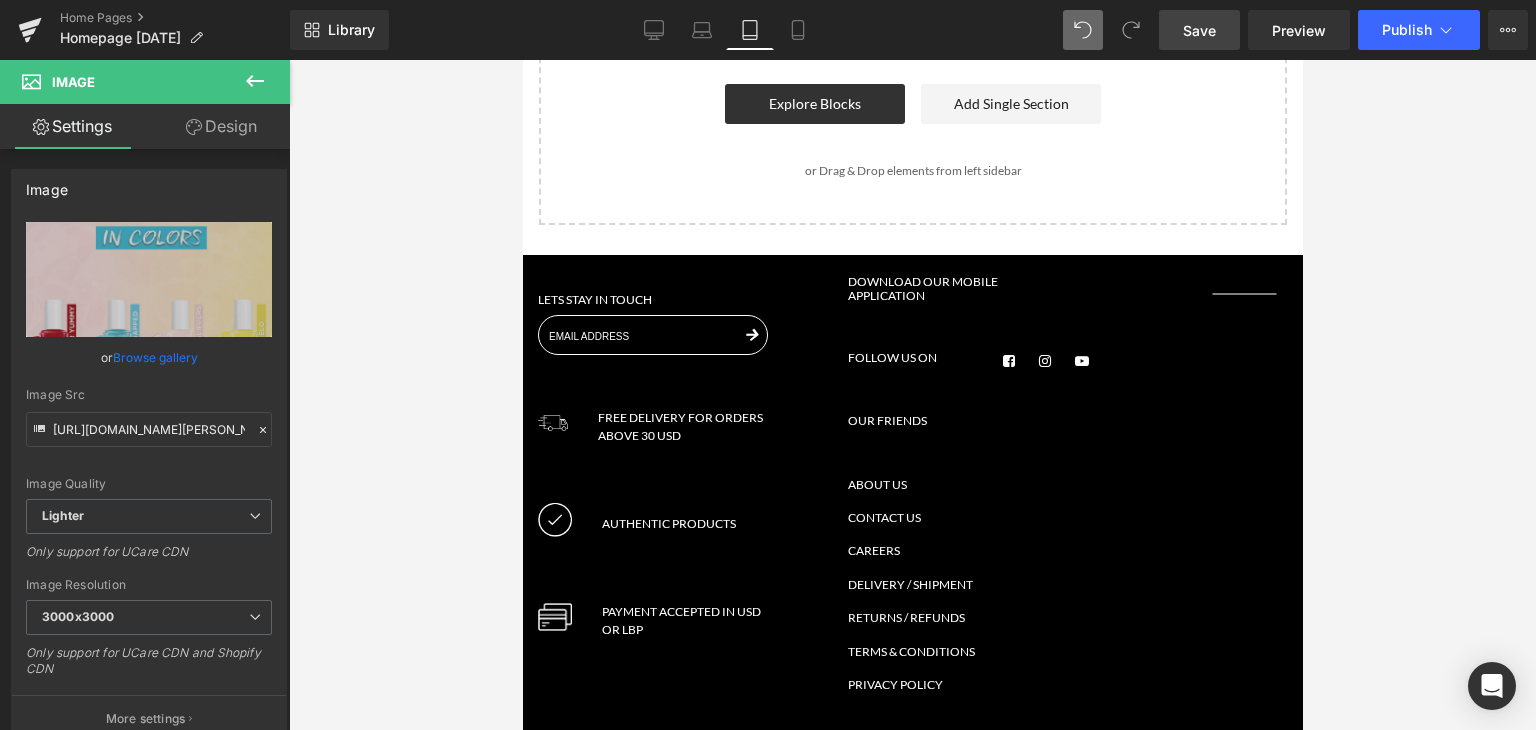 scroll, scrollTop: 5751, scrollLeft: 0, axis: vertical 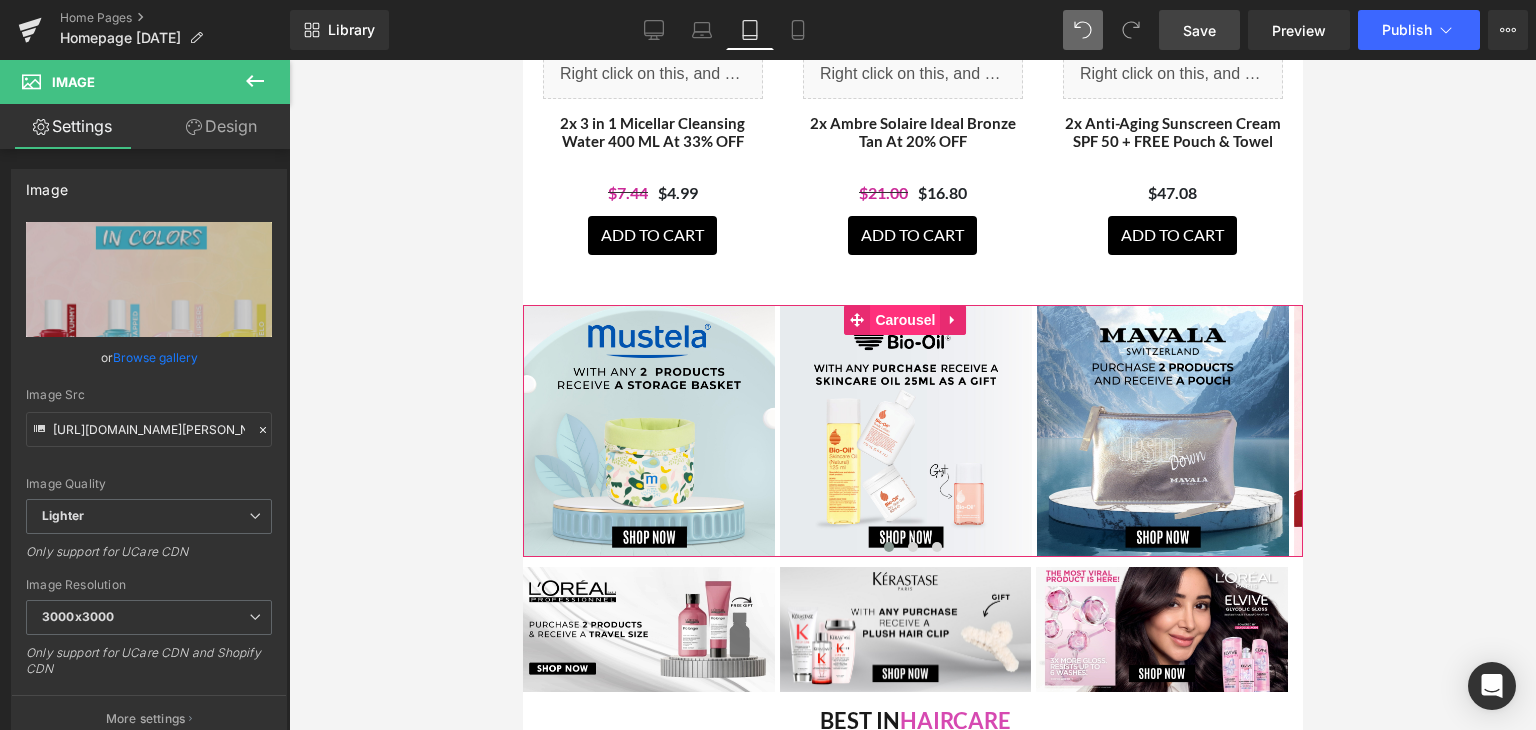 click on "Carousel" at bounding box center [904, 320] 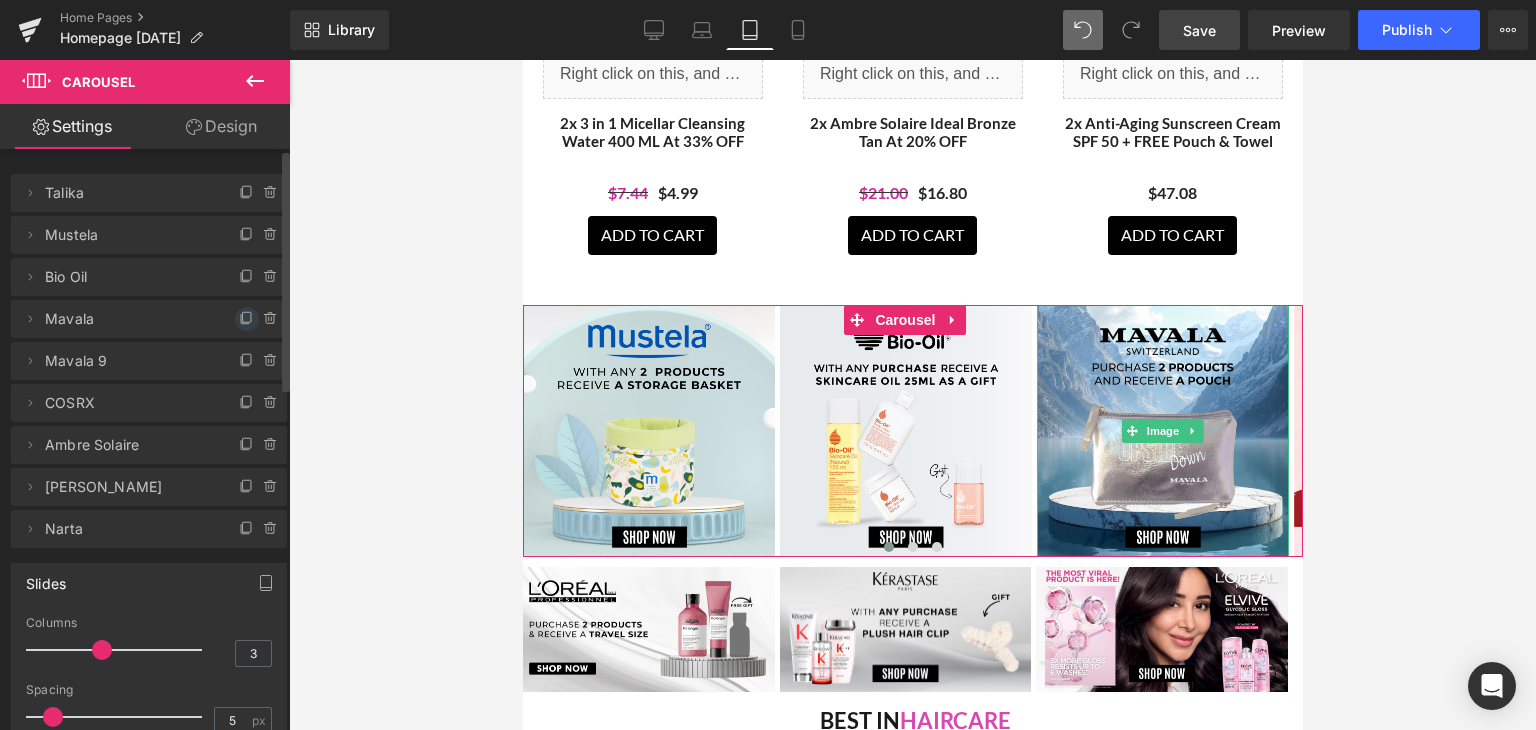 click 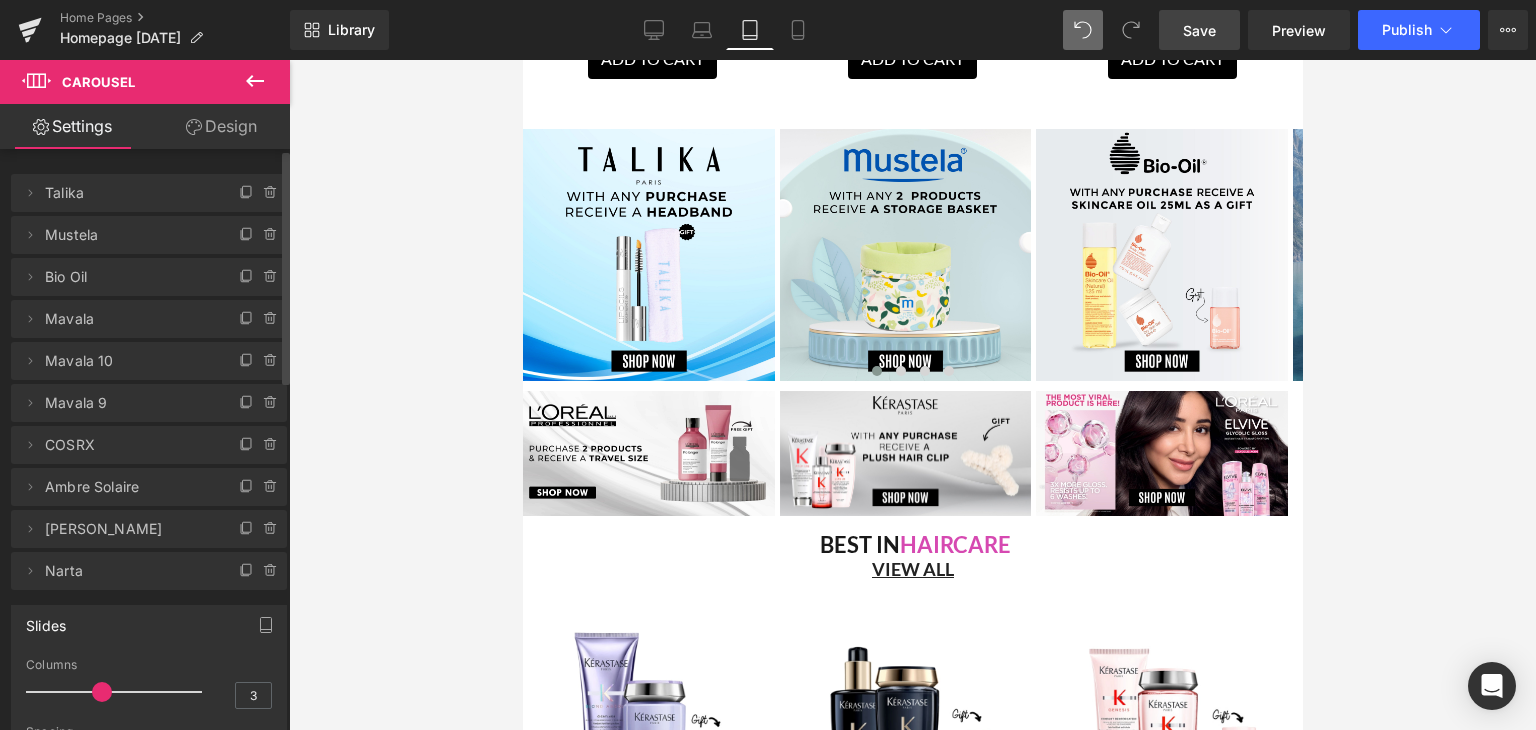 scroll, scrollTop: 5992, scrollLeft: 0, axis: vertical 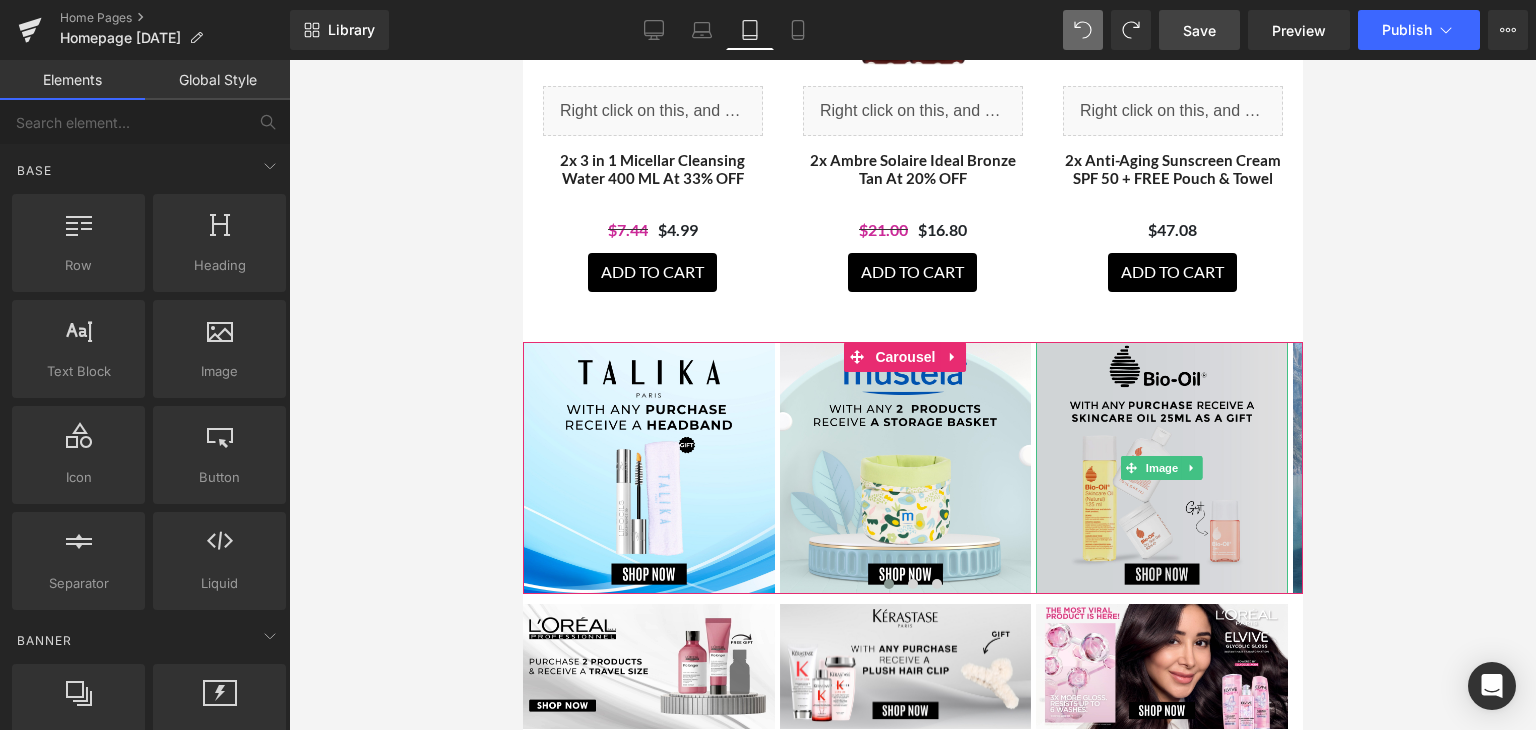 click at bounding box center (1161, 468) 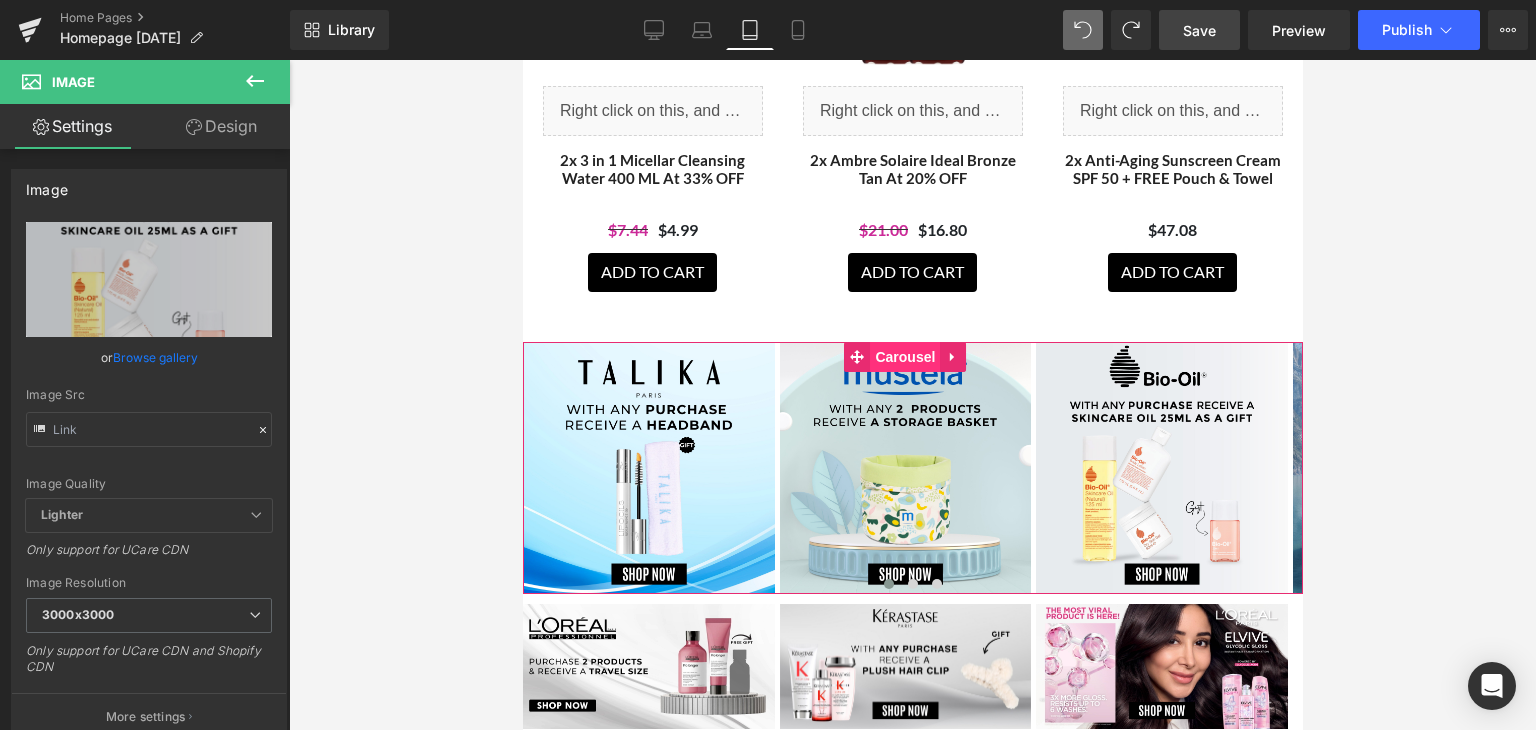 click on "Carousel" at bounding box center (904, 357) 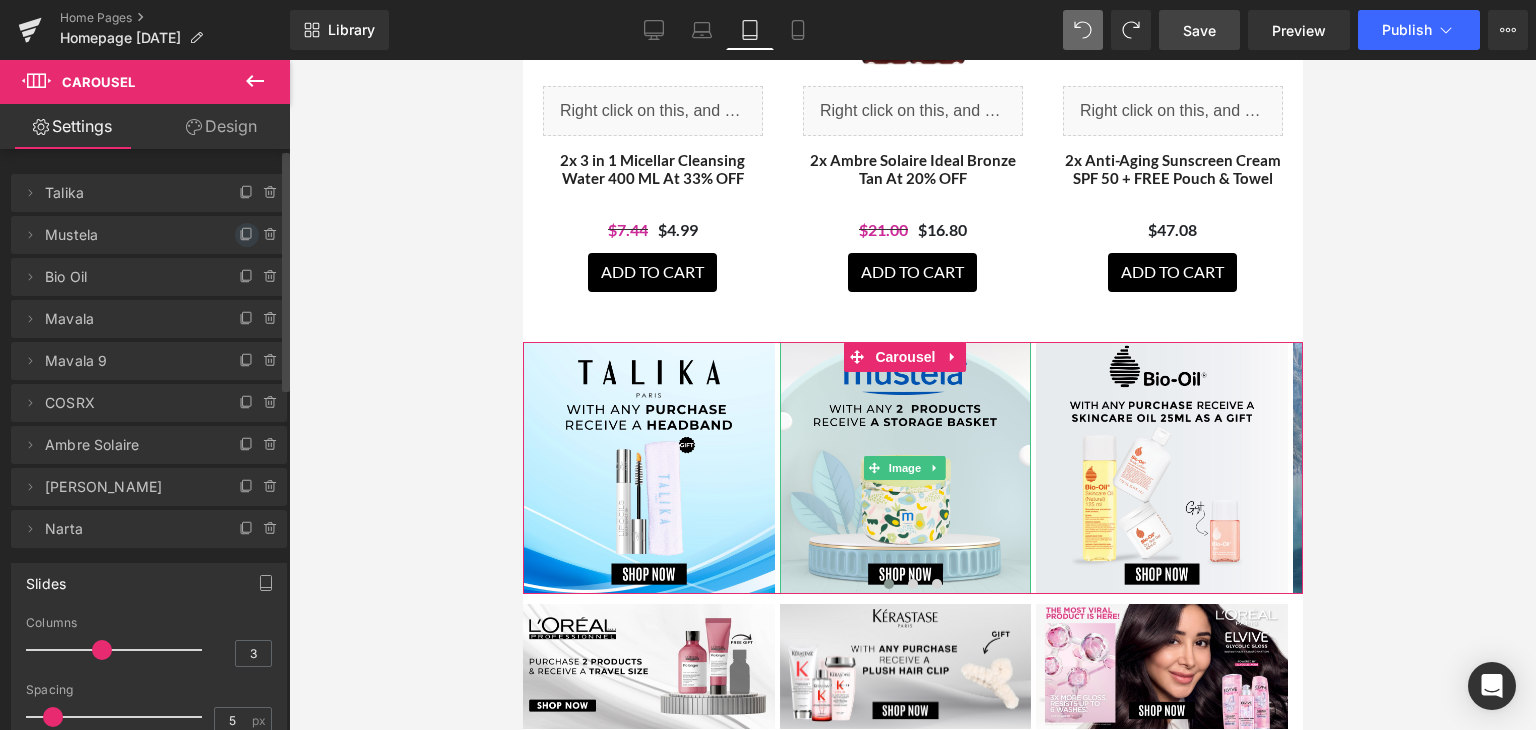 click 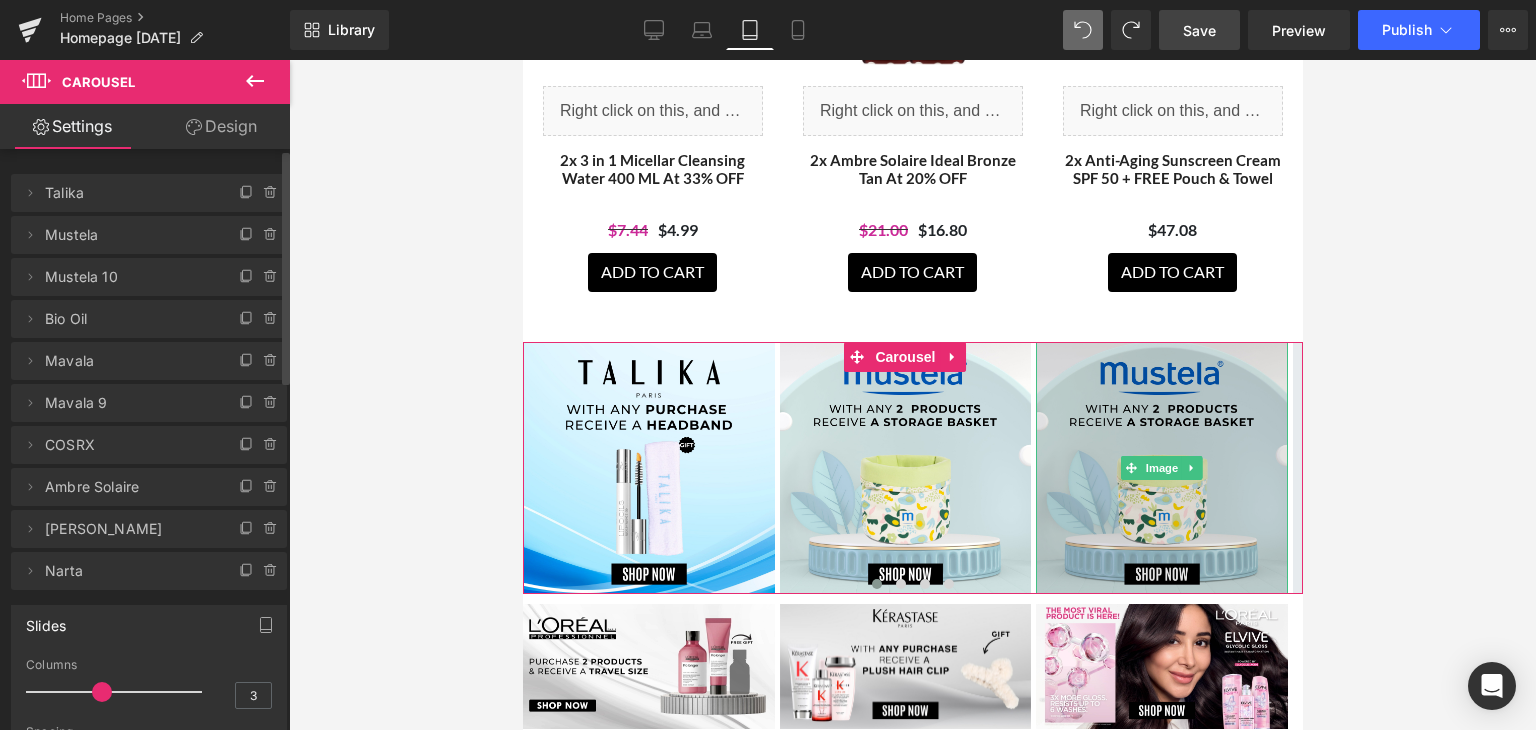 click at bounding box center (1161, 468) 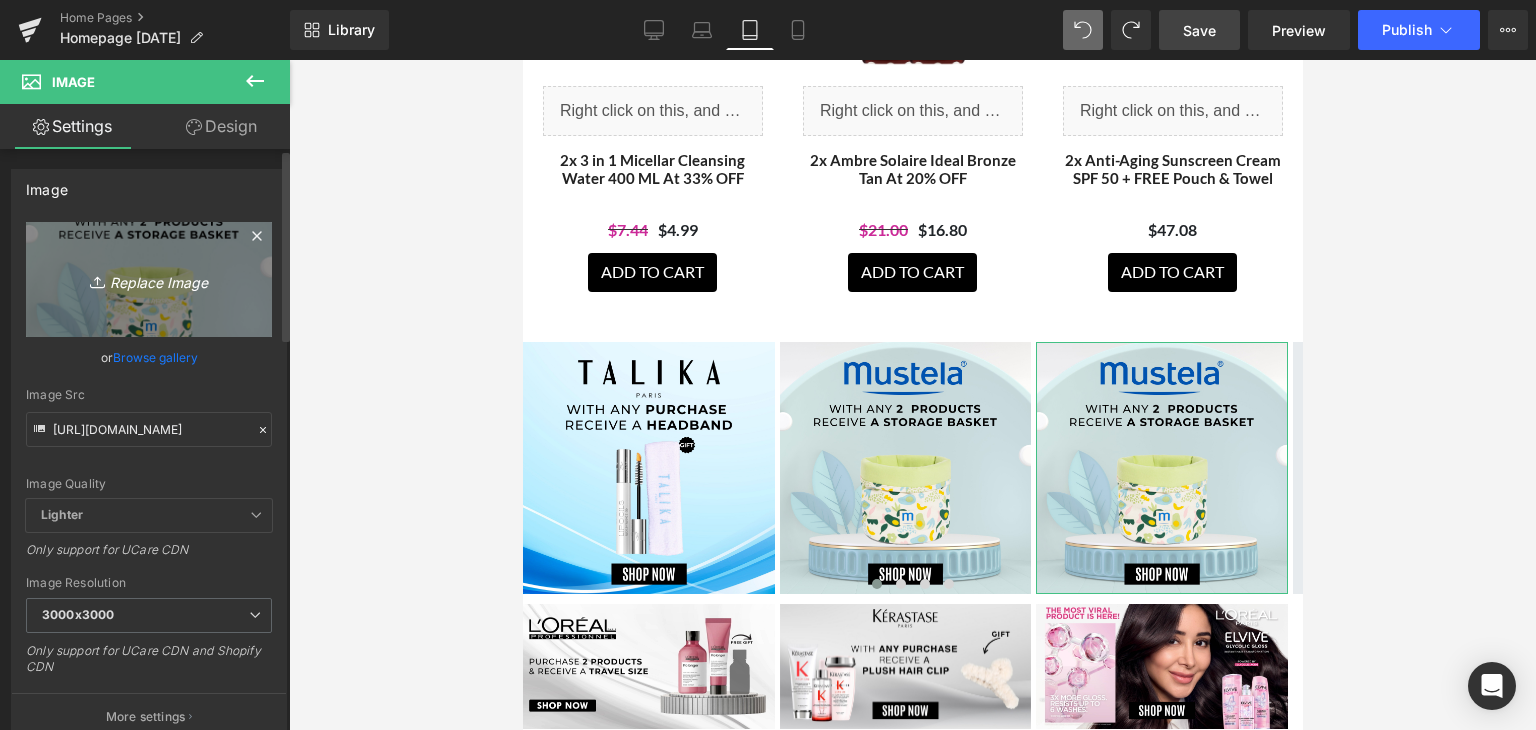 click on "Replace Image" at bounding box center (149, 279) 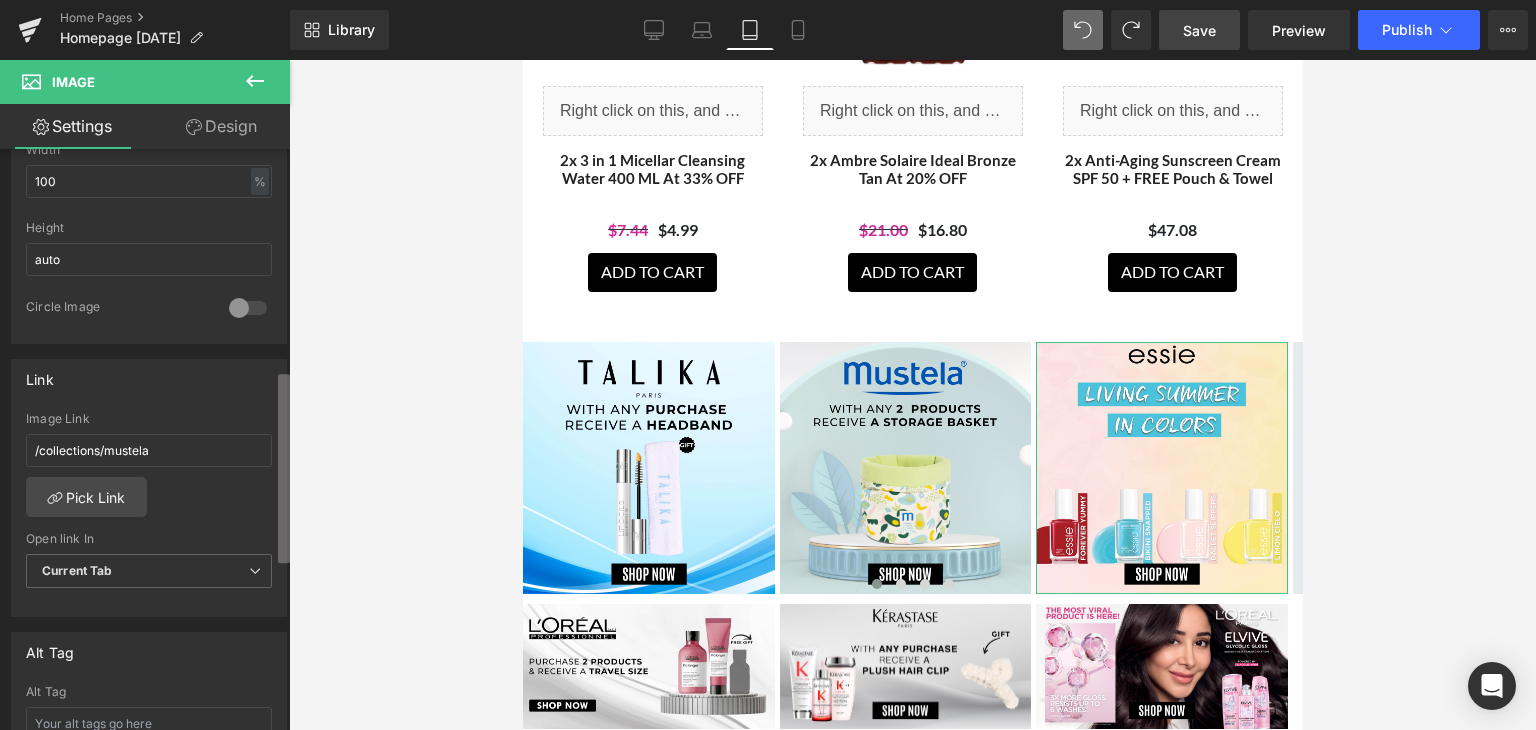 scroll, scrollTop: 671, scrollLeft: 0, axis: vertical 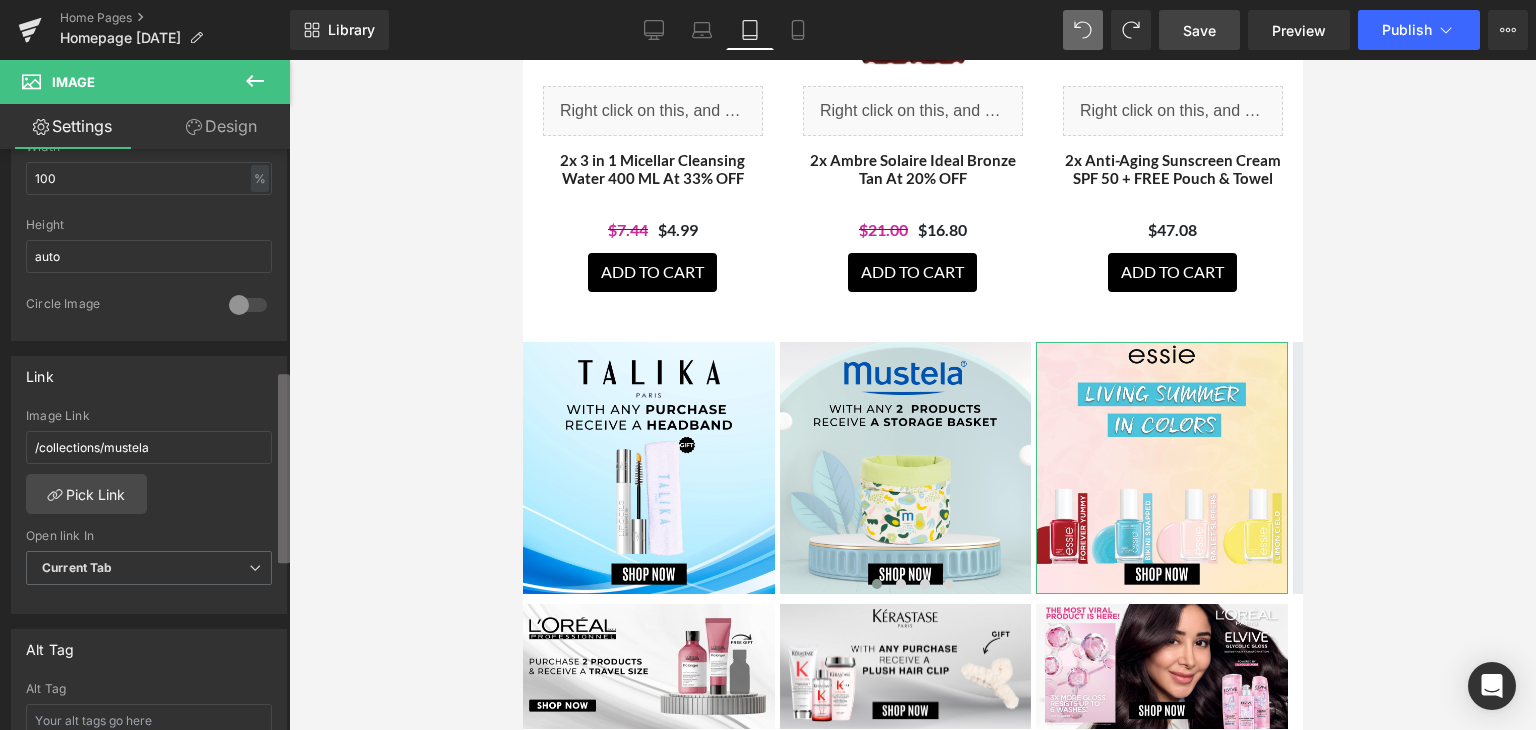 click at bounding box center [284, 468] 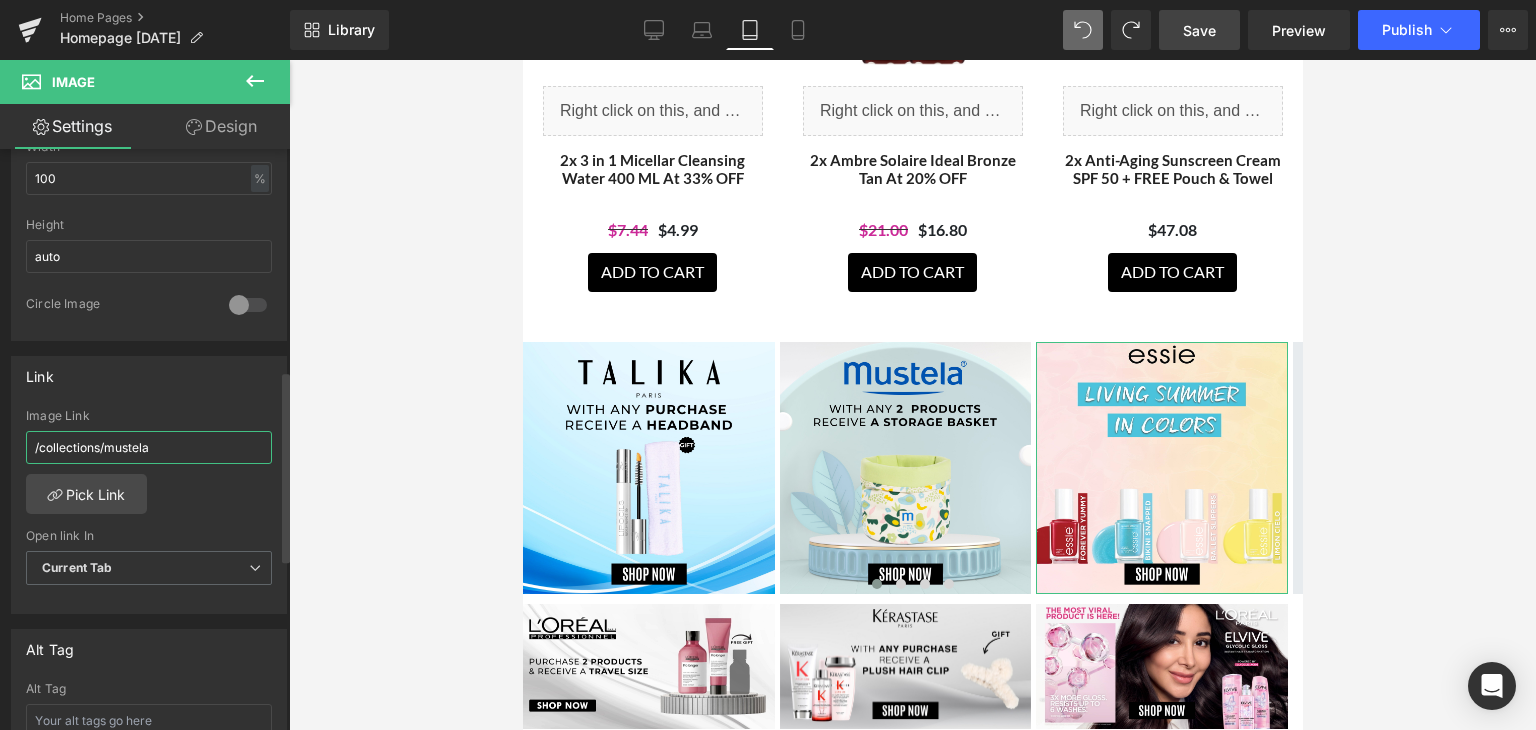 drag, startPoint x: 154, startPoint y: 443, endPoint x: 15, endPoint y: 444, distance: 139.0036 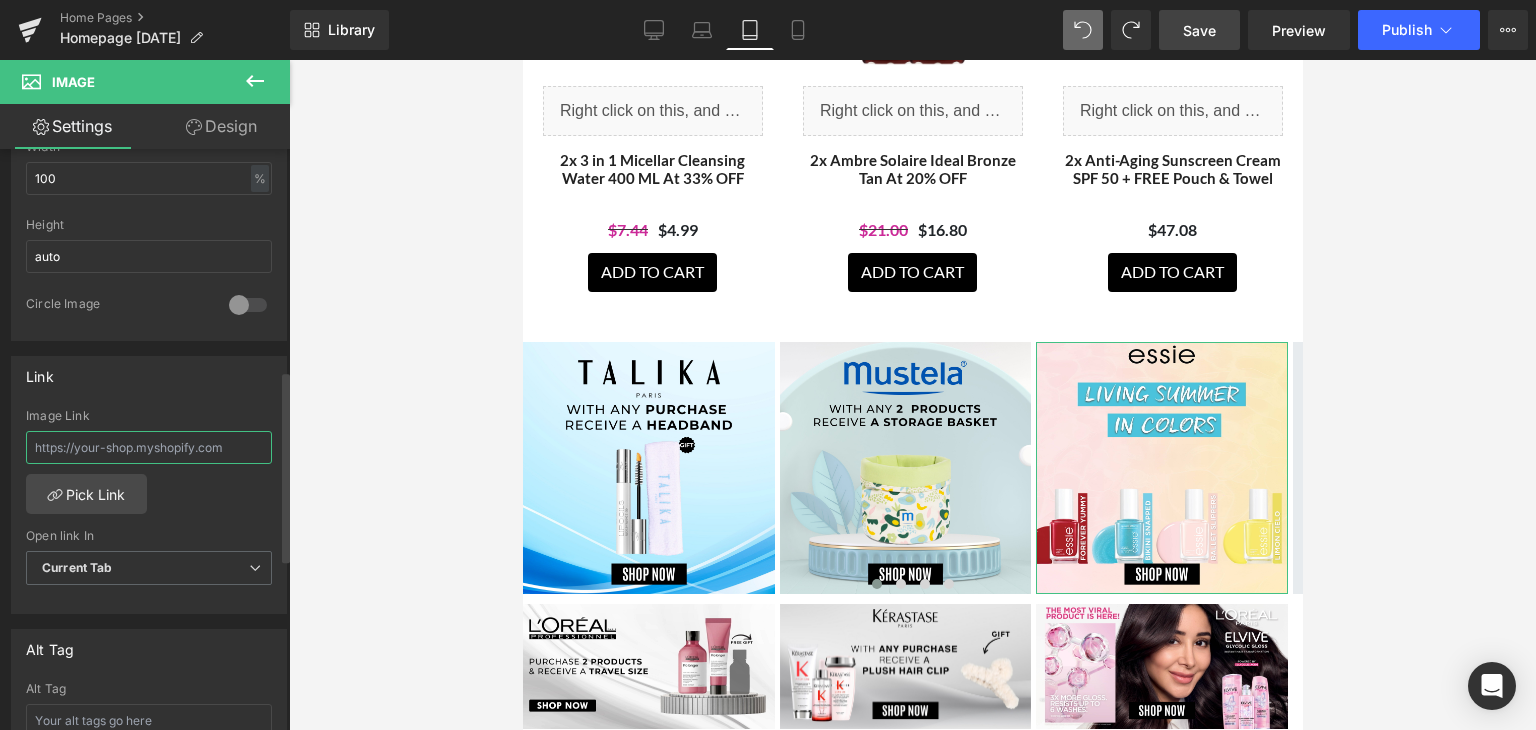 paste on "/collections/[PERSON_NAME]-moment-july-2025" 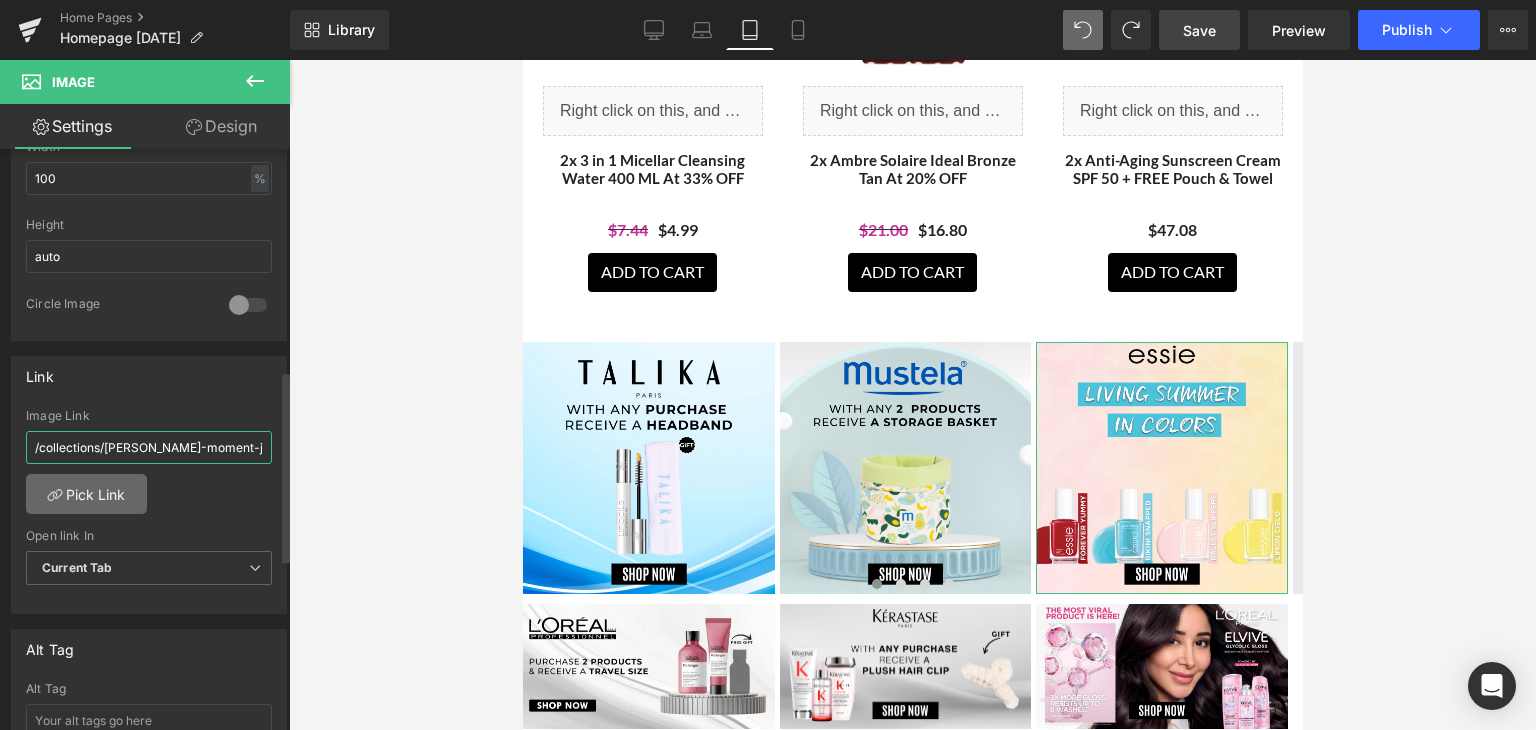 type on "/collections/[PERSON_NAME]-moment-july-2025" 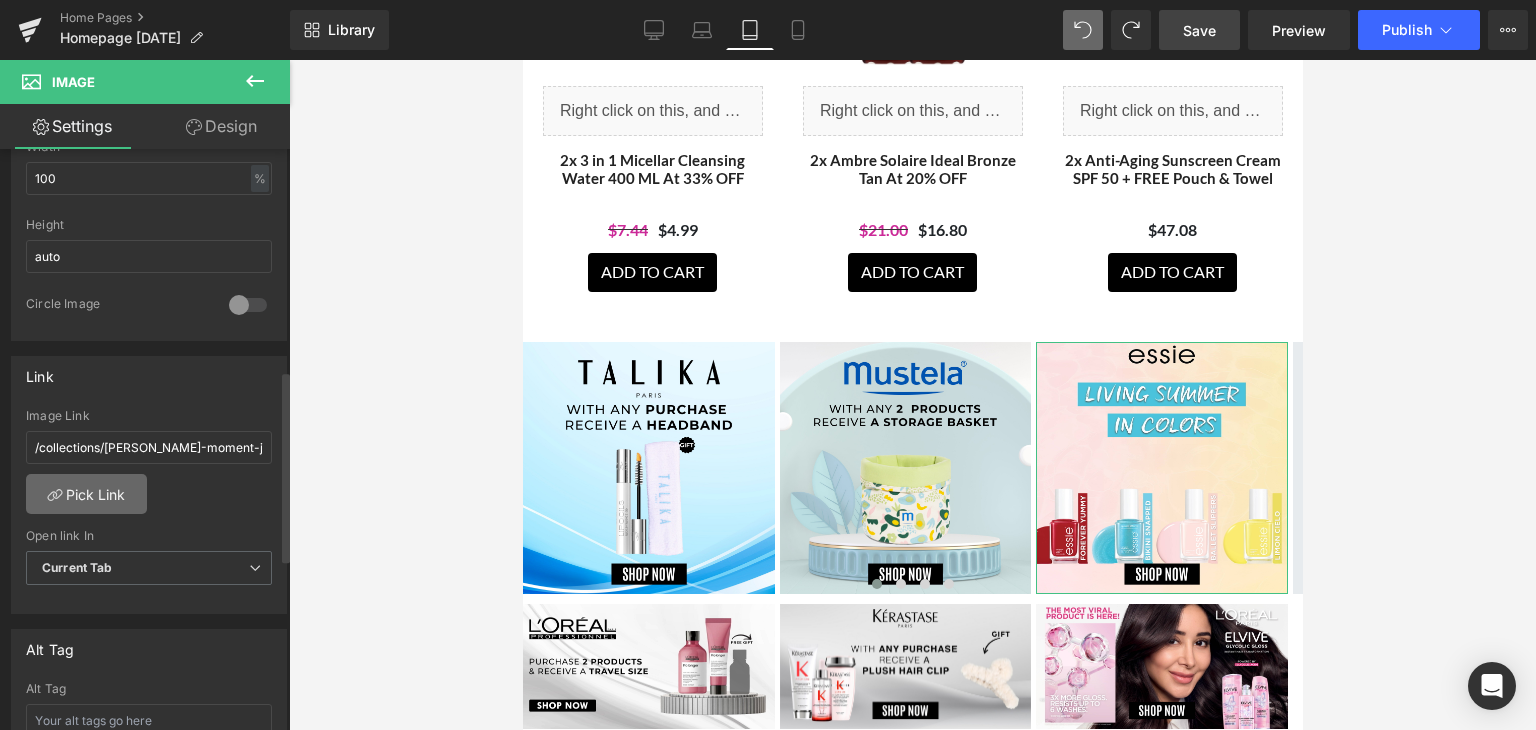 click on "Pick Link" at bounding box center [86, 494] 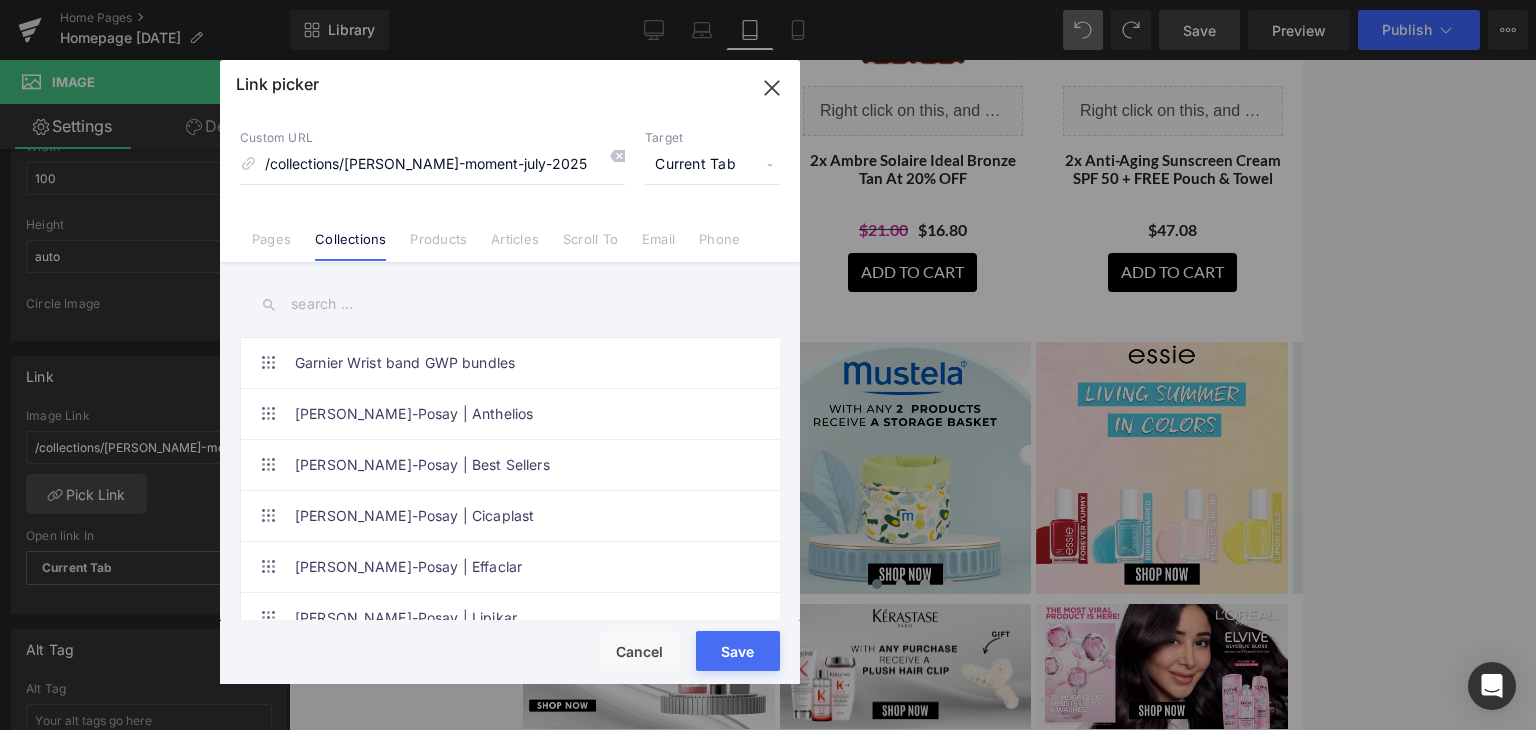 click at bounding box center (510, 304) 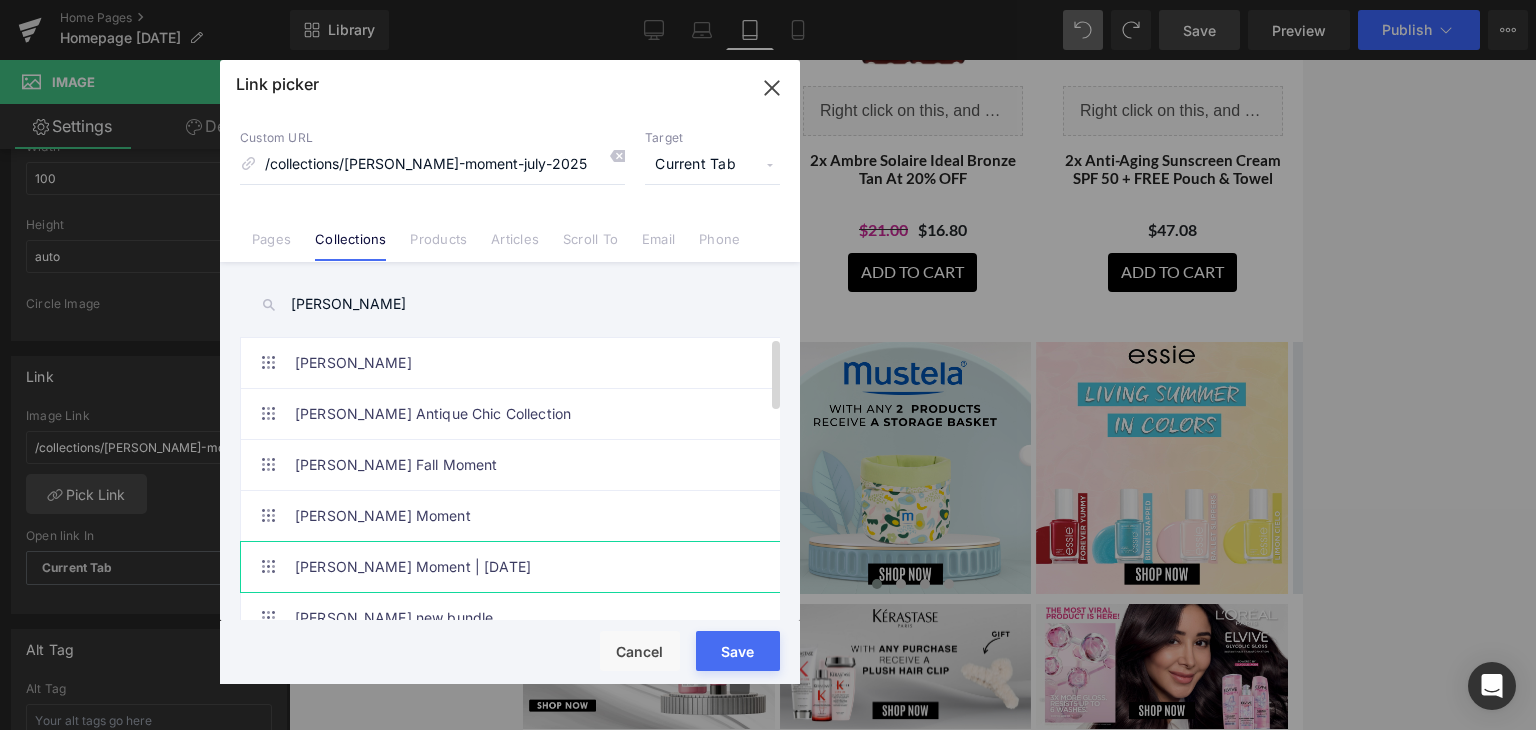 type on "[PERSON_NAME]" 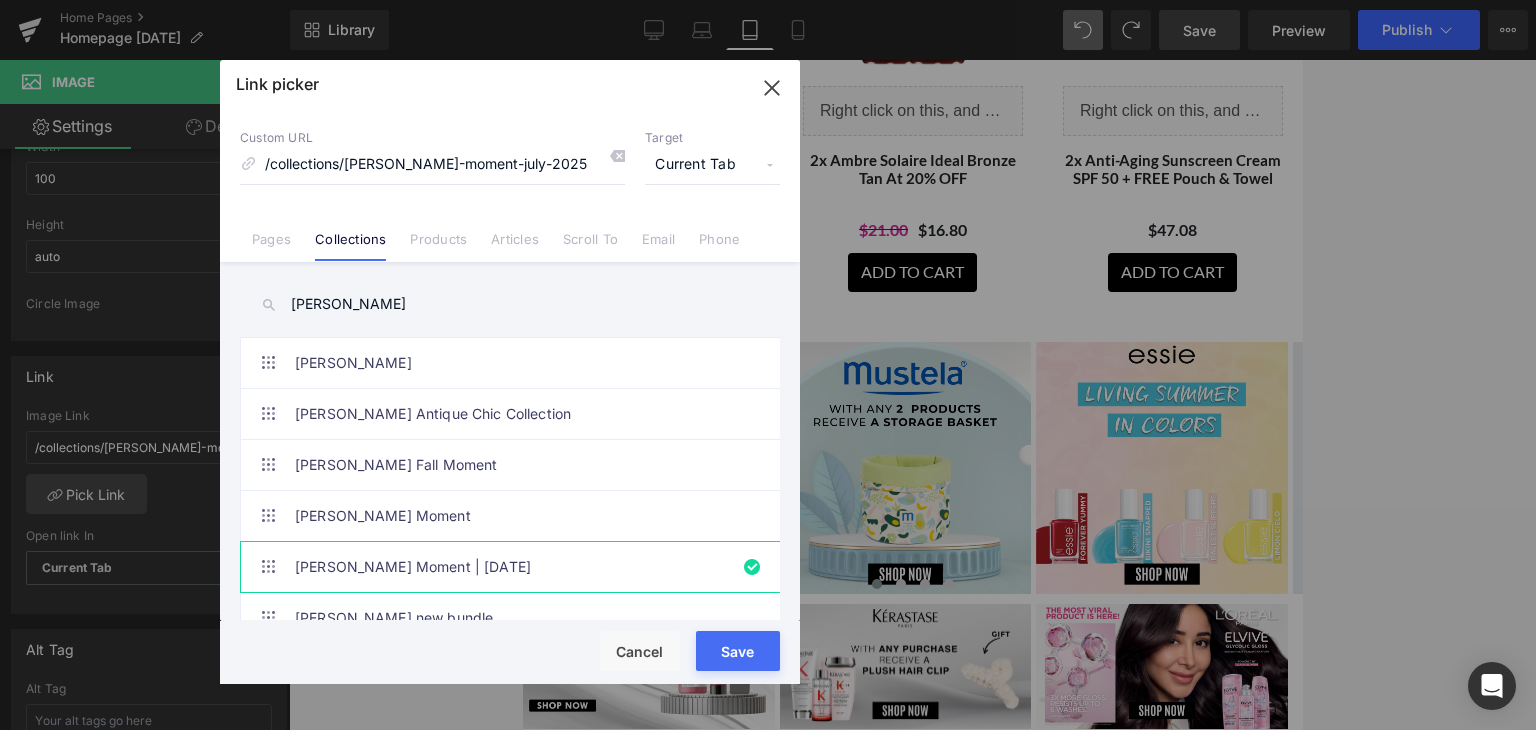 click on "Loading Product Data" at bounding box center [768, 651] 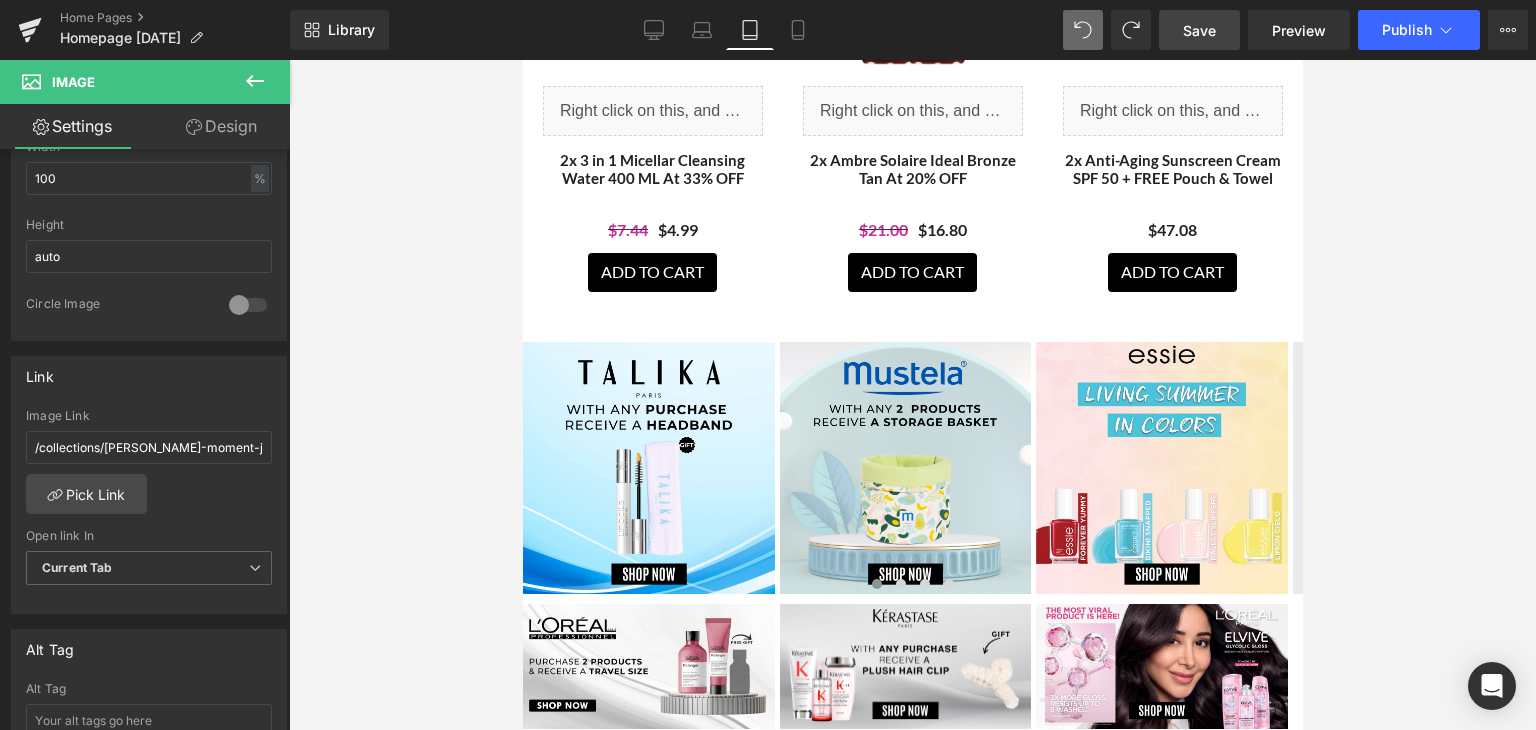 click on "Save" at bounding box center (1199, 30) 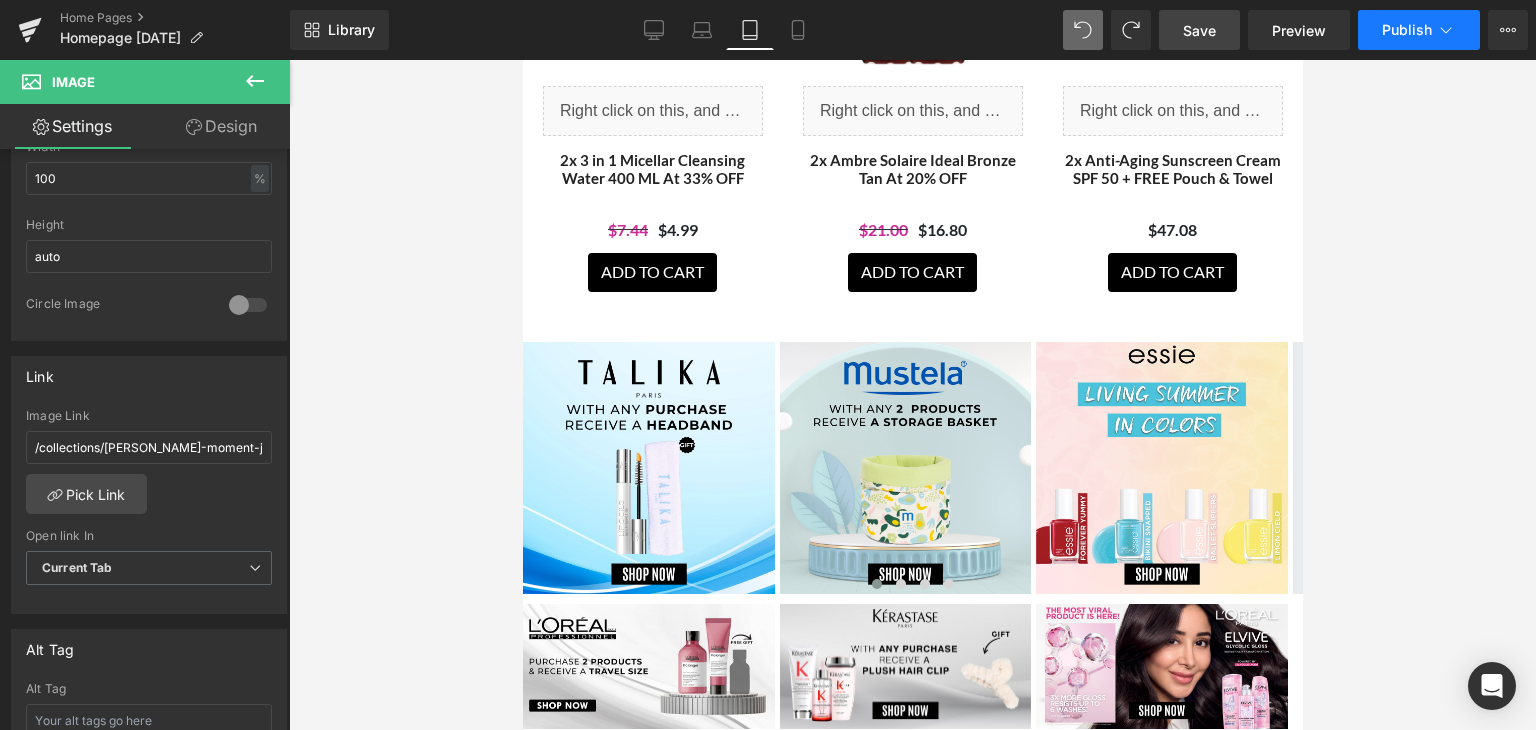 click on "Publish" at bounding box center [1407, 30] 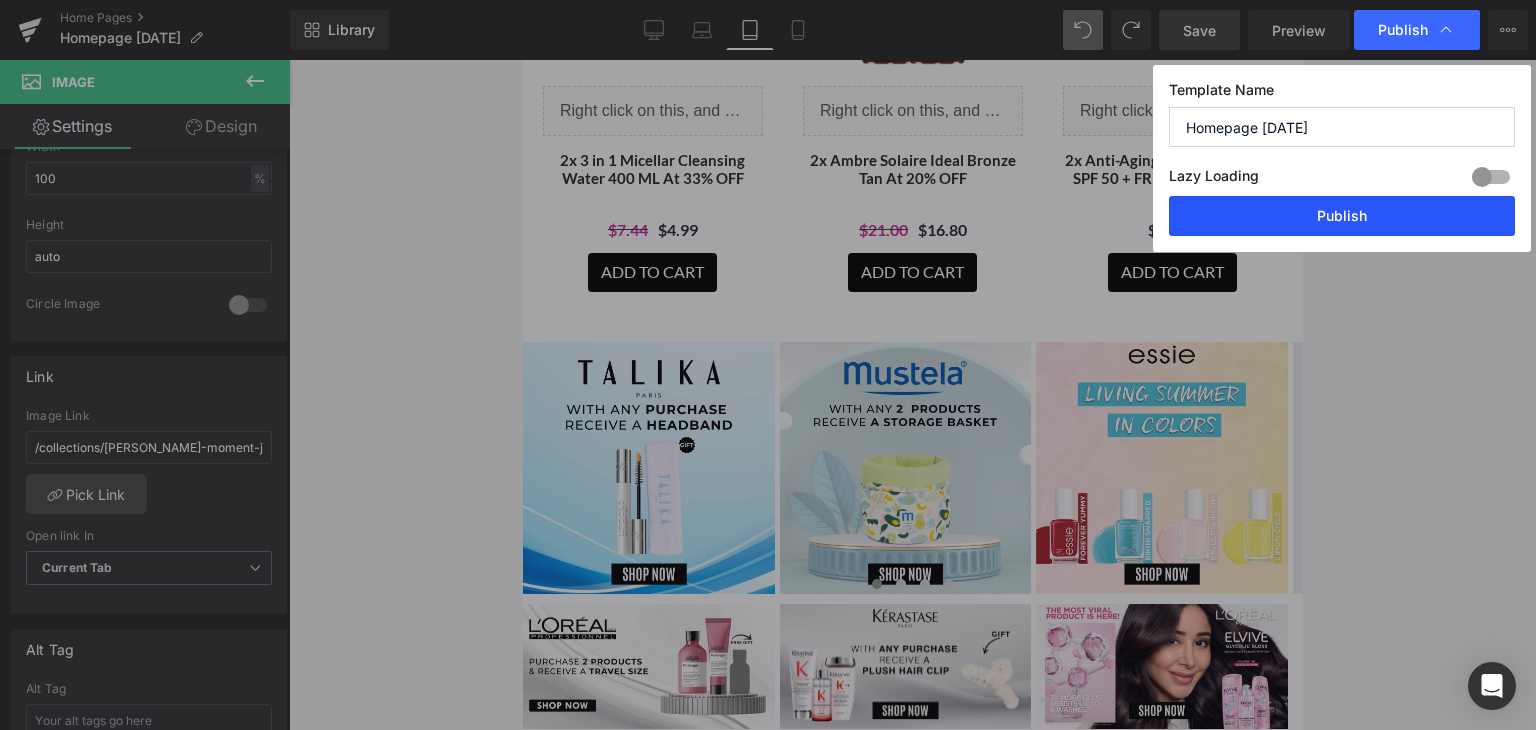 click on "Publish" at bounding box center (1342, 216) 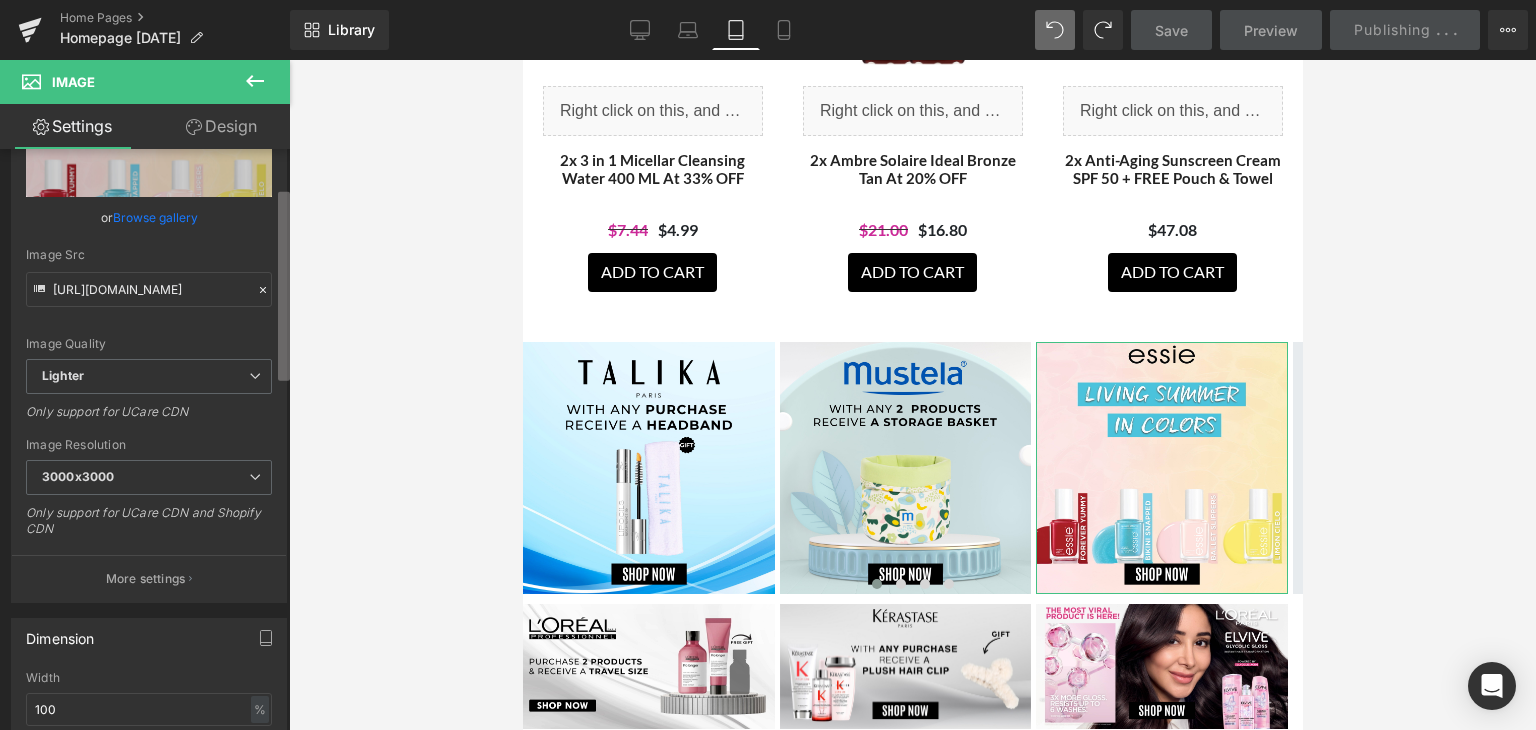 scroll, scrollTop: 0, scrollLeft: 0, axis: both 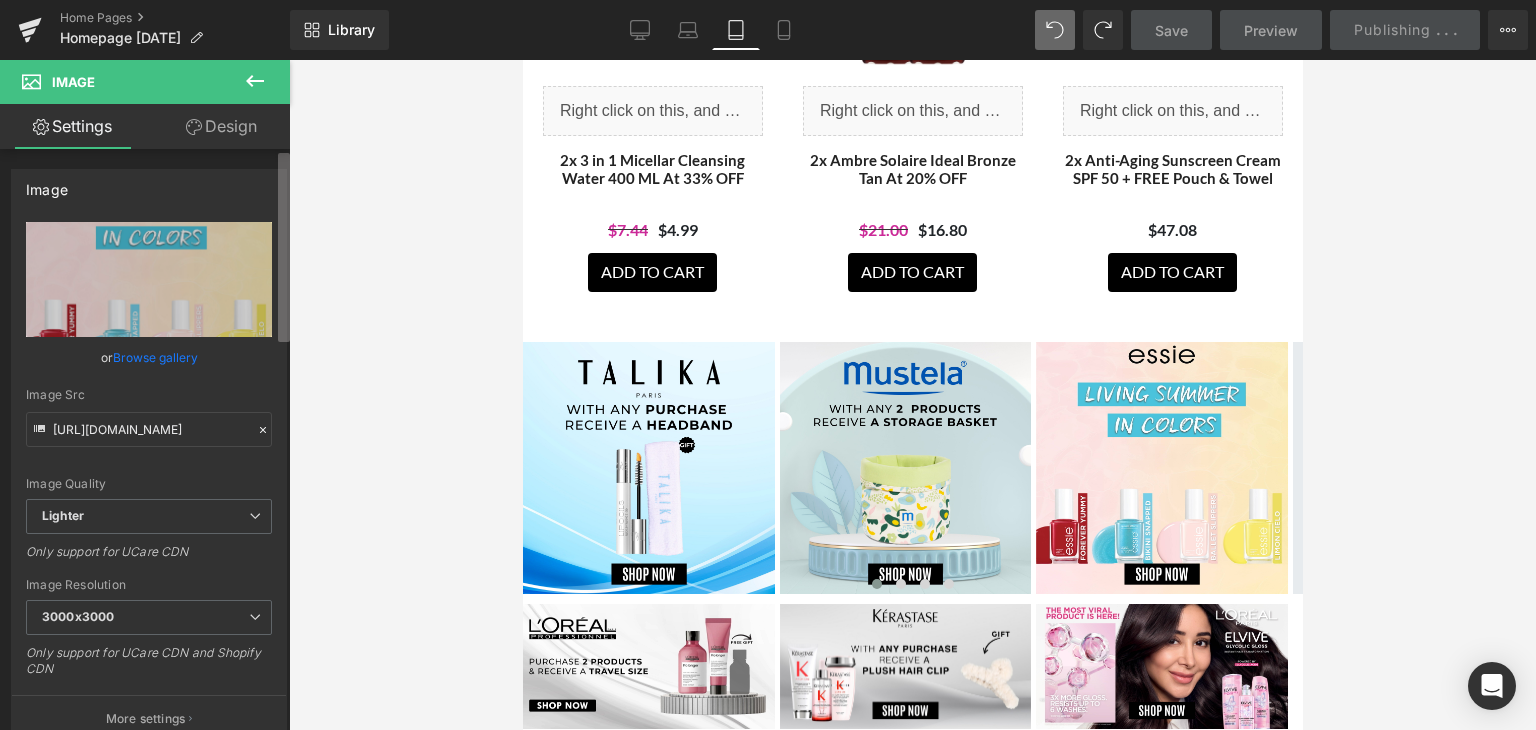 click on "Carousel  You are previewing how the   will restyle your page. You can not edit Elements in Preset Preview Mode.  Home Pages Homepage [DATE] Library Tablet Desktop Laptop Tablet Mobile Save Preview   Publishing   .   .   .   Scheduled View Live Page View with current Template Save Template to Library Schedule Publish Publish Settings Shortcuts  Your page can’t be published   You've reached the maximum number of published pages on your plan  (0/0).  You need to upgrade your plan or unpublish all your pages to get 1 publish slot.   Unpublish pages   Upgrade plan  Elements Global Style Base Row  rows, columns, layouts, div Heading  headings, titles, h1,h2,h3,h4,h5,h6 Text Block  texts, paragraphs, contents, blocks Image  images, photos, alts, uploads Icon  icons, symbols Button  button, call to action, cta Separator  separators, dividers, horizontal lines Liquid  liquid, custom code, html, javascript, css, reviews, apps, applications, embeded, iframe Banner Parallax  Hero Banner  Stack Tabs  Carousel  List" at bounding box center (768, 382) 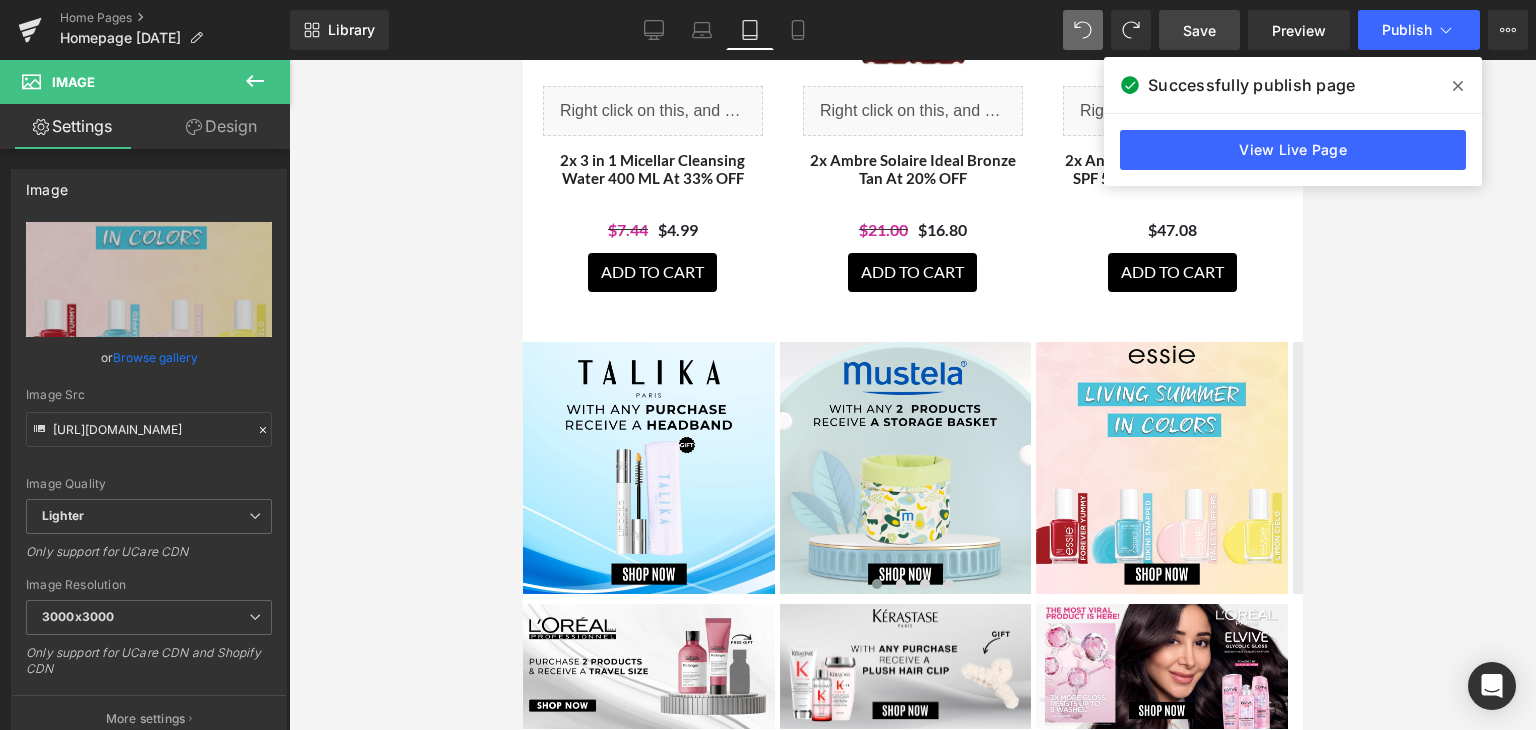 click 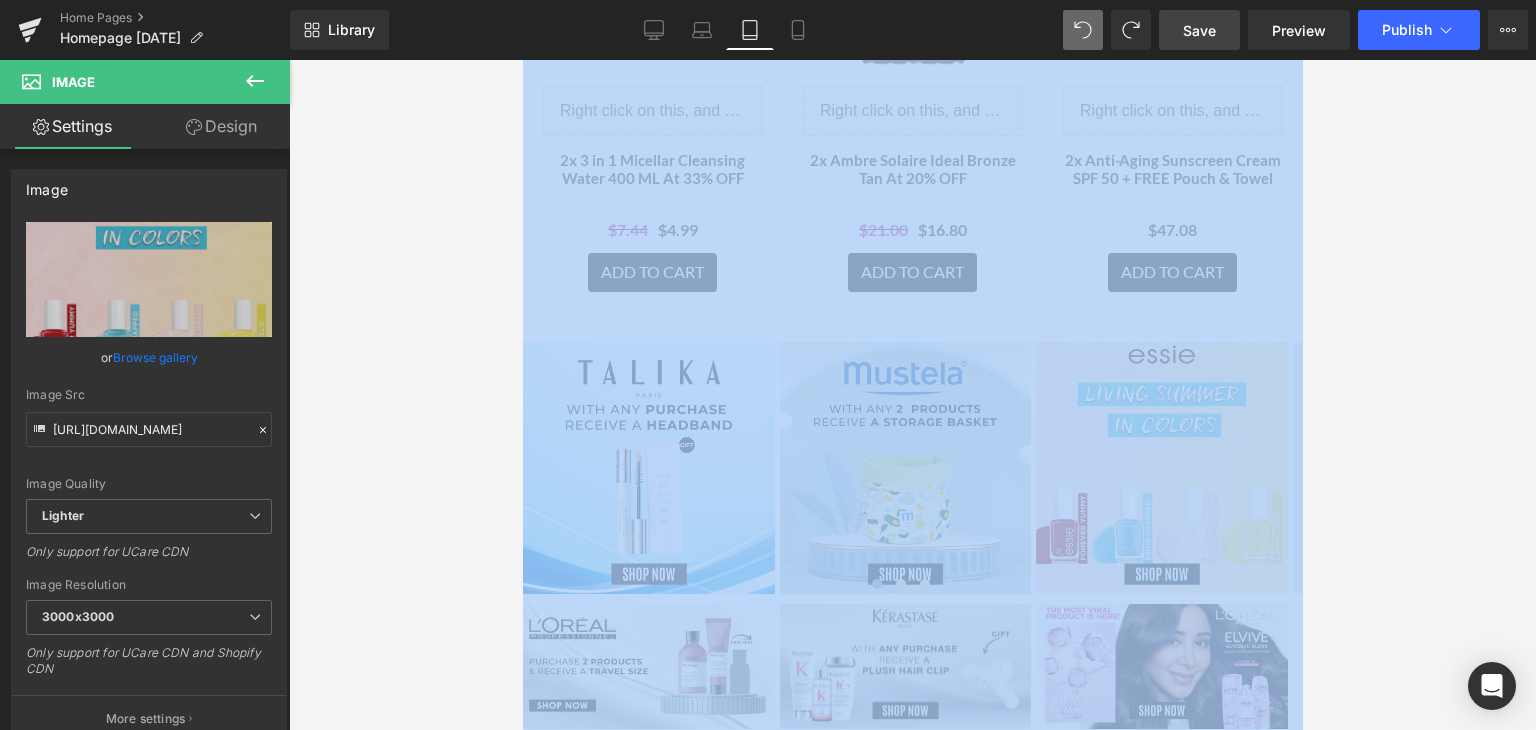 click at bounding box center (912, 395) 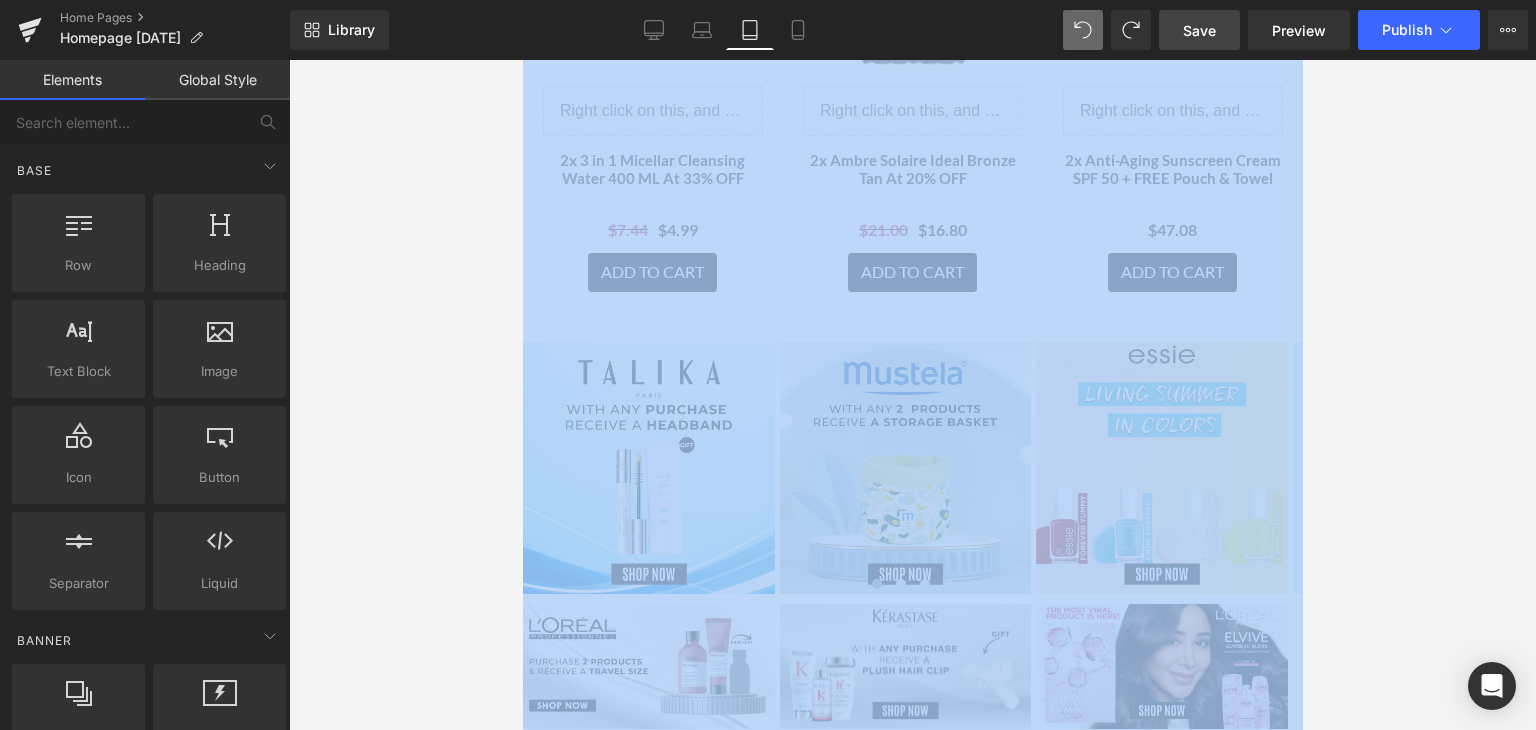 click at bounding box center (912, 395) 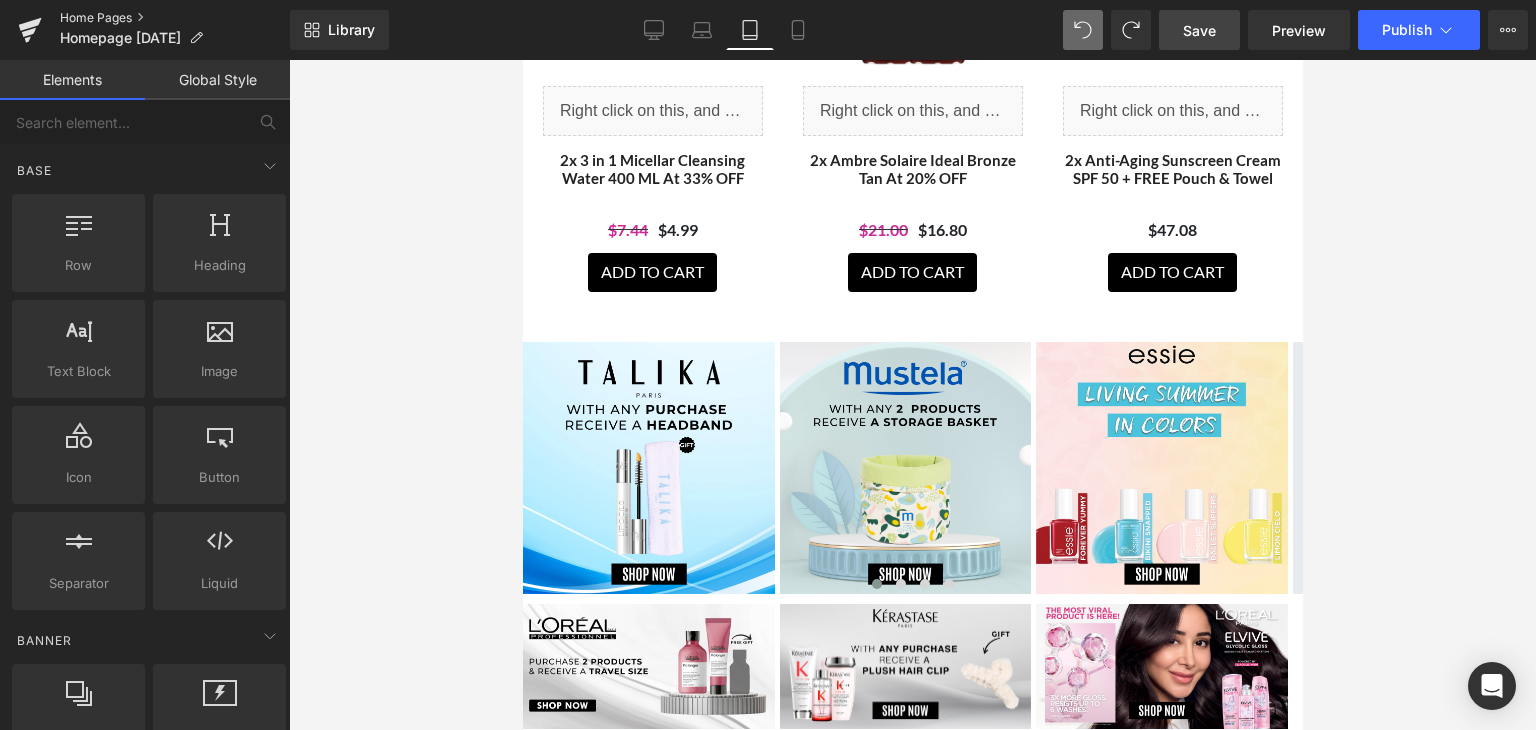 click on "Home Pages" at bounding box center [175, 18] 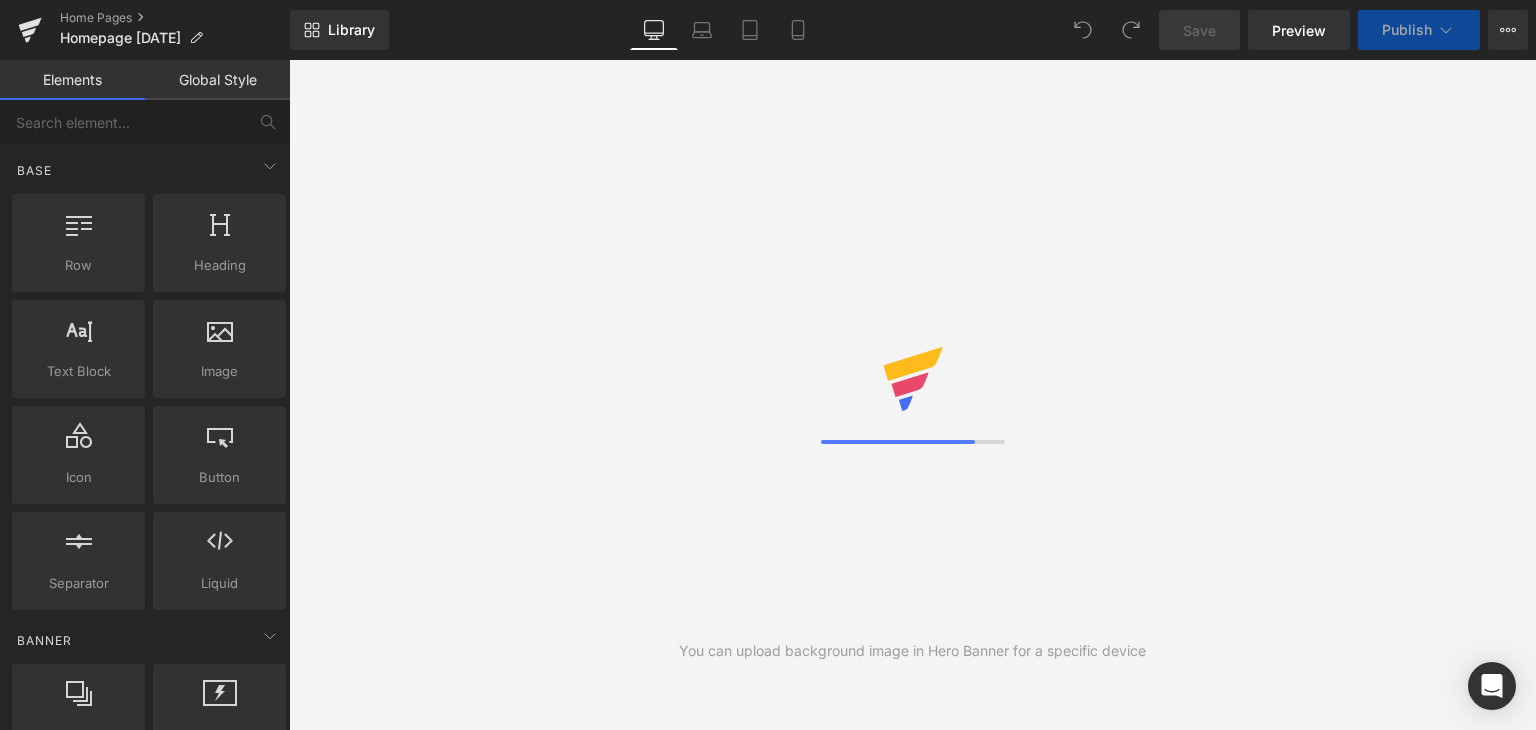 scroll, scrollTop: 0, scrollLeft: 0, axis: both 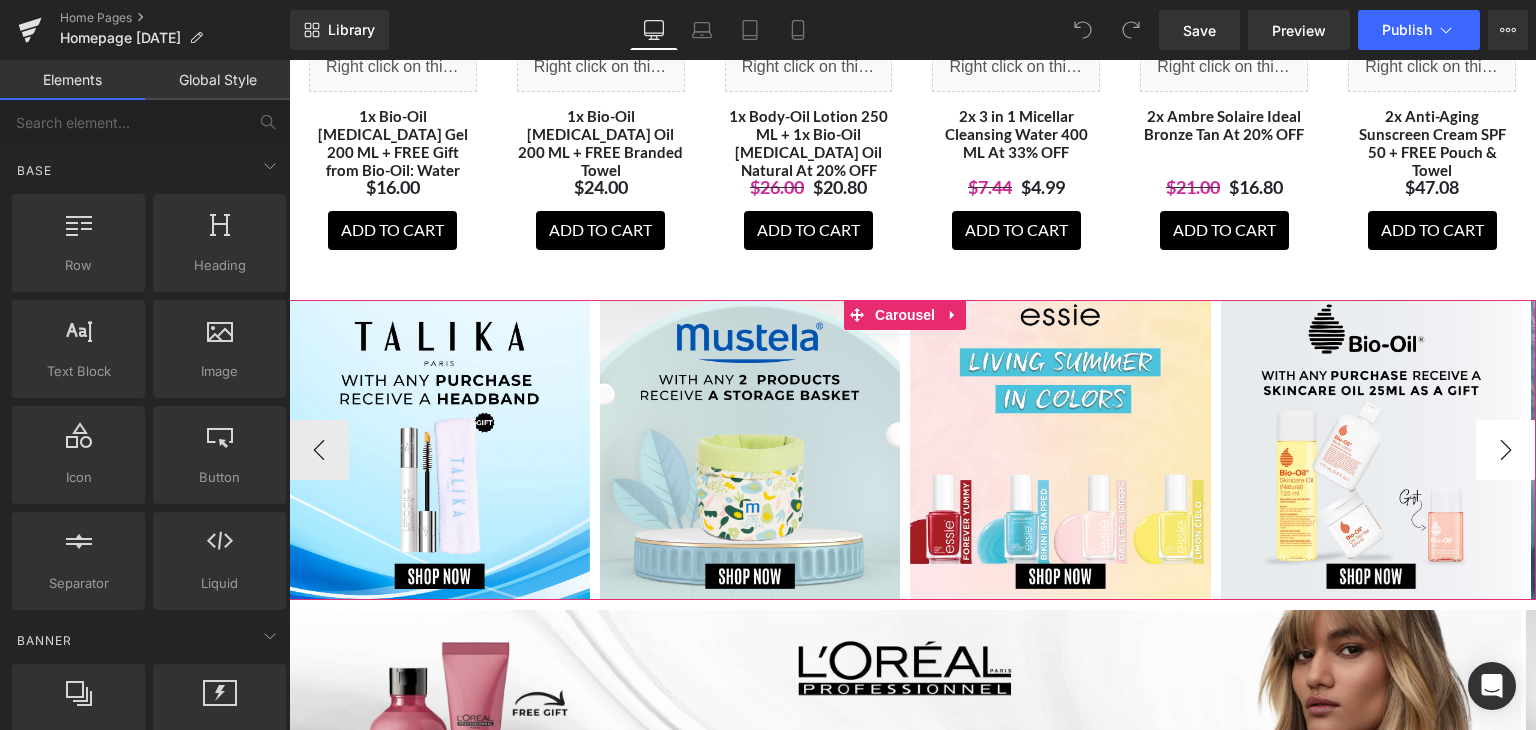 click on "›" at bounding box center (1506, 450) 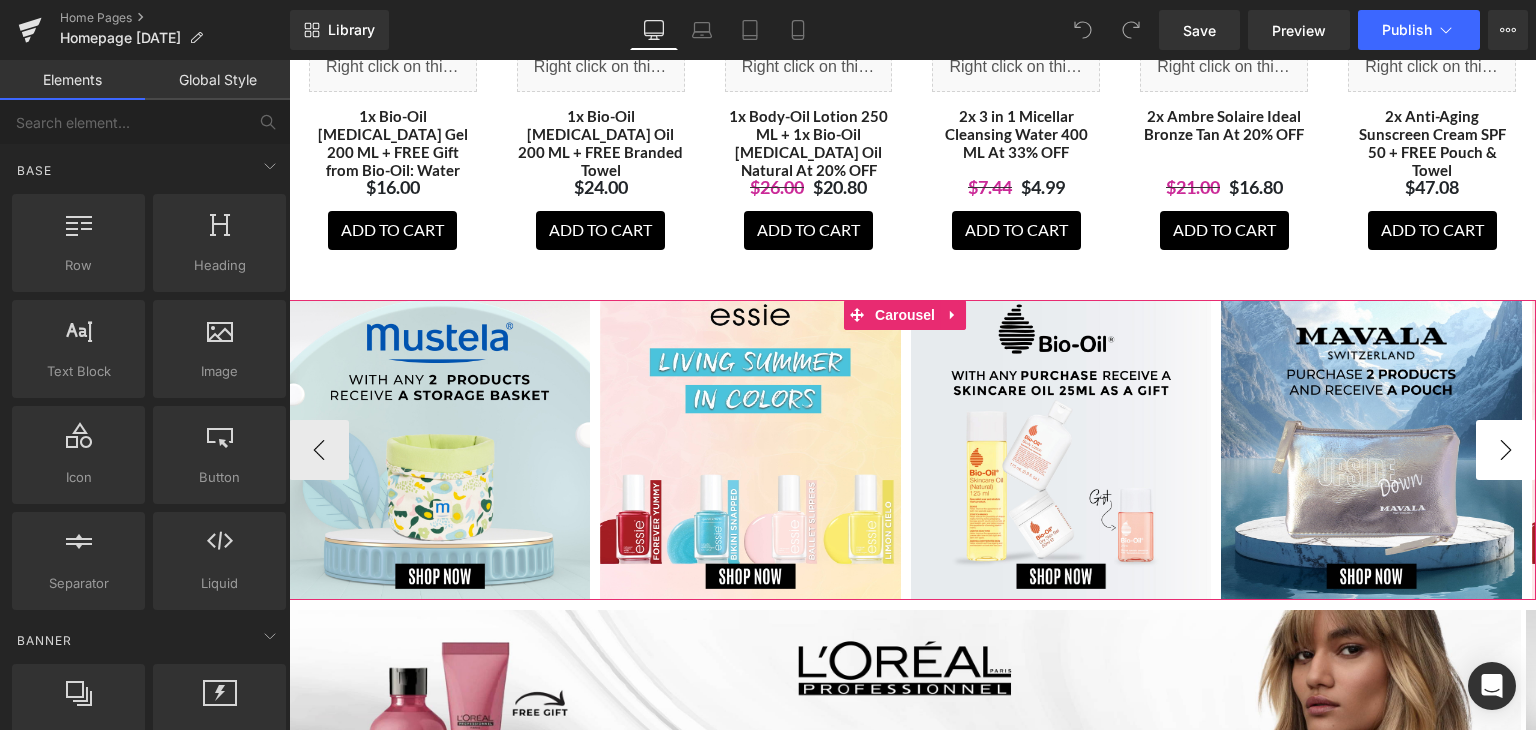 click on "›" at bounding box center [1506, 450] 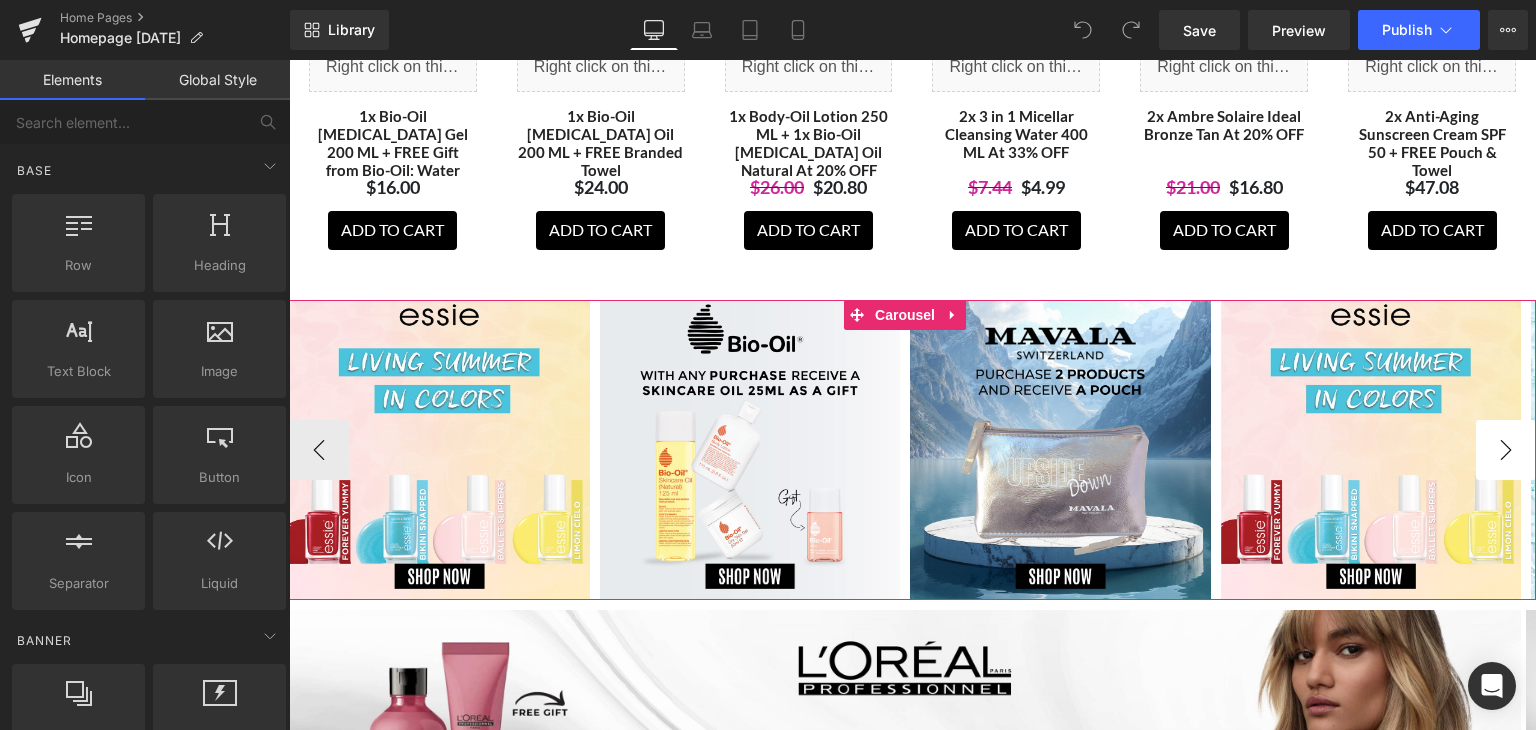 click on "›" at bounding box center [1506, 450] 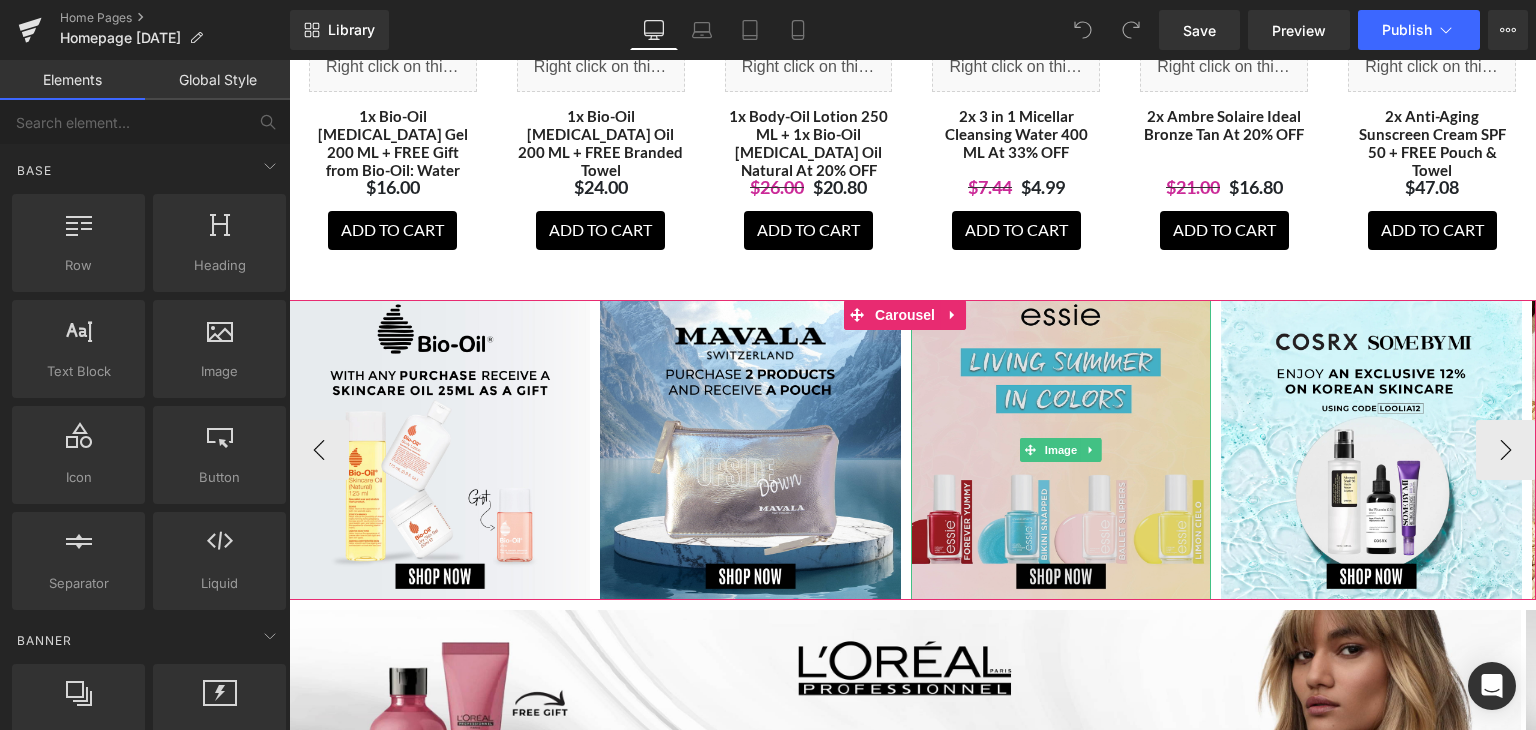 click at bounding box center (1061, 450) 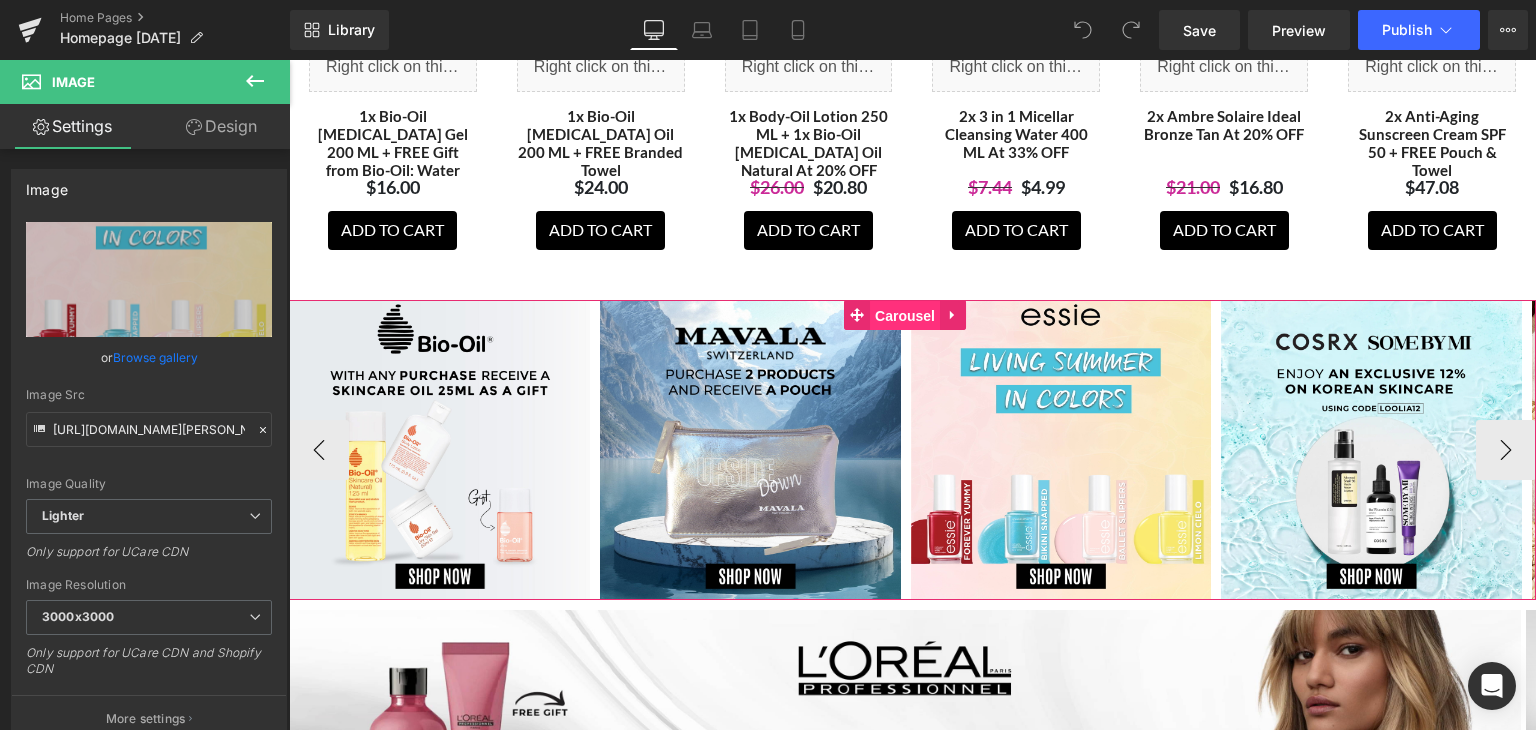 click on "Carousel" at bounding box center (905, 316) 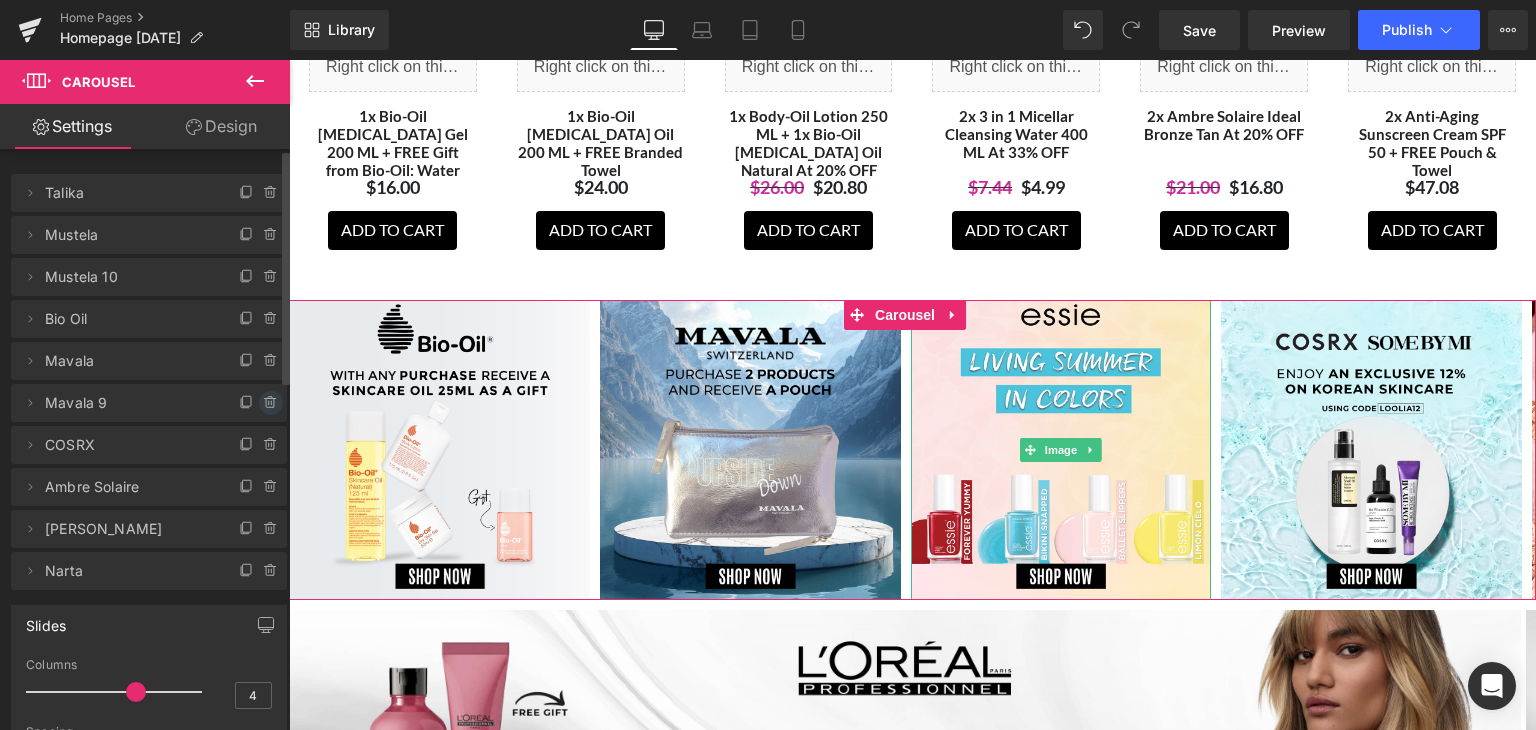 click 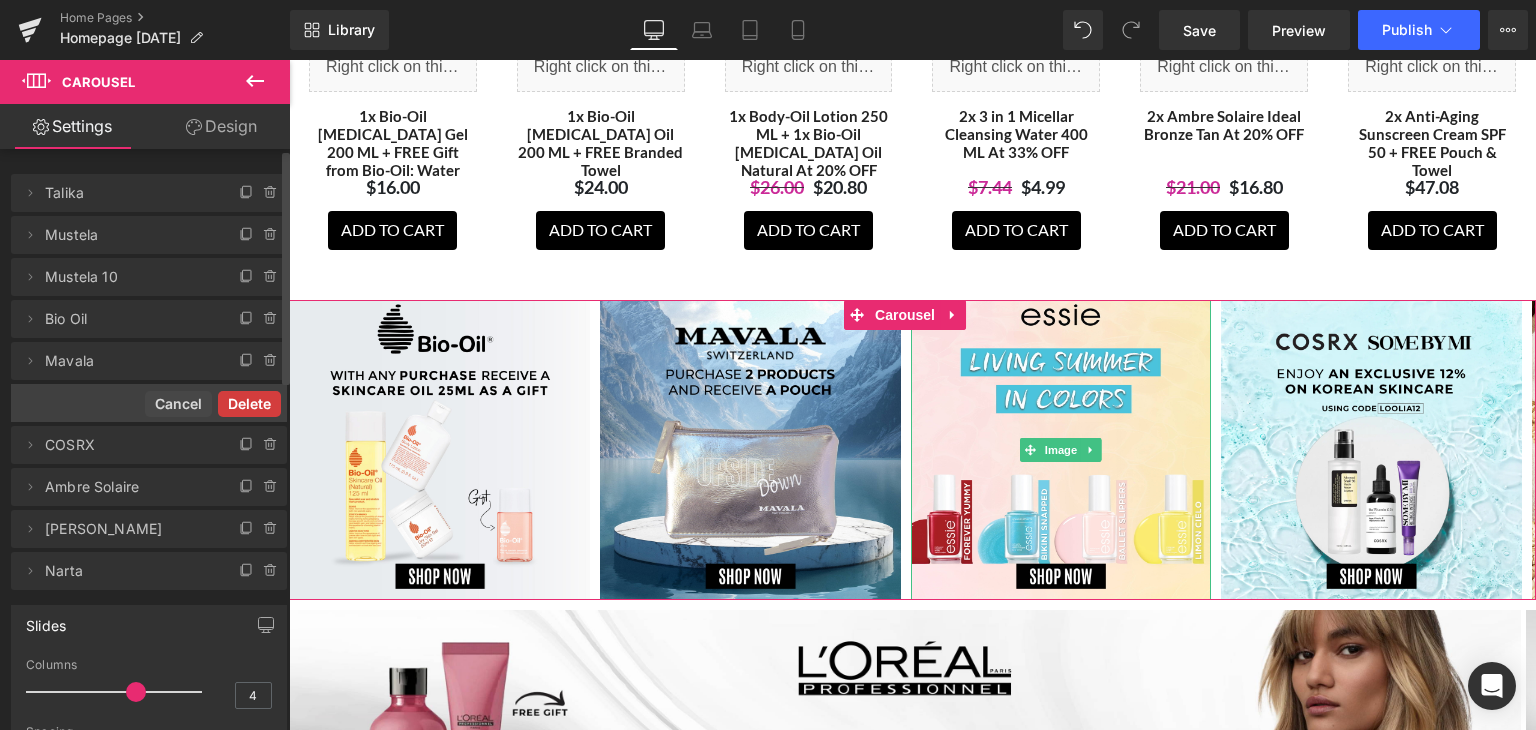 click on "Delete" at bounding box center [249, 404] 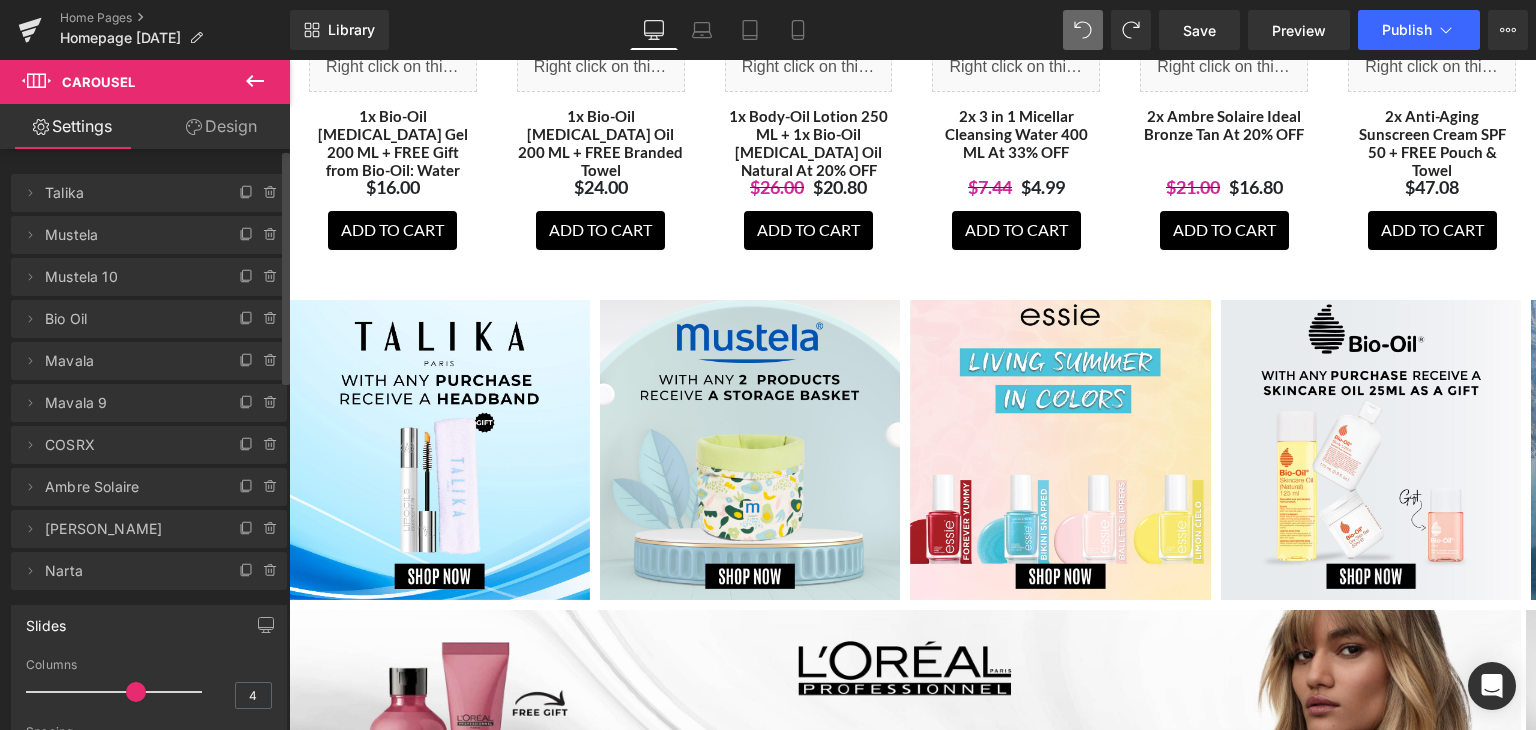 click on "Library Desktop Desktop Laptop Tablet Mobile Save Preview Publish Scheduled View Live Page View with current Template Save Template to Library Schedule Publish Publish Settings Shortcuts  Your page can’t be published   You've reached the maximum number of published pages on your plan  (0/0).  You need to upgrade your plan or unpublish all your pages to get 1 publish slot.   Unpublish pages   Upgrade plan" at bounding box center [913, 30] 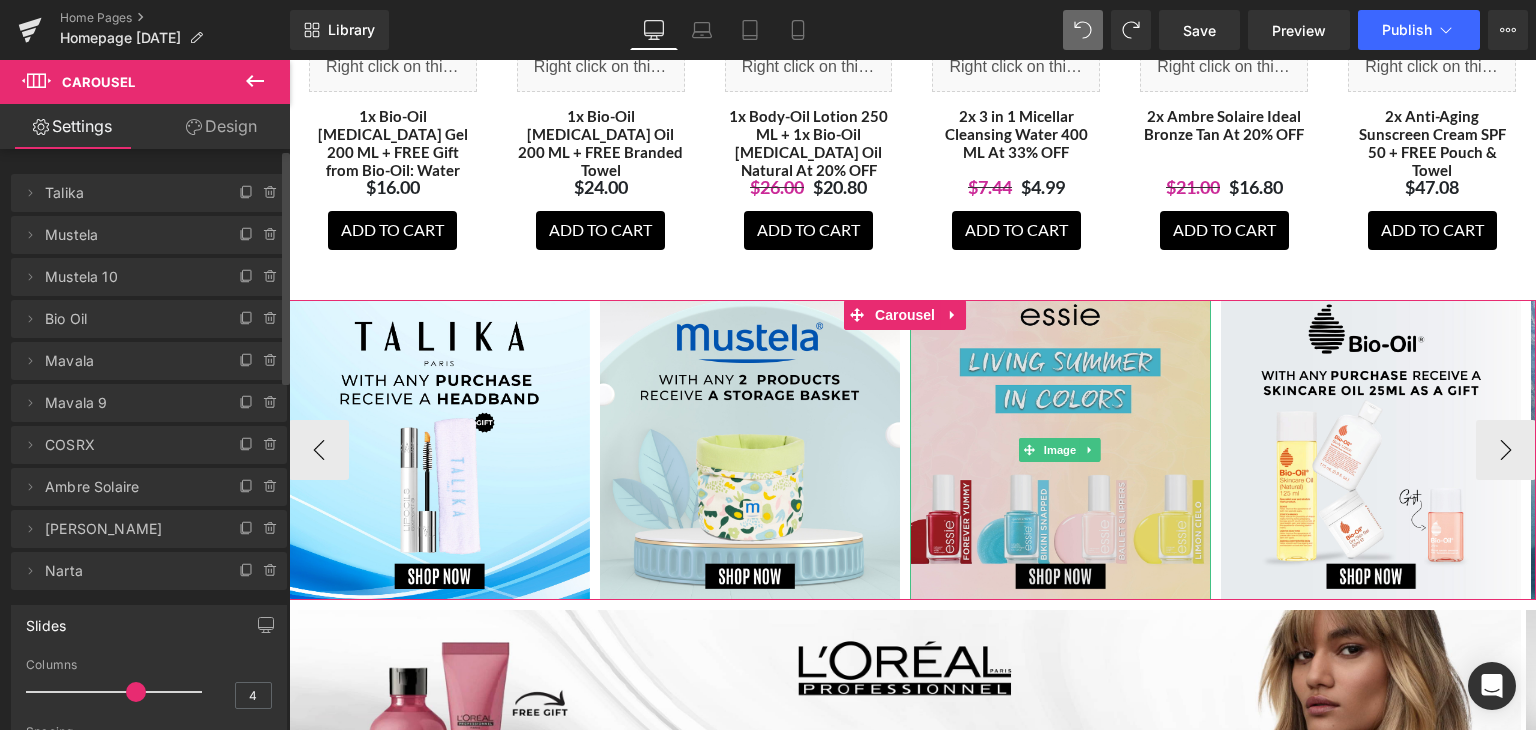 click at bounding box center [1060, 450] 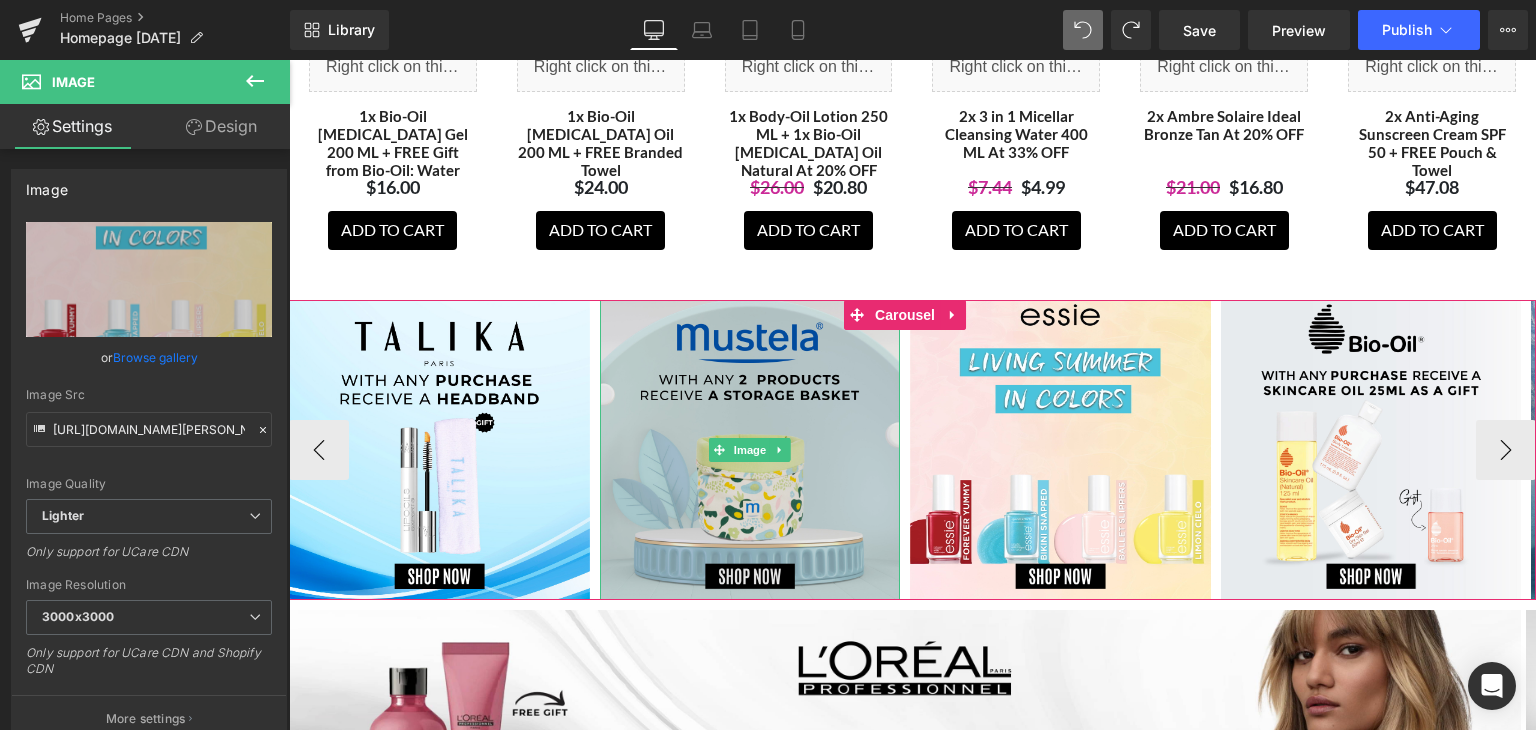 click at bounding box center (750, 450) 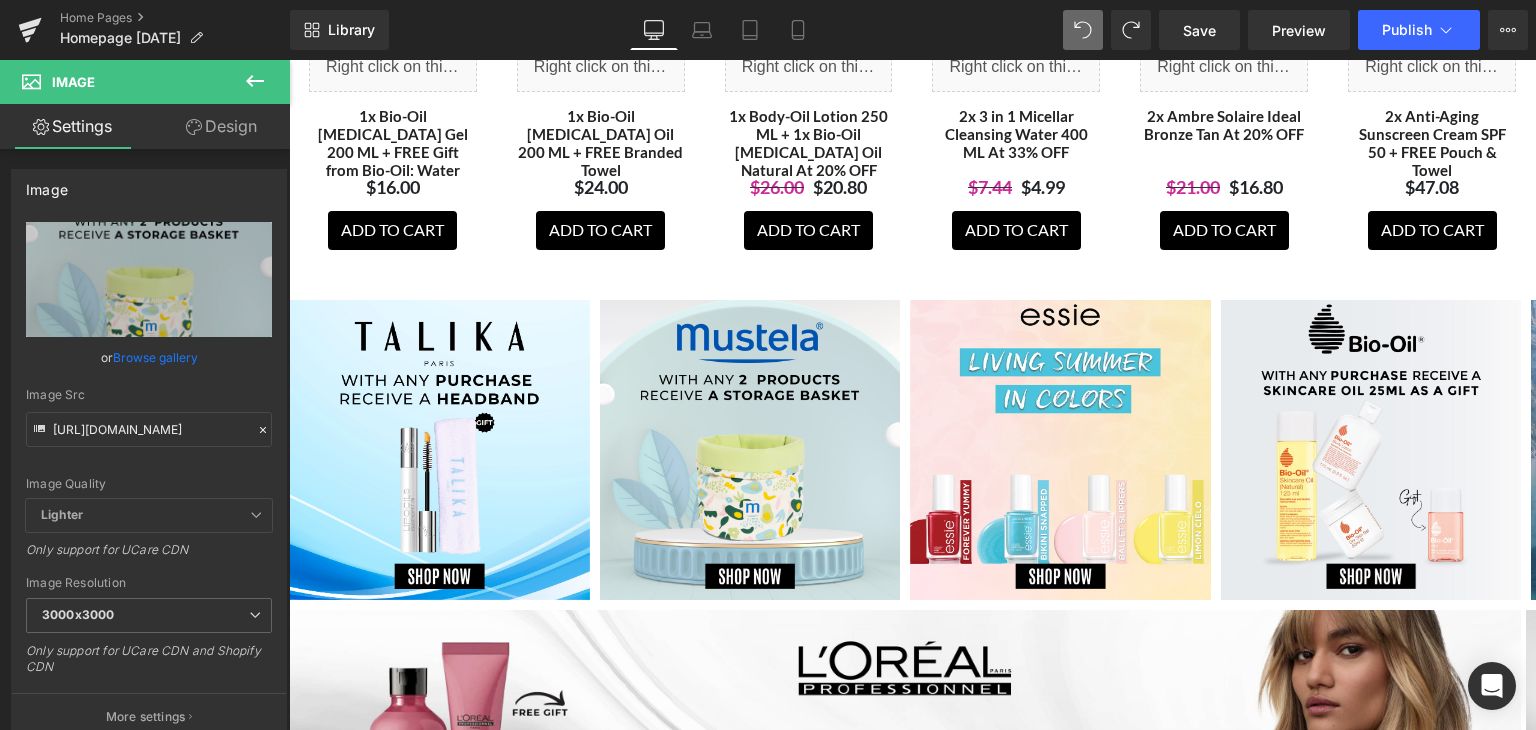 click 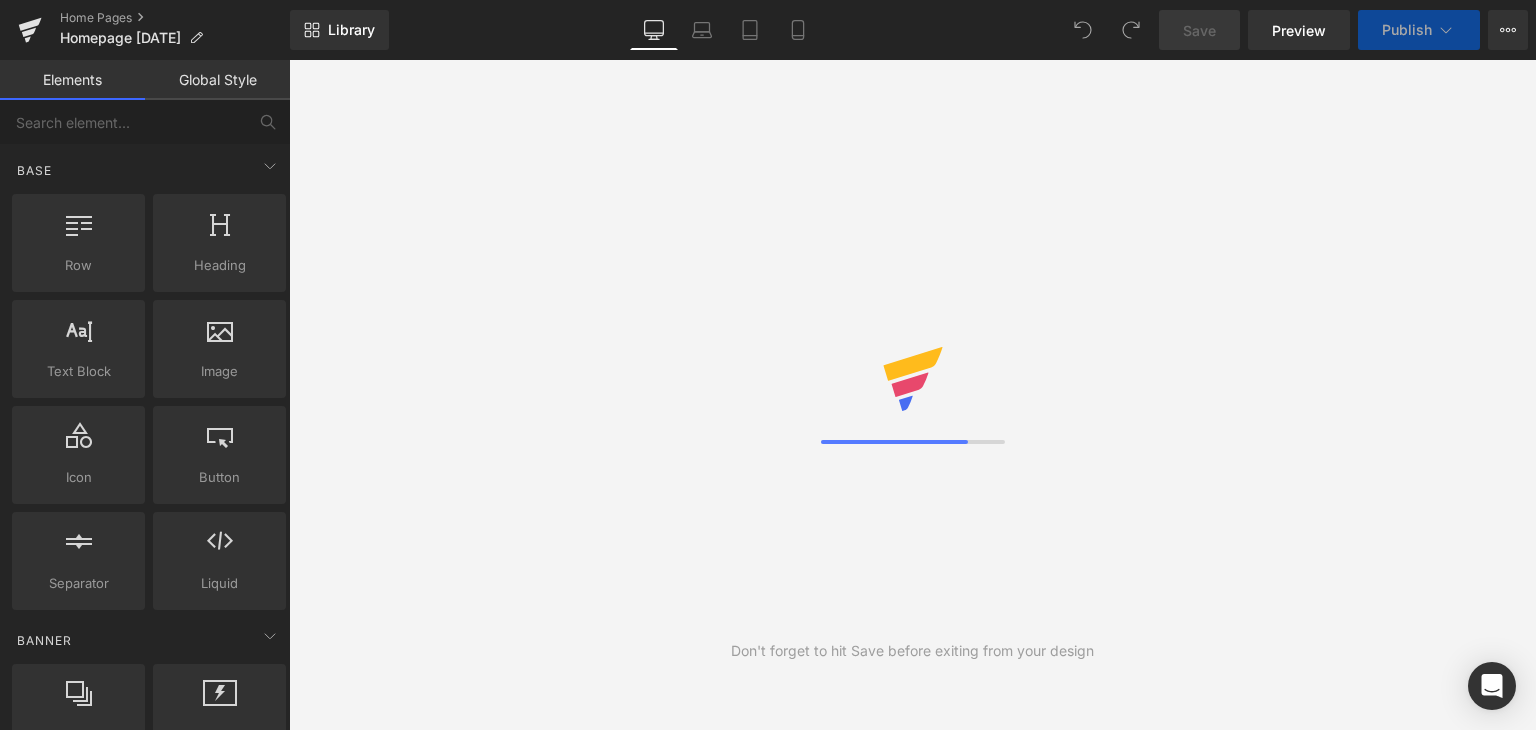 scroll, scrollTop: 0, scrollLeft: 0, axis: both 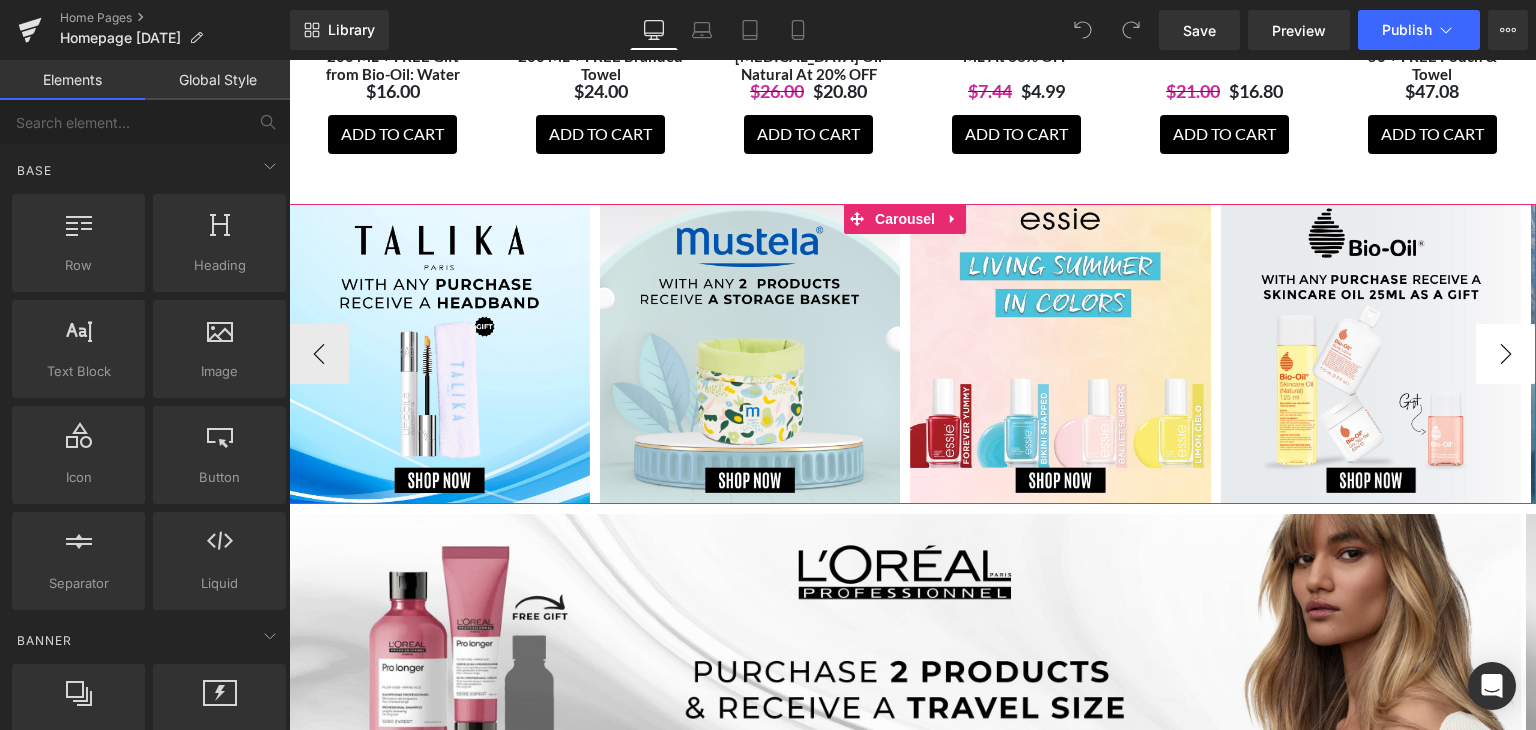 click on "›" at bounding box center [1506, 354] 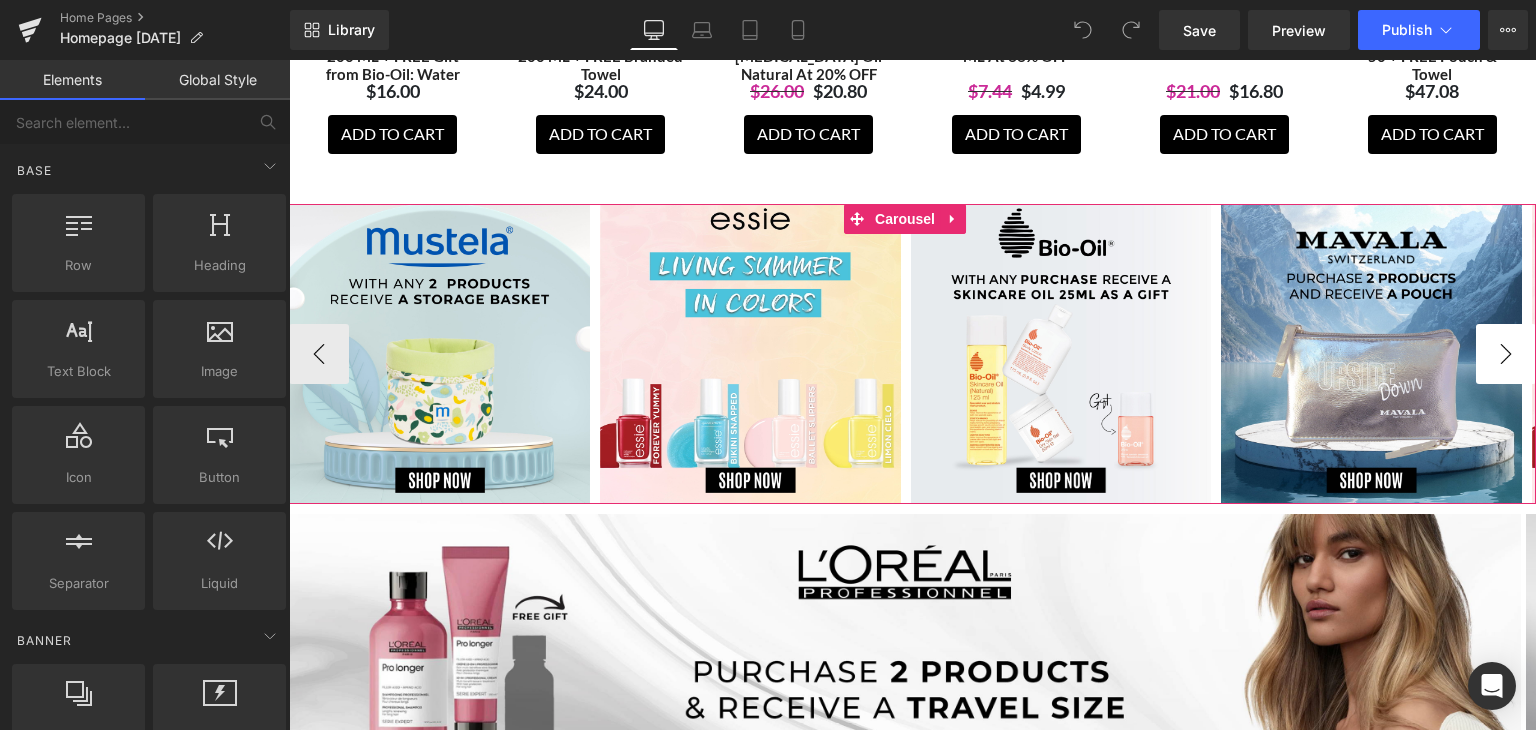 click on "›" at bounding box center [1506, 354] 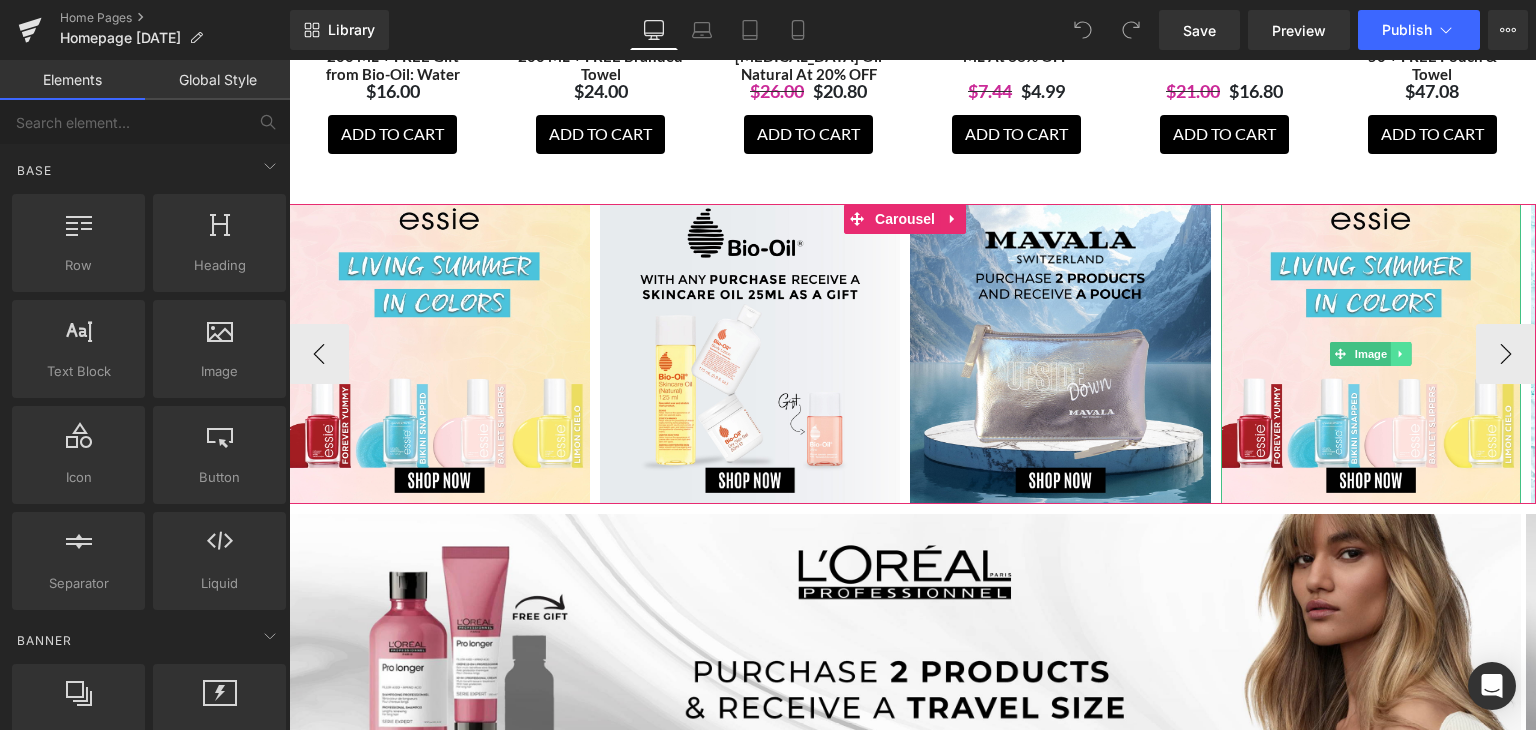 click 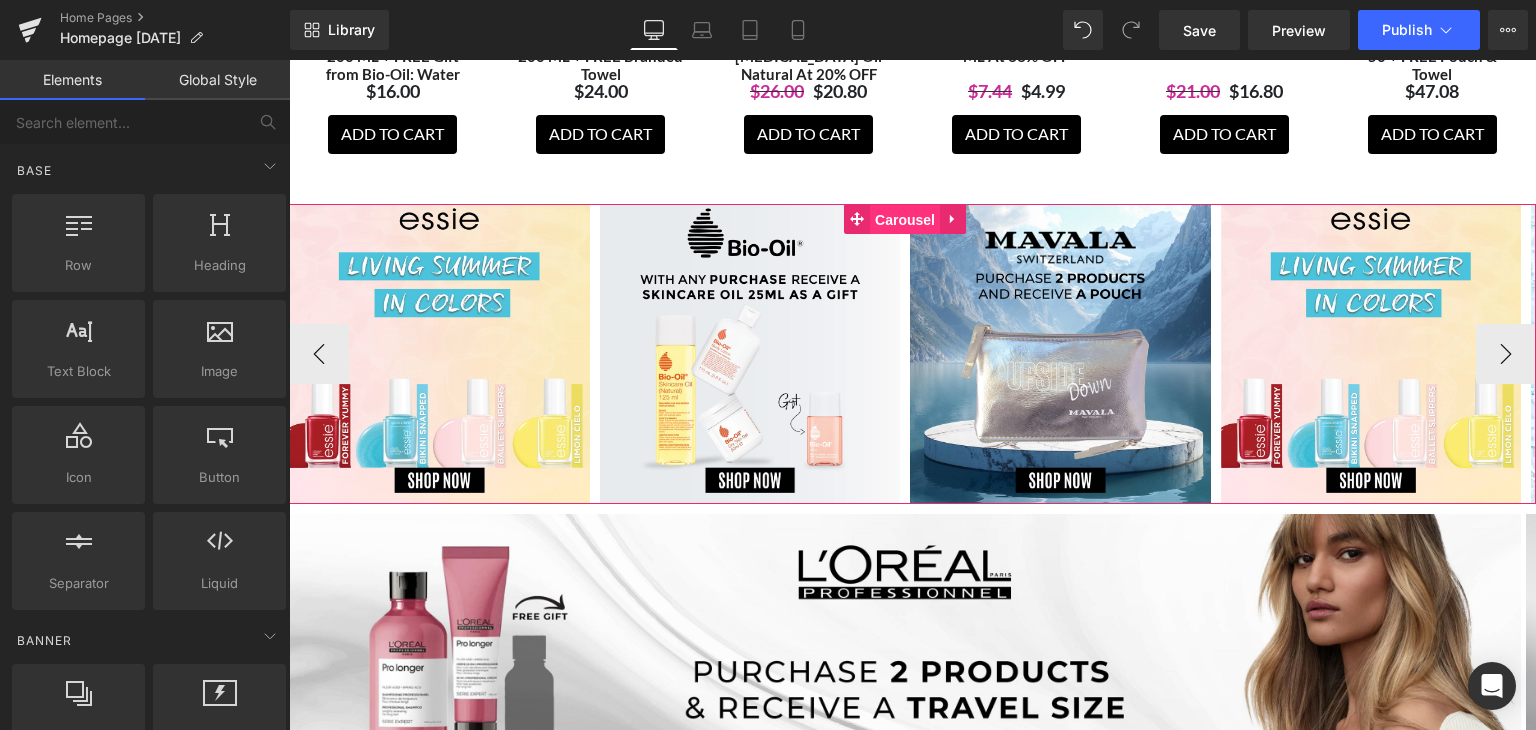 click on "Carousel" at bounding box center (905, 220) 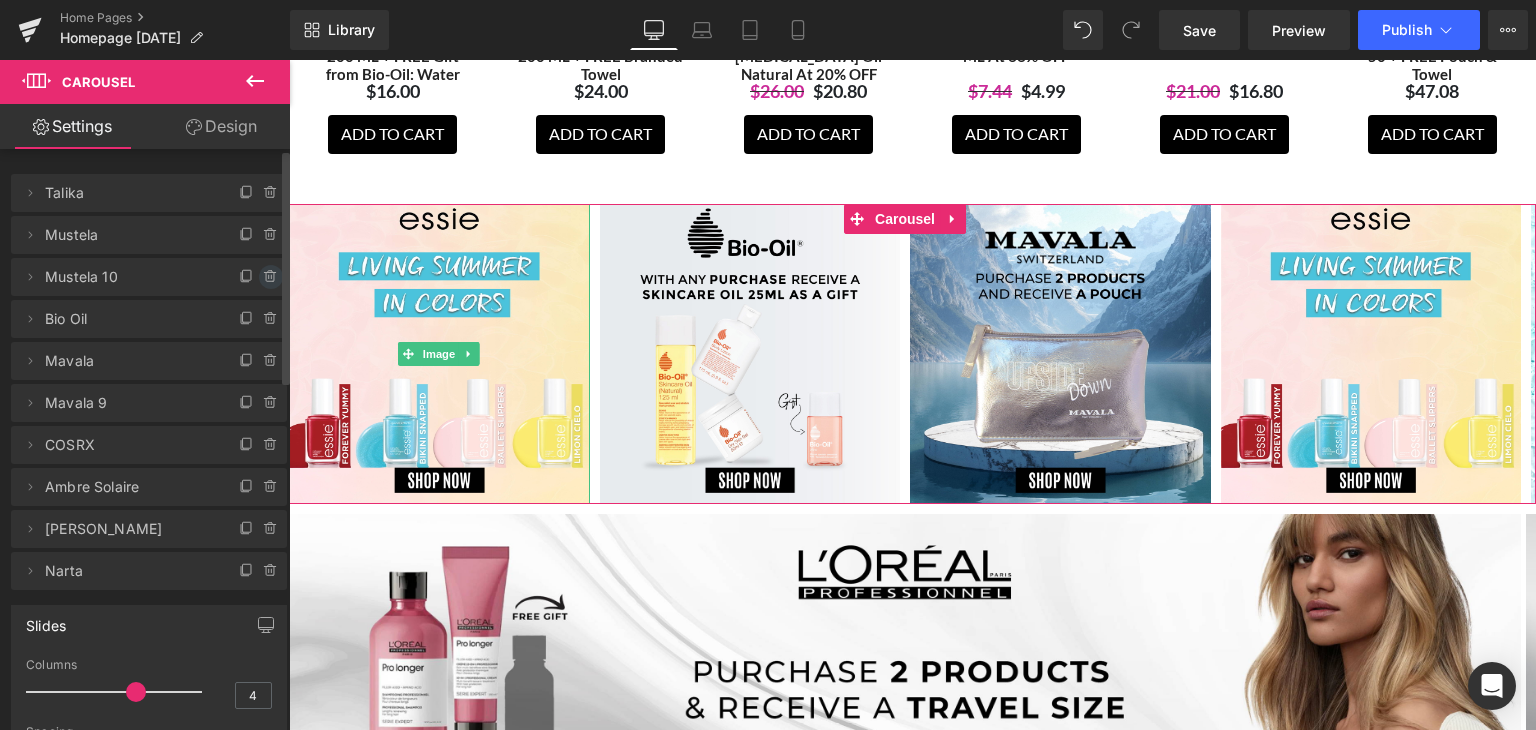 click 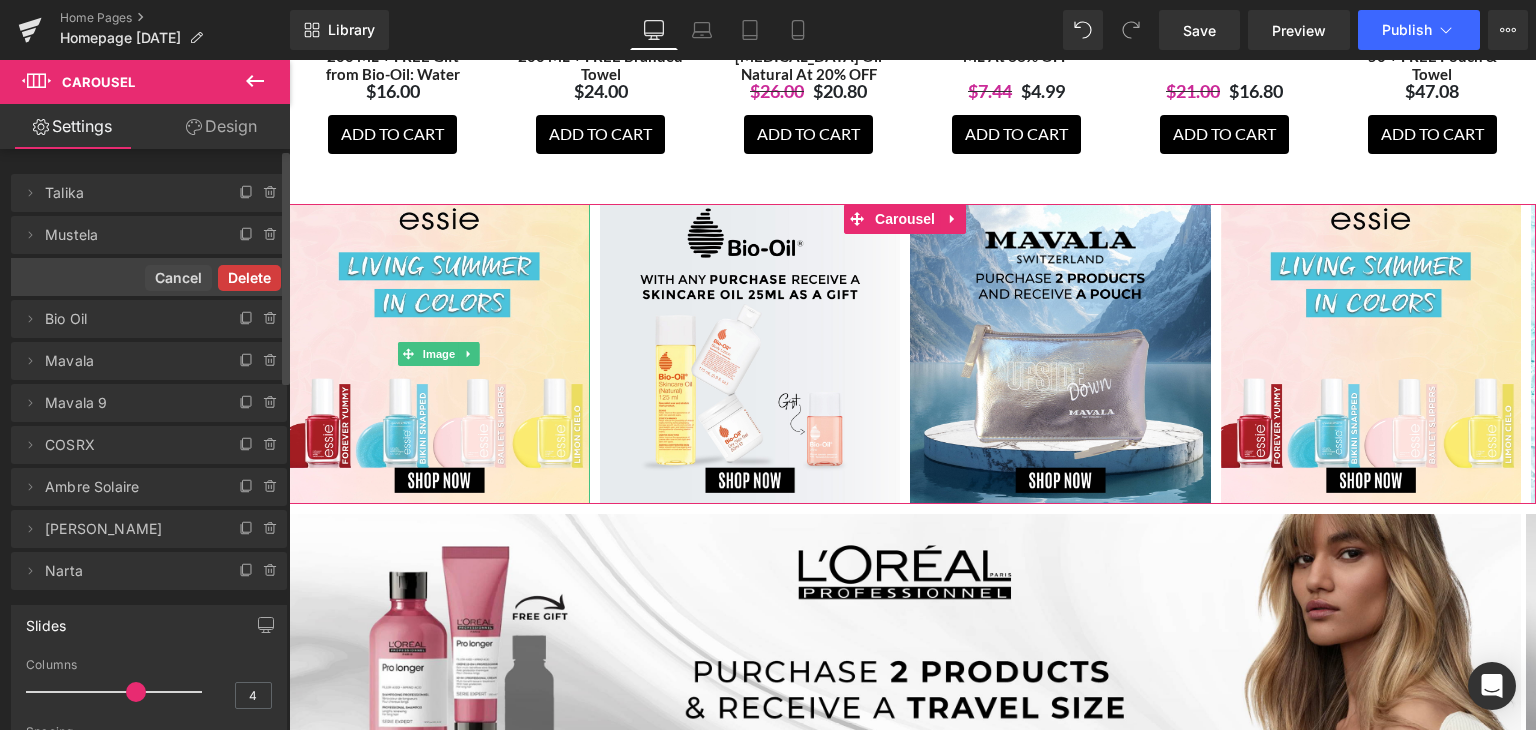 click on "Delete" at bounding box center [249, 278] 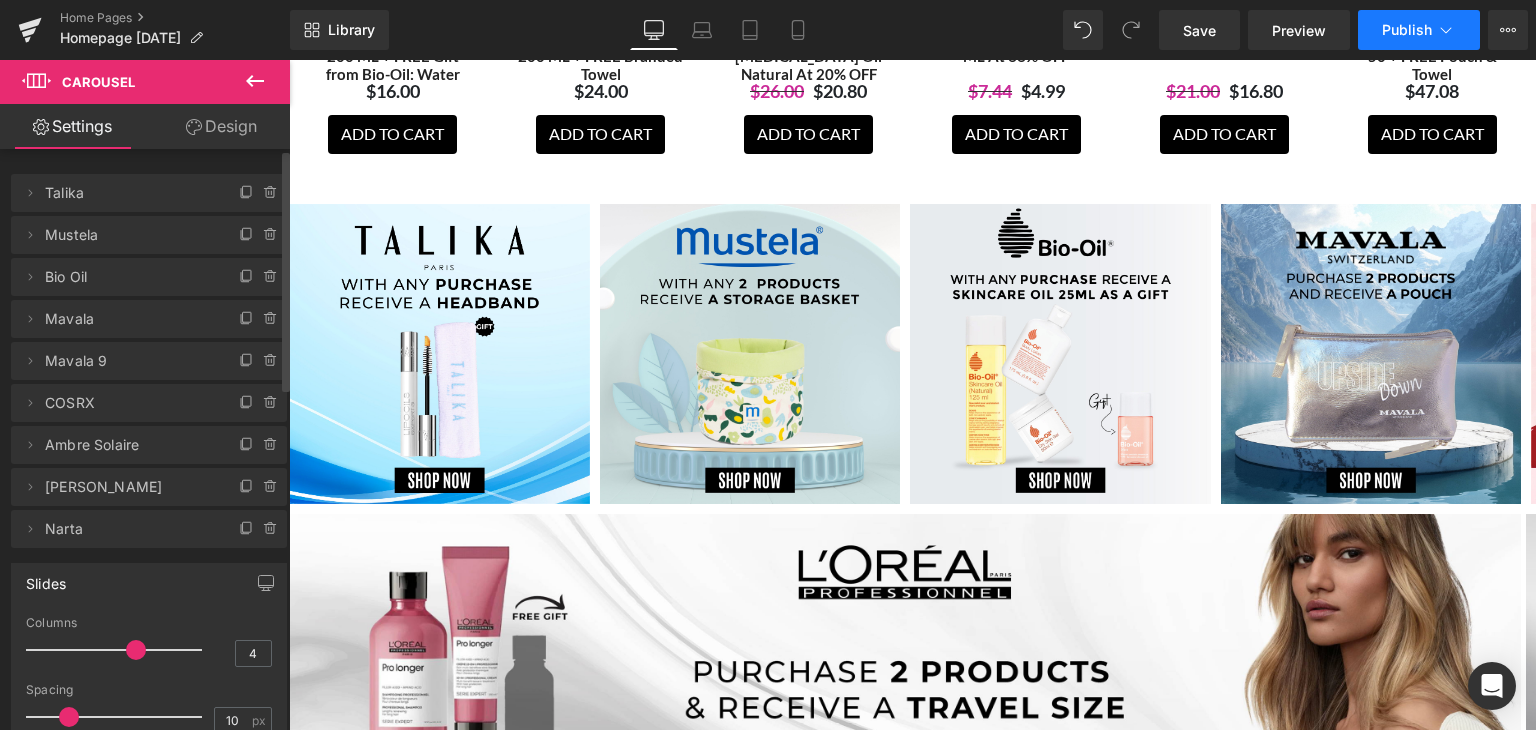 click on "Publish" at bounding box center (1407, 30) 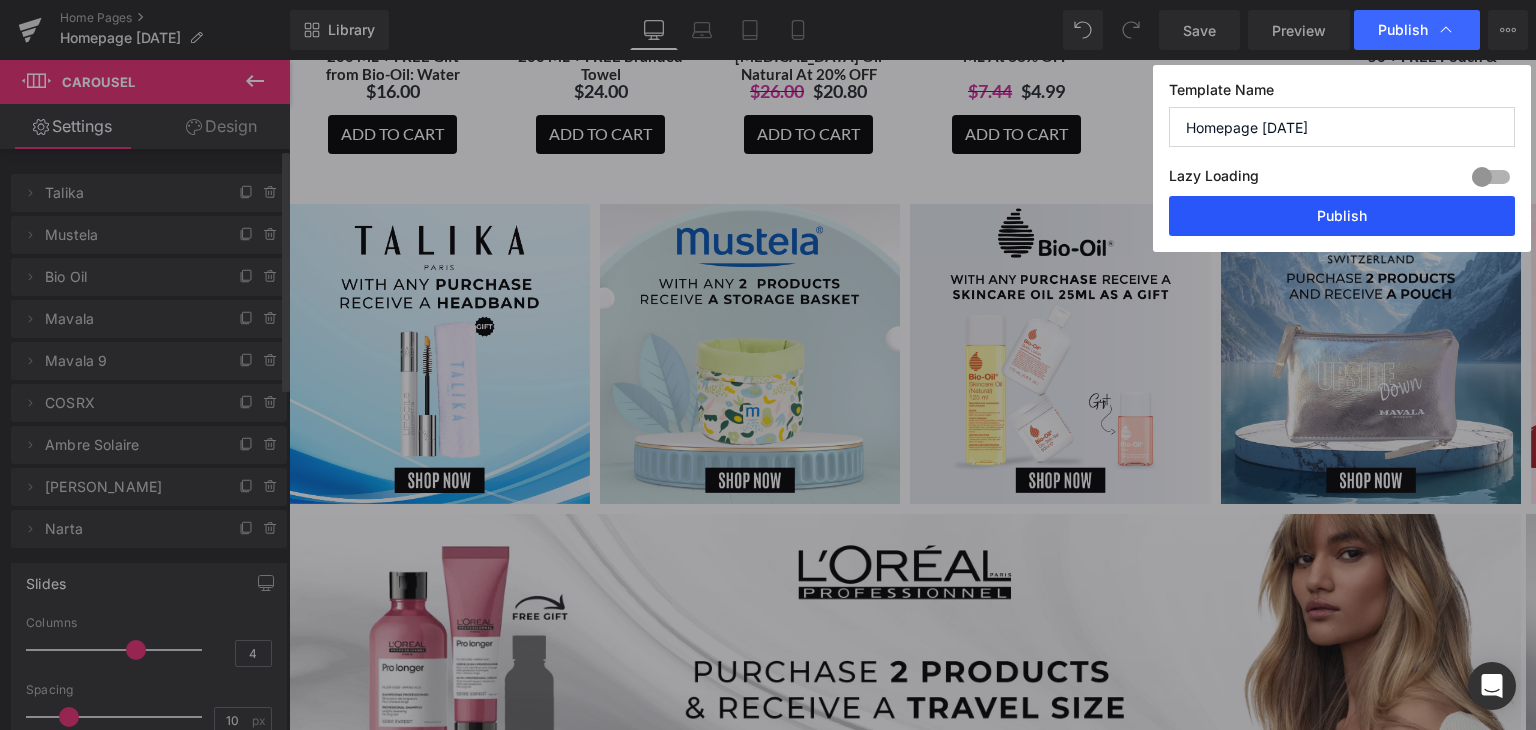 click on "Publish" at bounding box center (1342, 216) 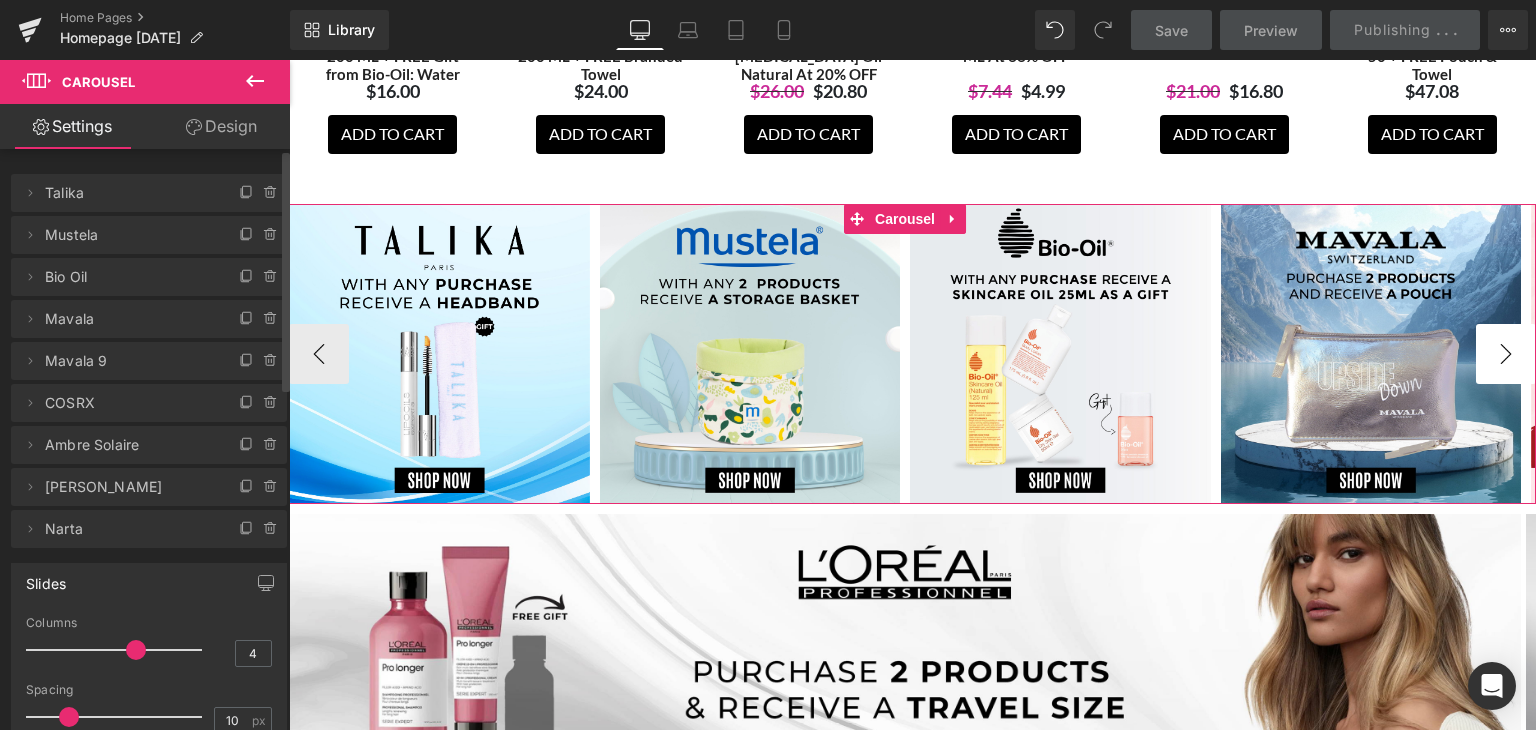 click on "›" at bounding box center (1506, 354) 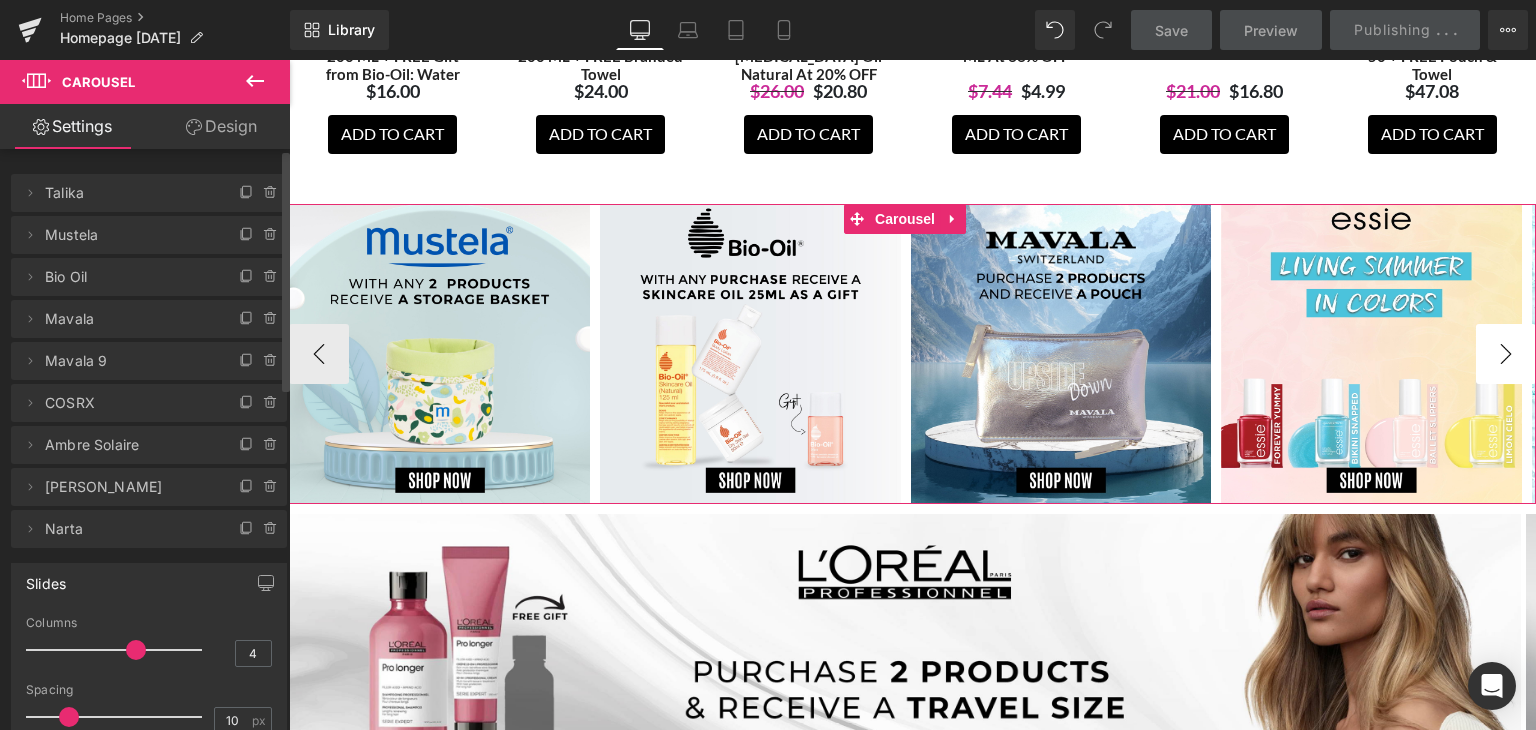 click on "›" at bounding box center (1506, 354) 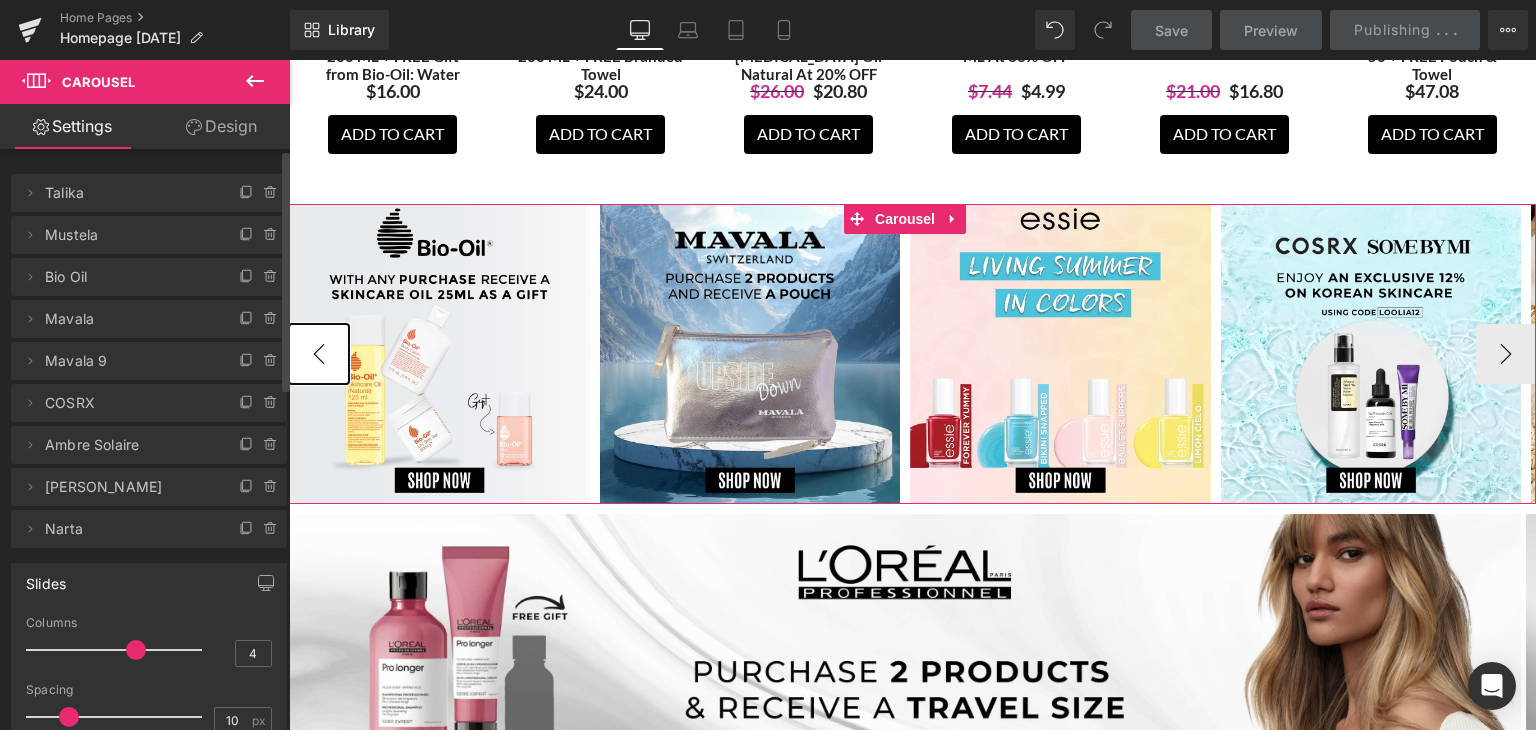 click on "‹" at bounding box center [319, 354] 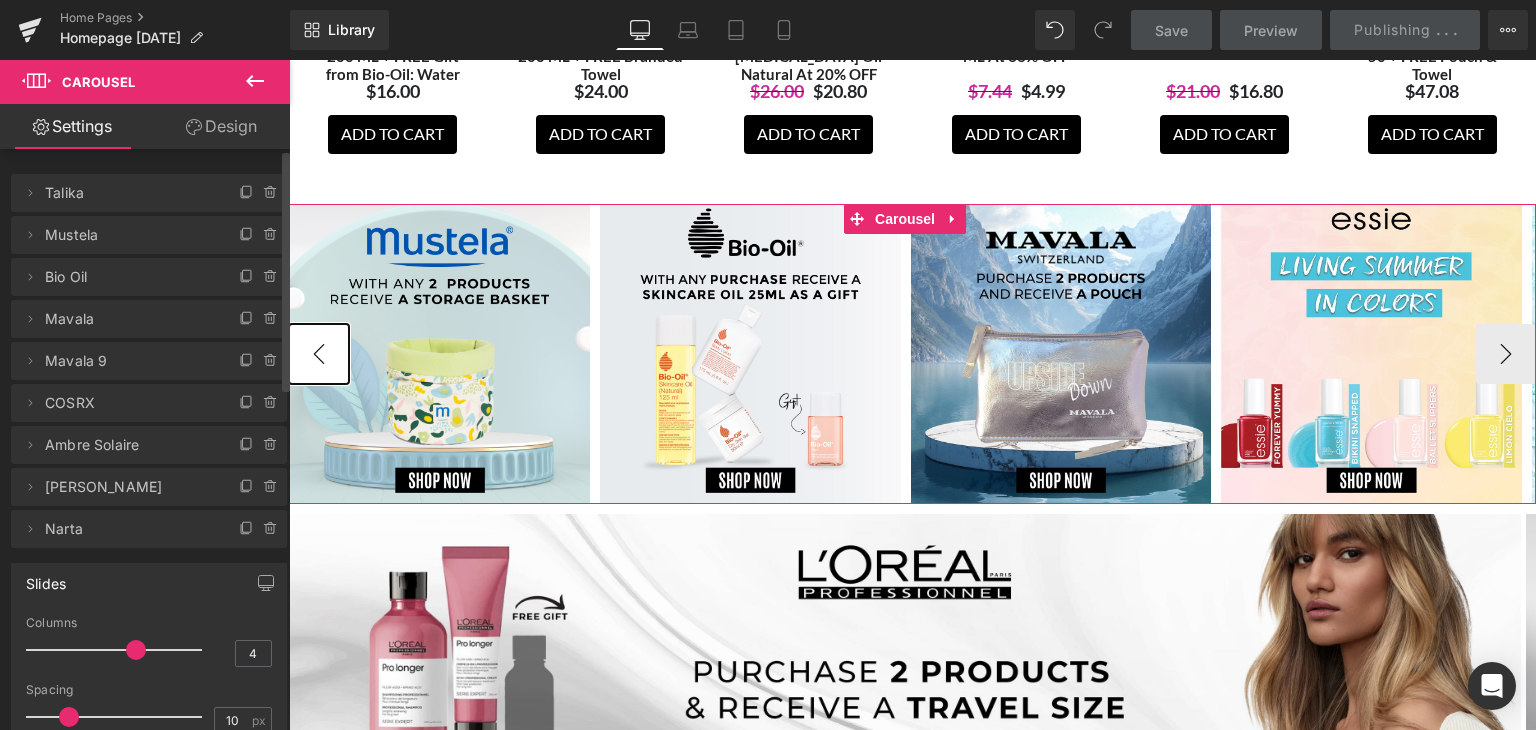 click on "‹" at bounding box center [319, 354] 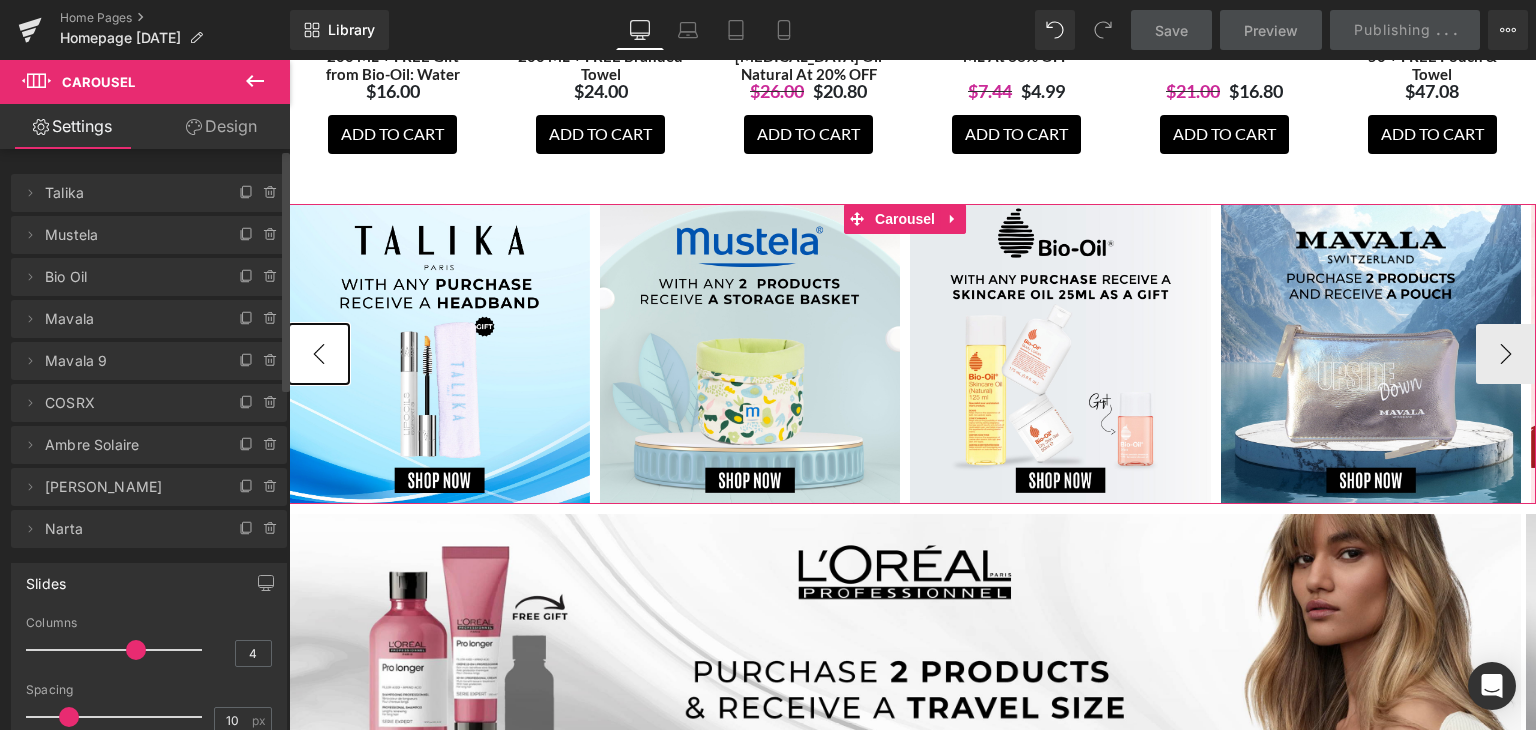 click on "‹" at bounding box center [319, 354] 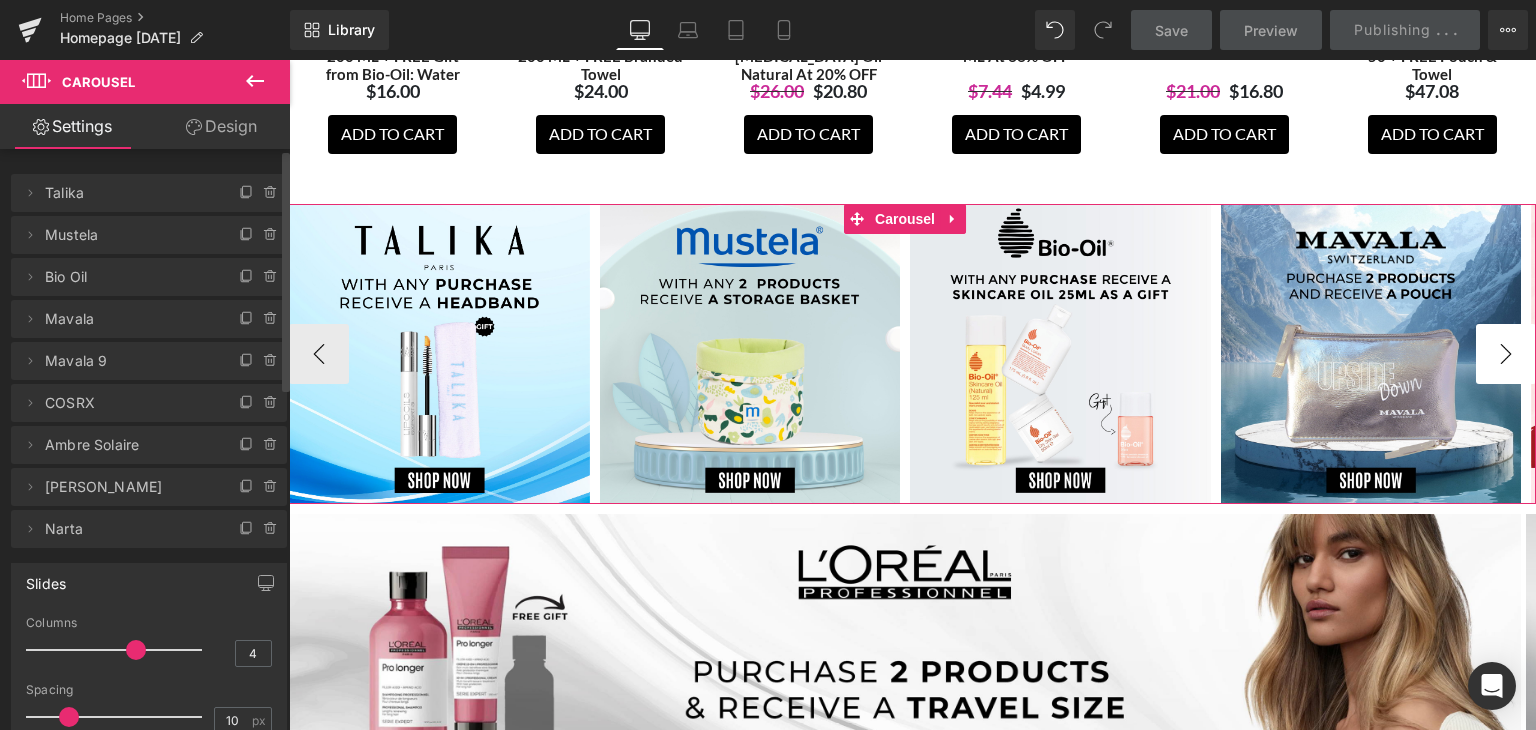 click on "›" at bounding box center [1506, 354] 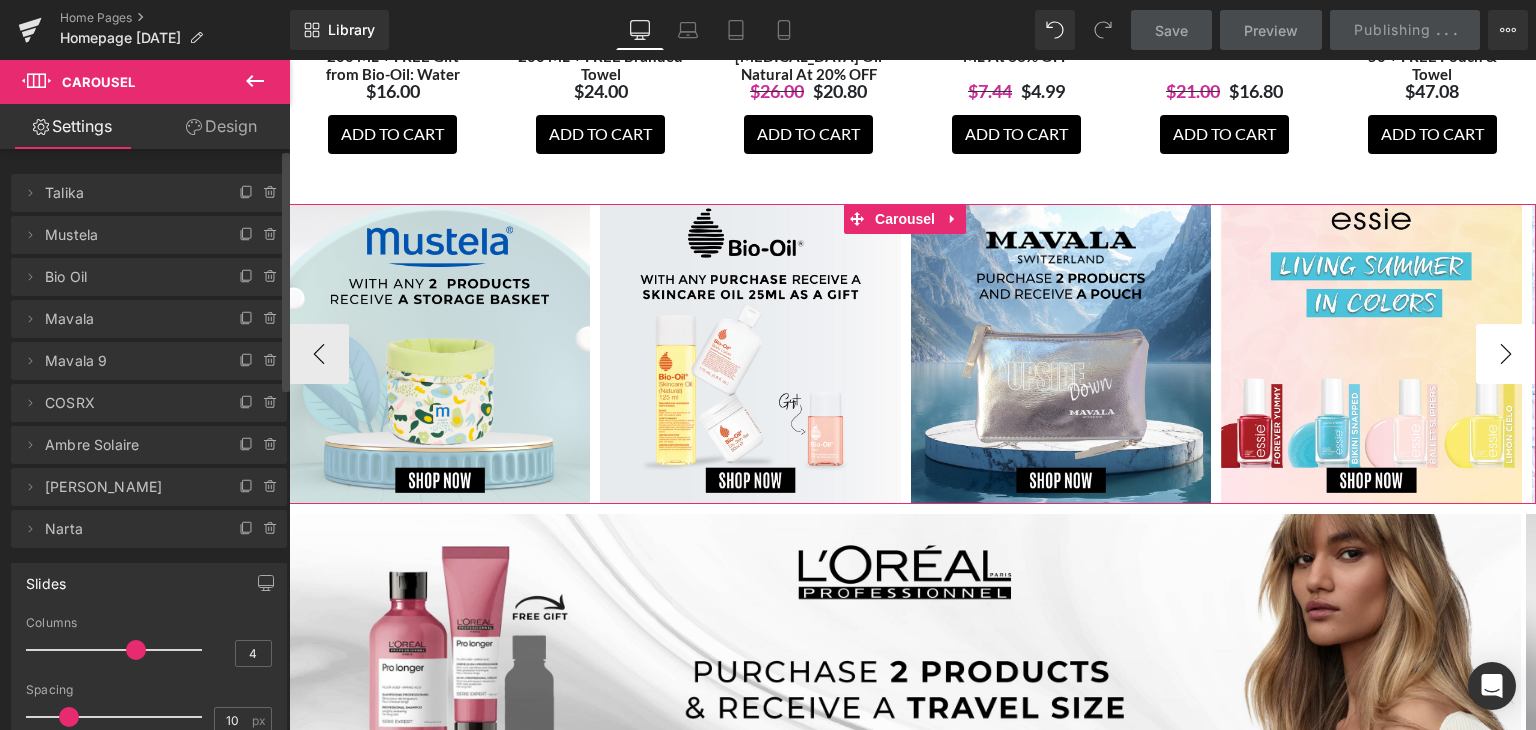 click on "›" at bounding box center [1506, 354] 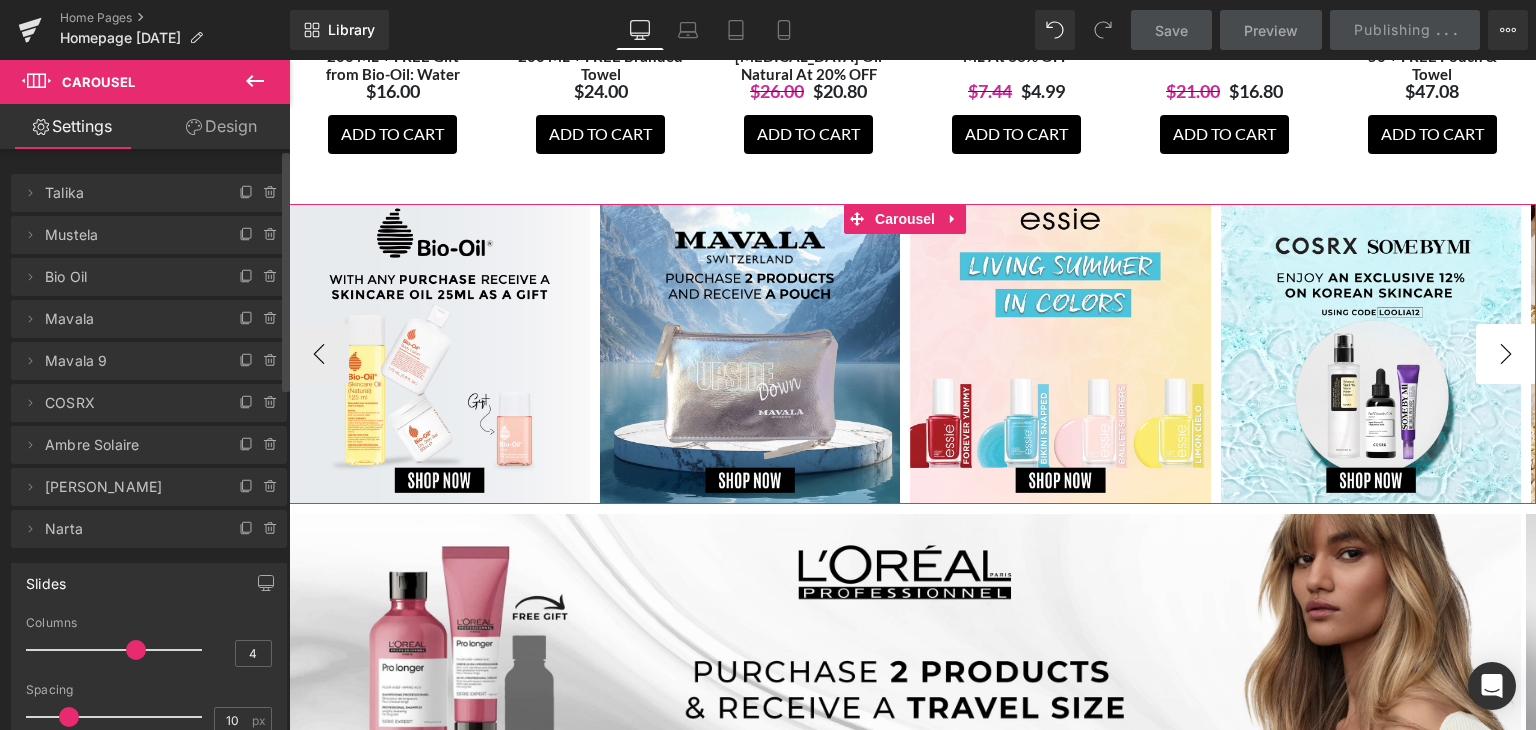 click on "›" at bounding box center [1506, 354] 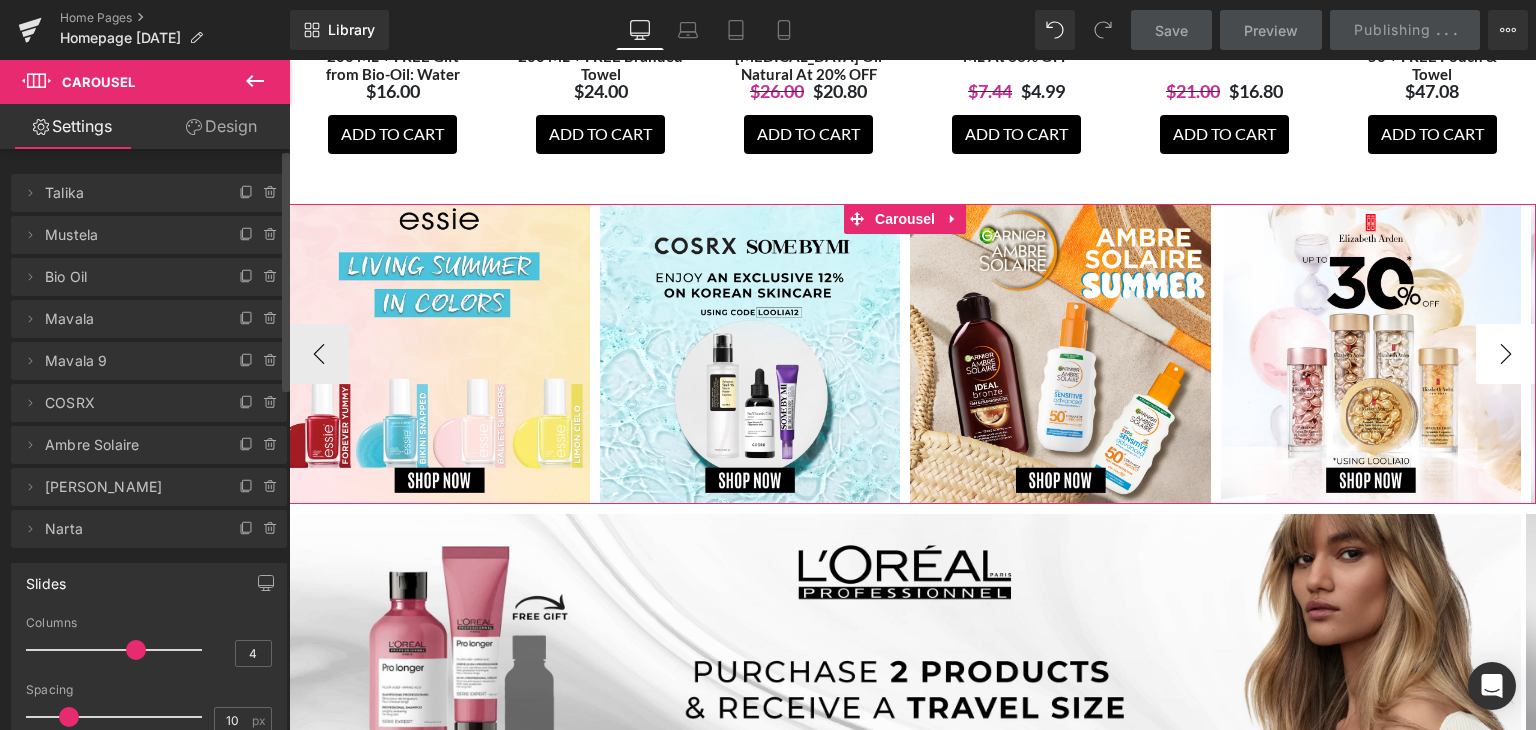 click on "›" at bounding box center (1506, 354) 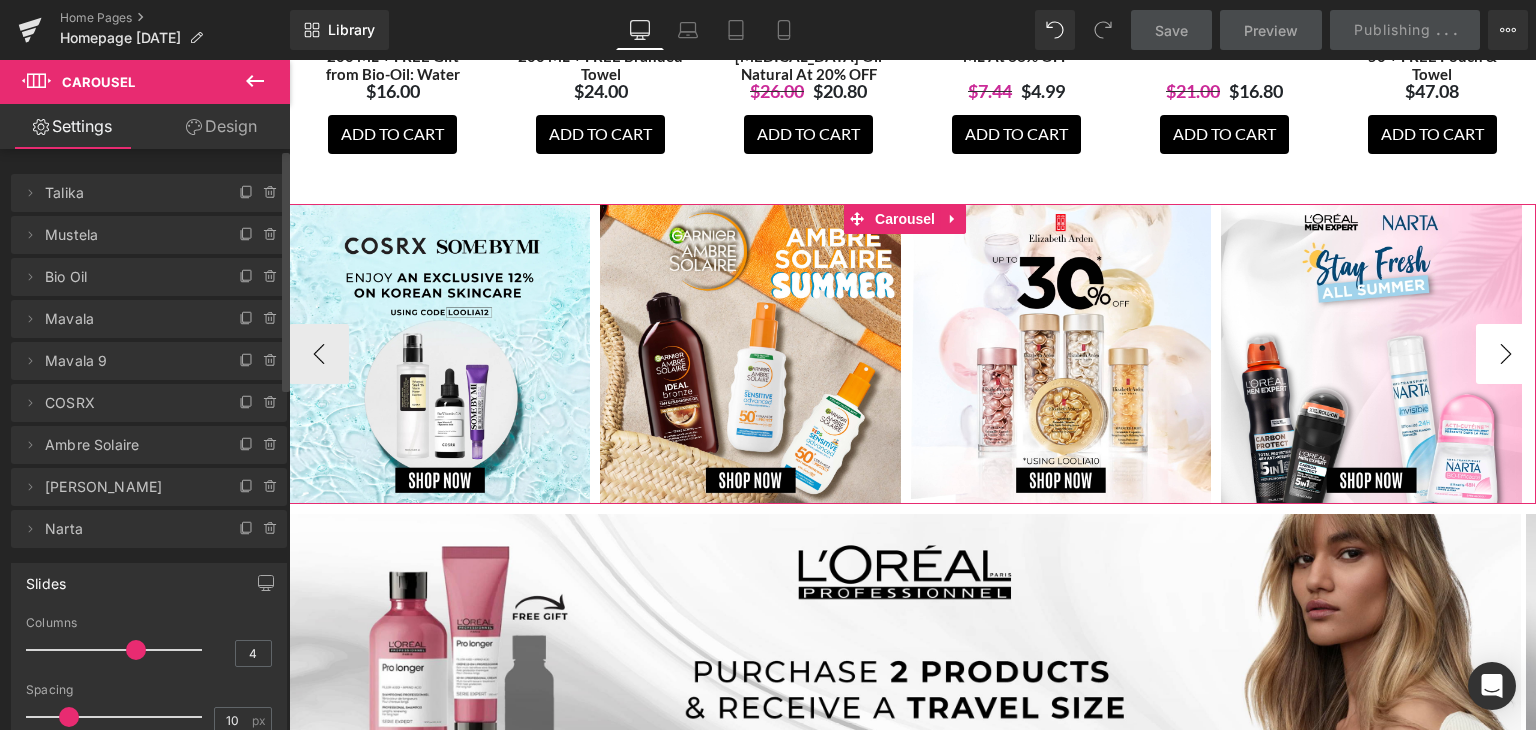 click on "›" at bounding box center (1506, 354) 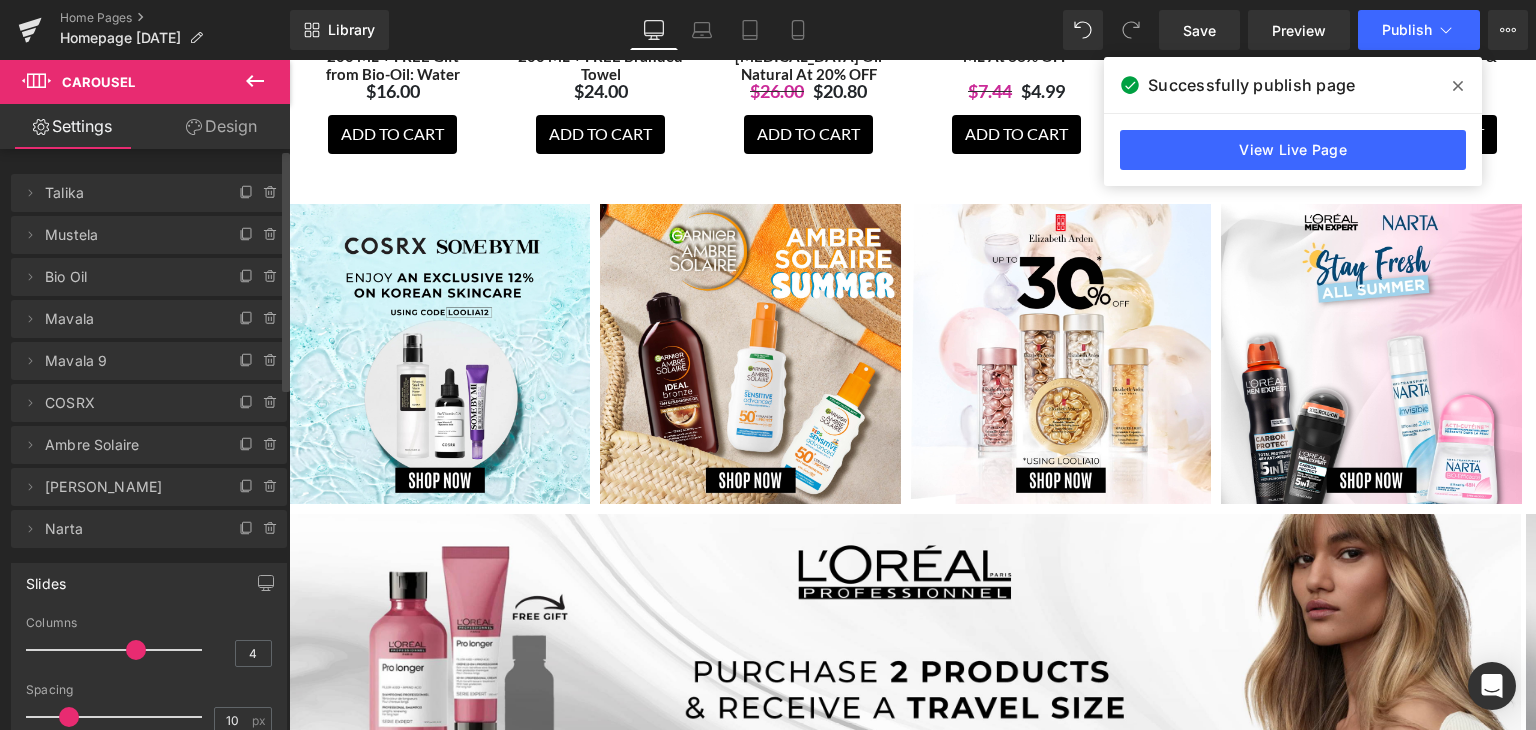 click 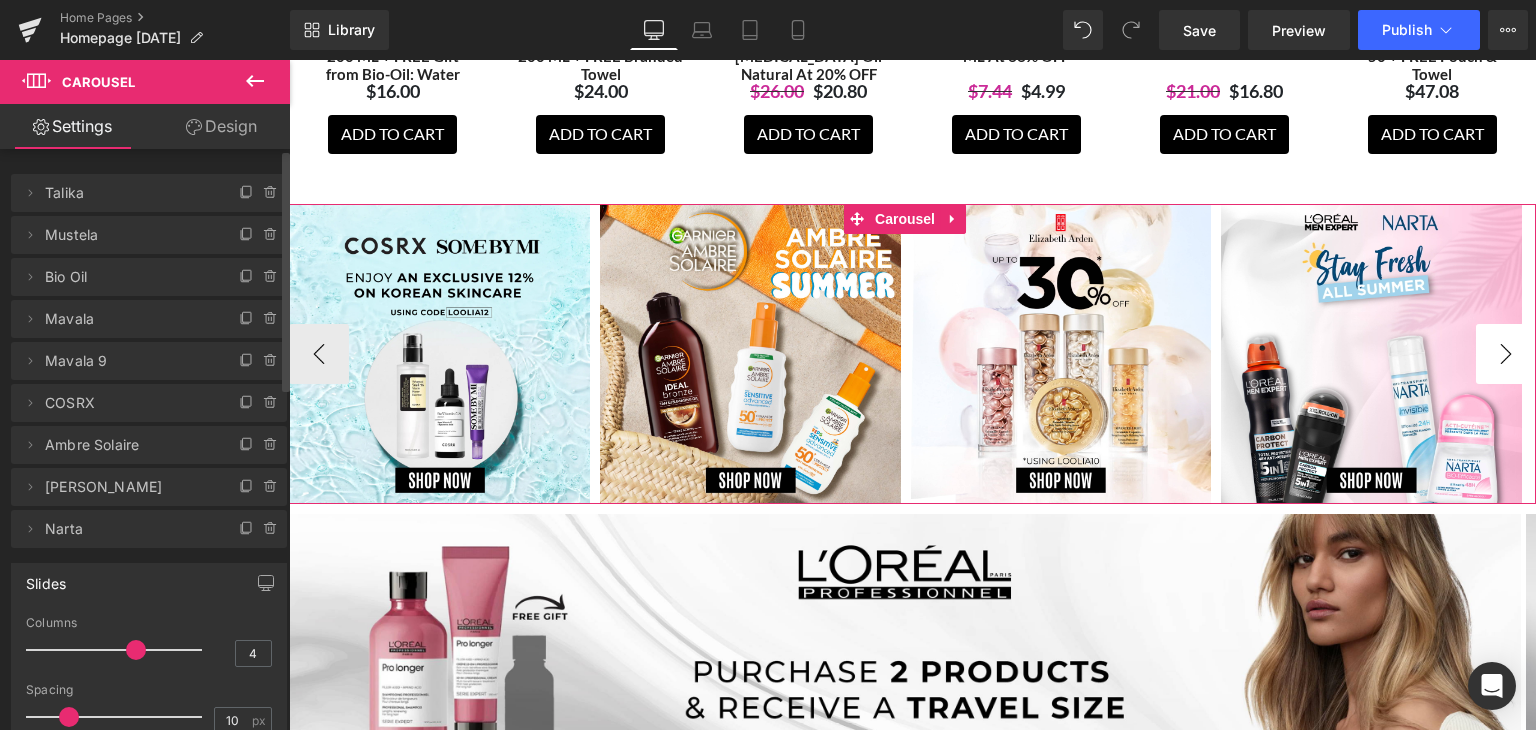 click on "›" at bounding box center [1506, 354] 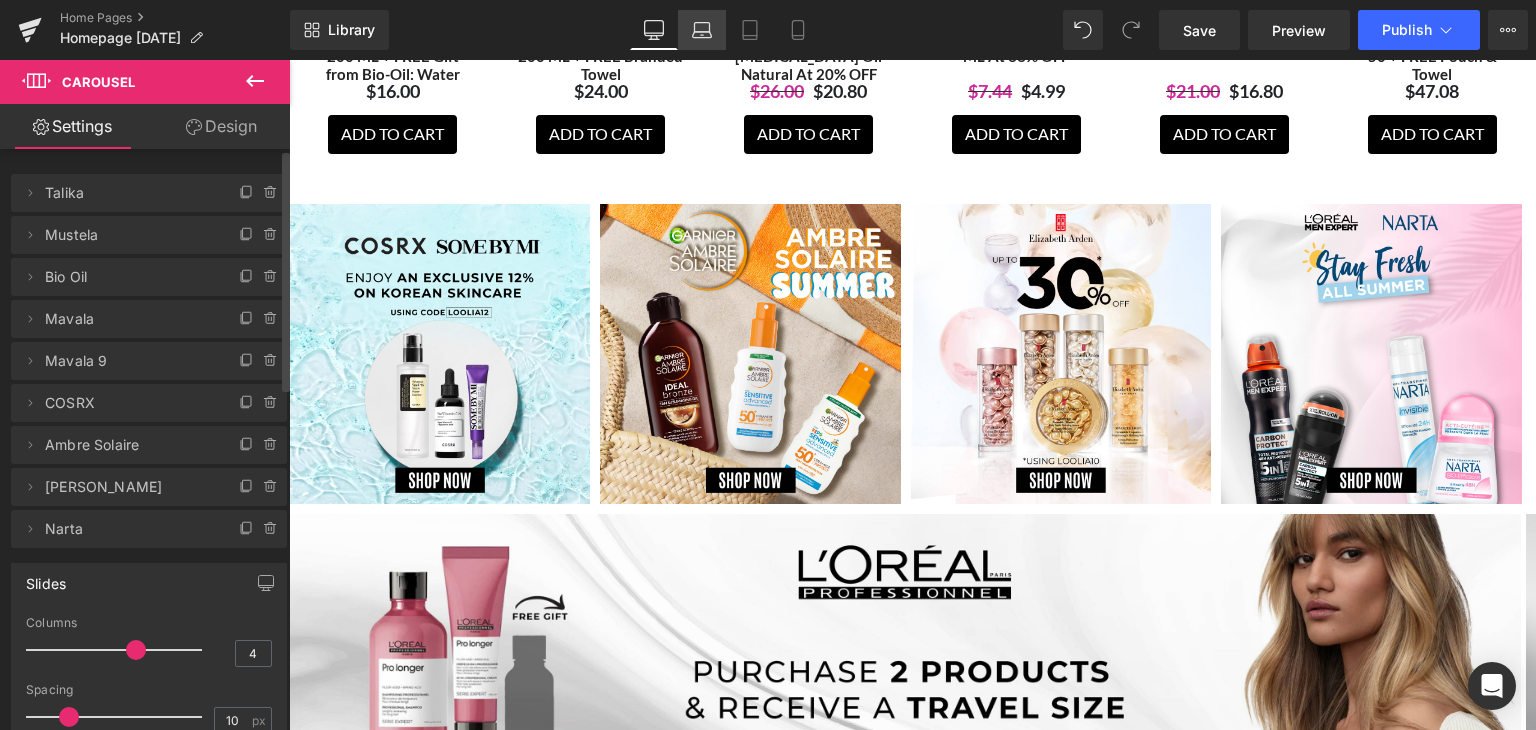 click 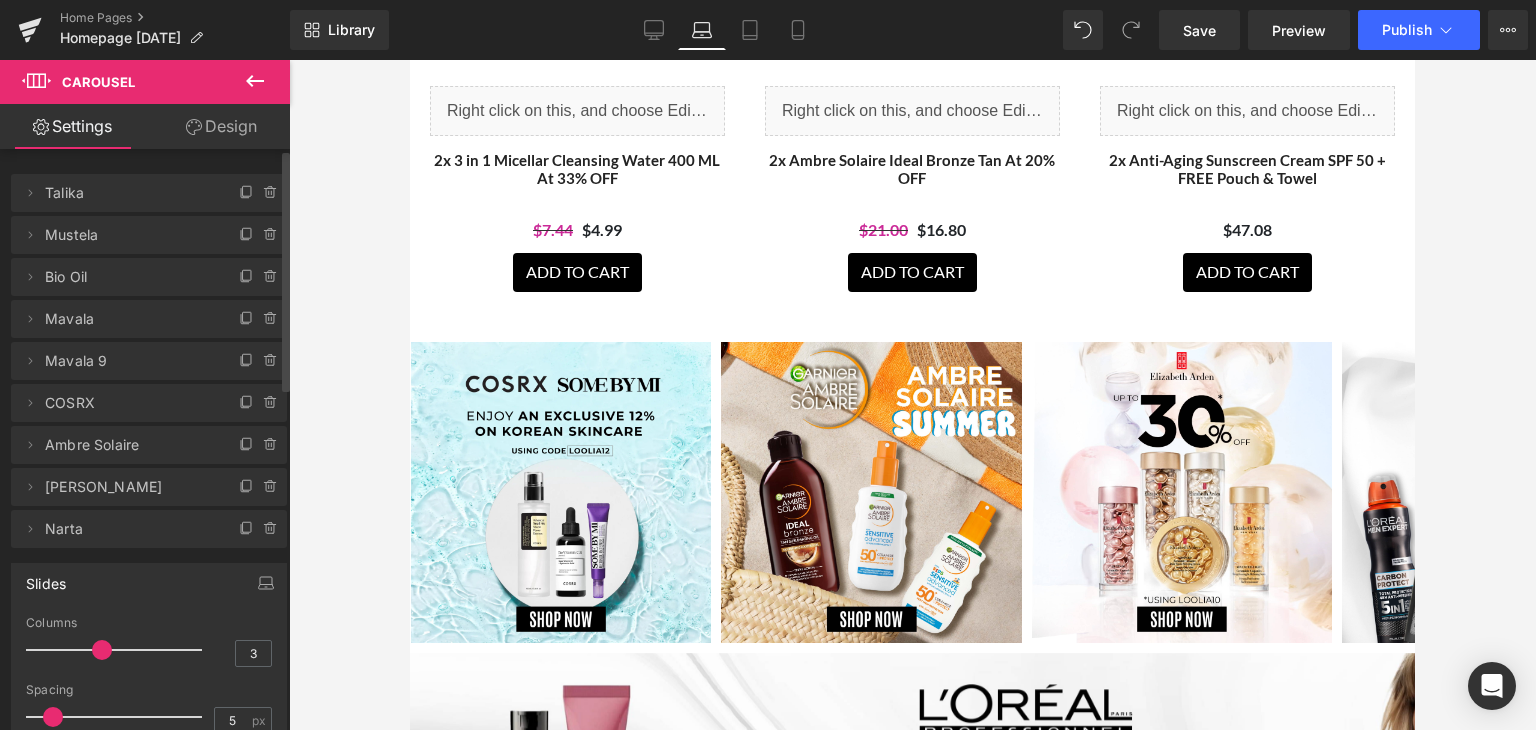 scroll, scrollTop: 6349, scrollLeft: 0, axis: vertical 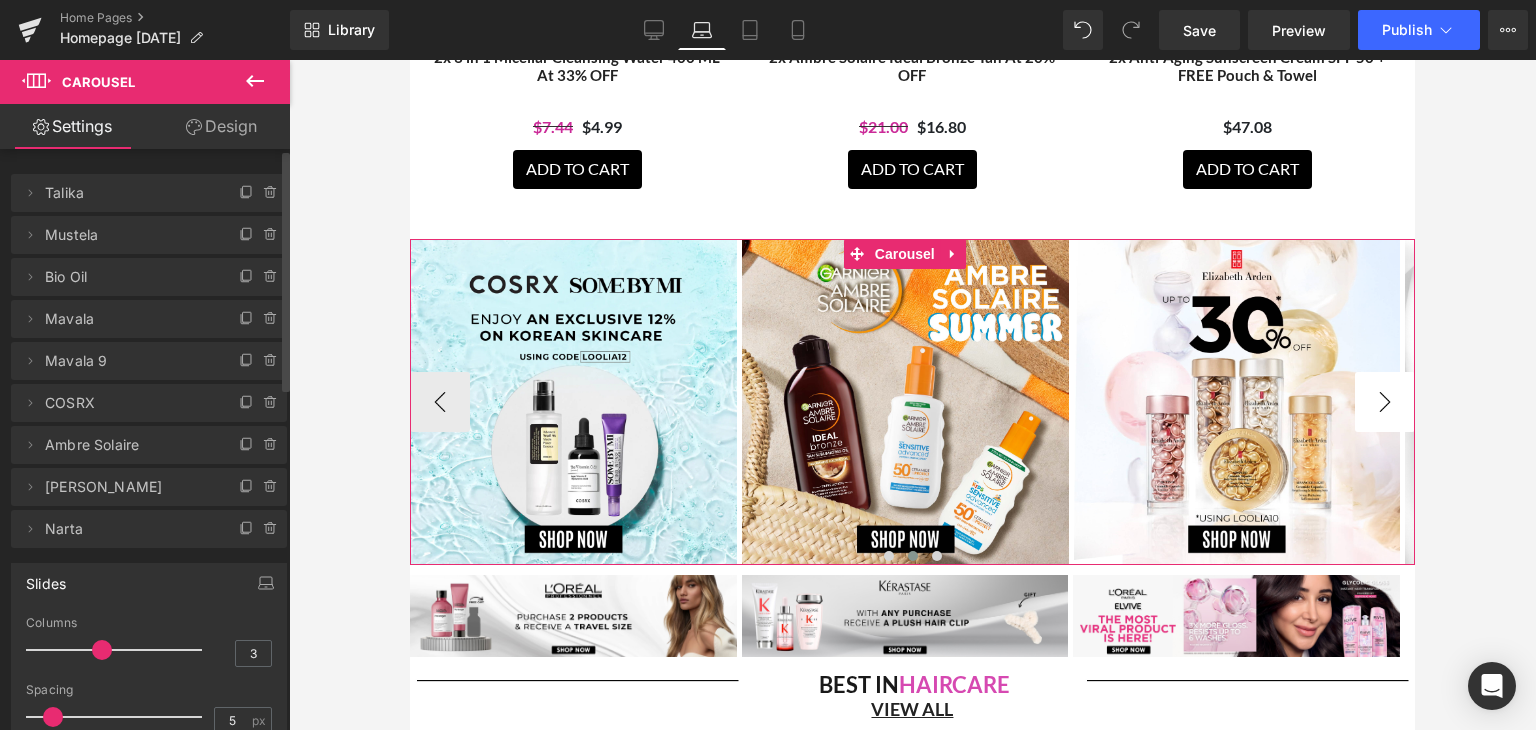click on "›" at bounding box center [1385, 402] 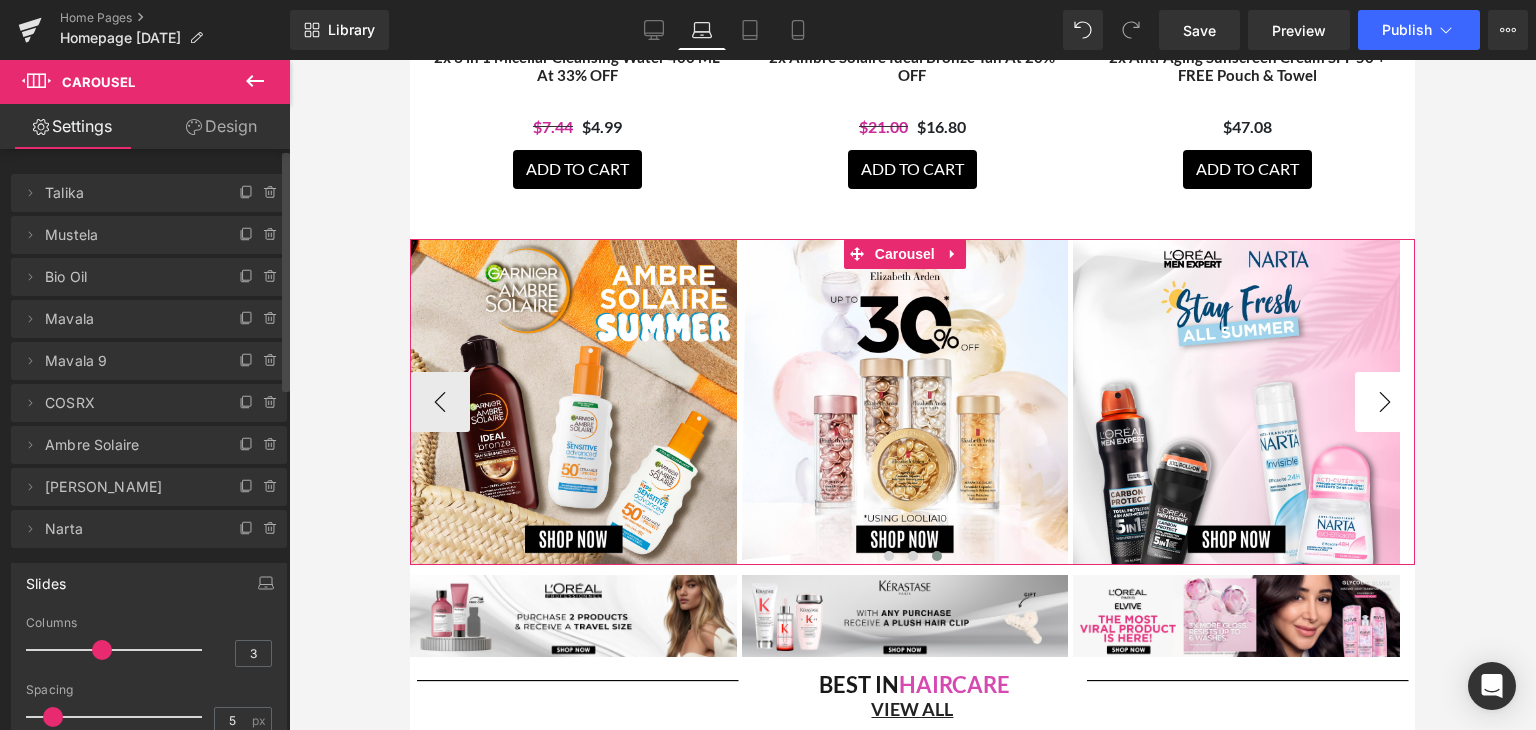click on "›" at bounding box center [1385, 402] 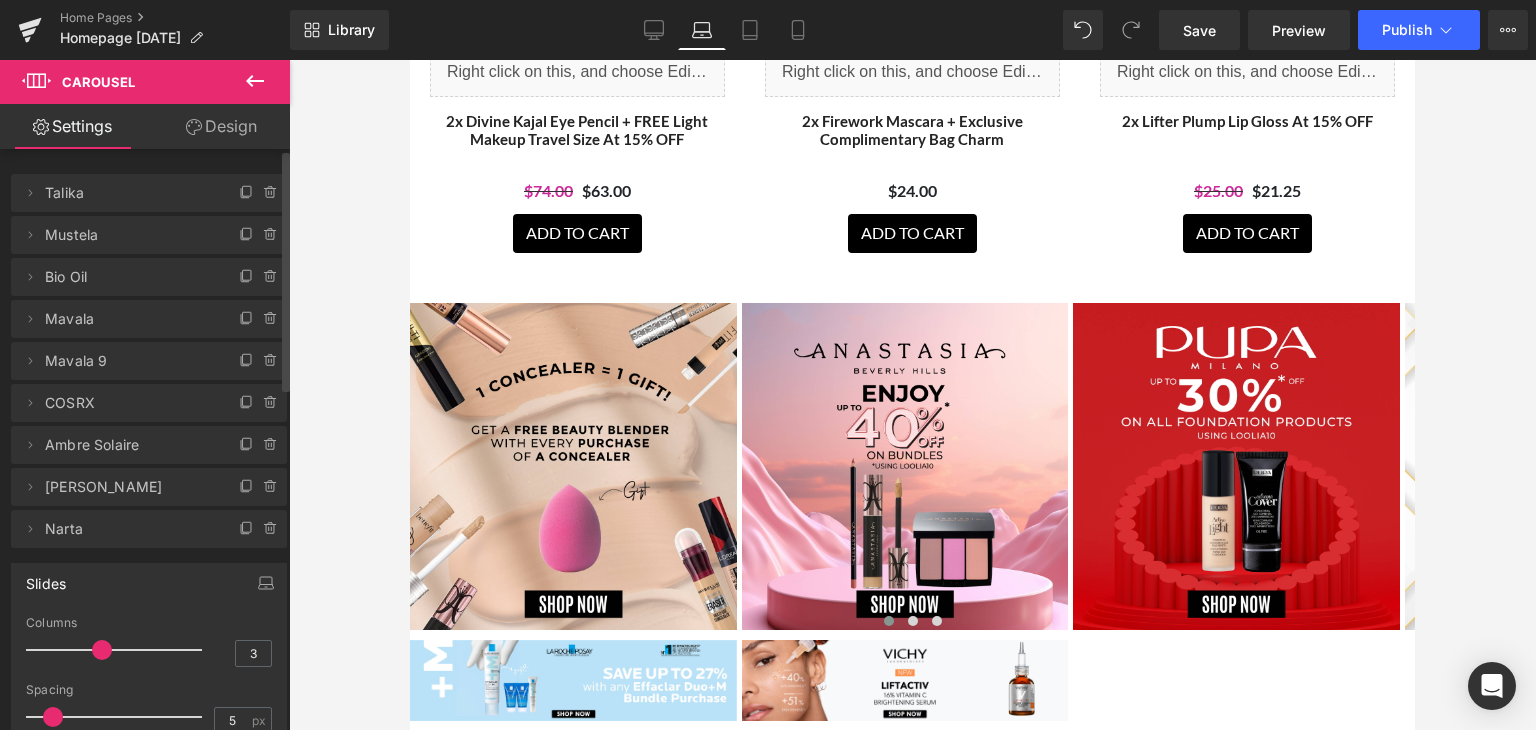 scroll, scrollTop: 3125, scrollLeft: 0, axis: vertical 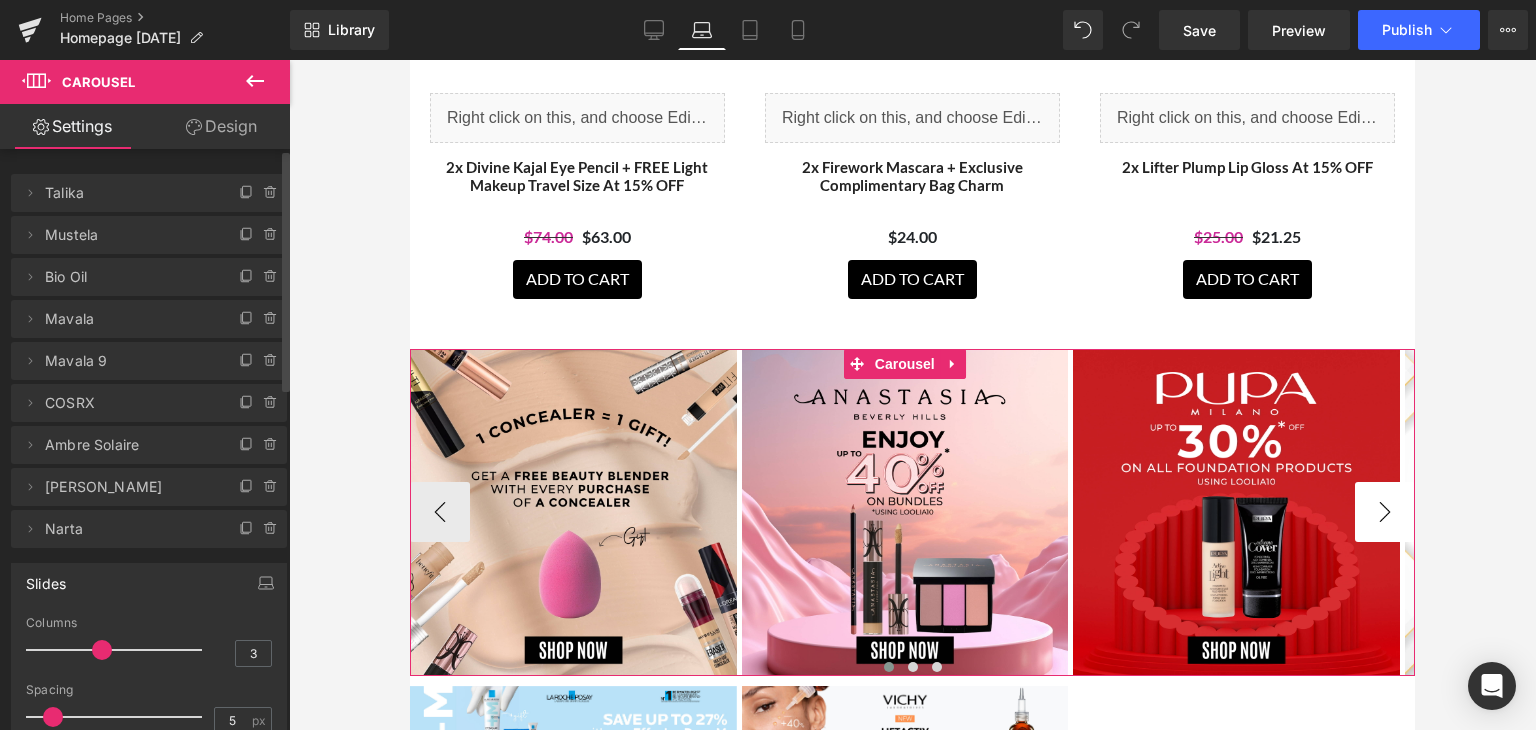 click on "›" at bounding box center (1385, 512) 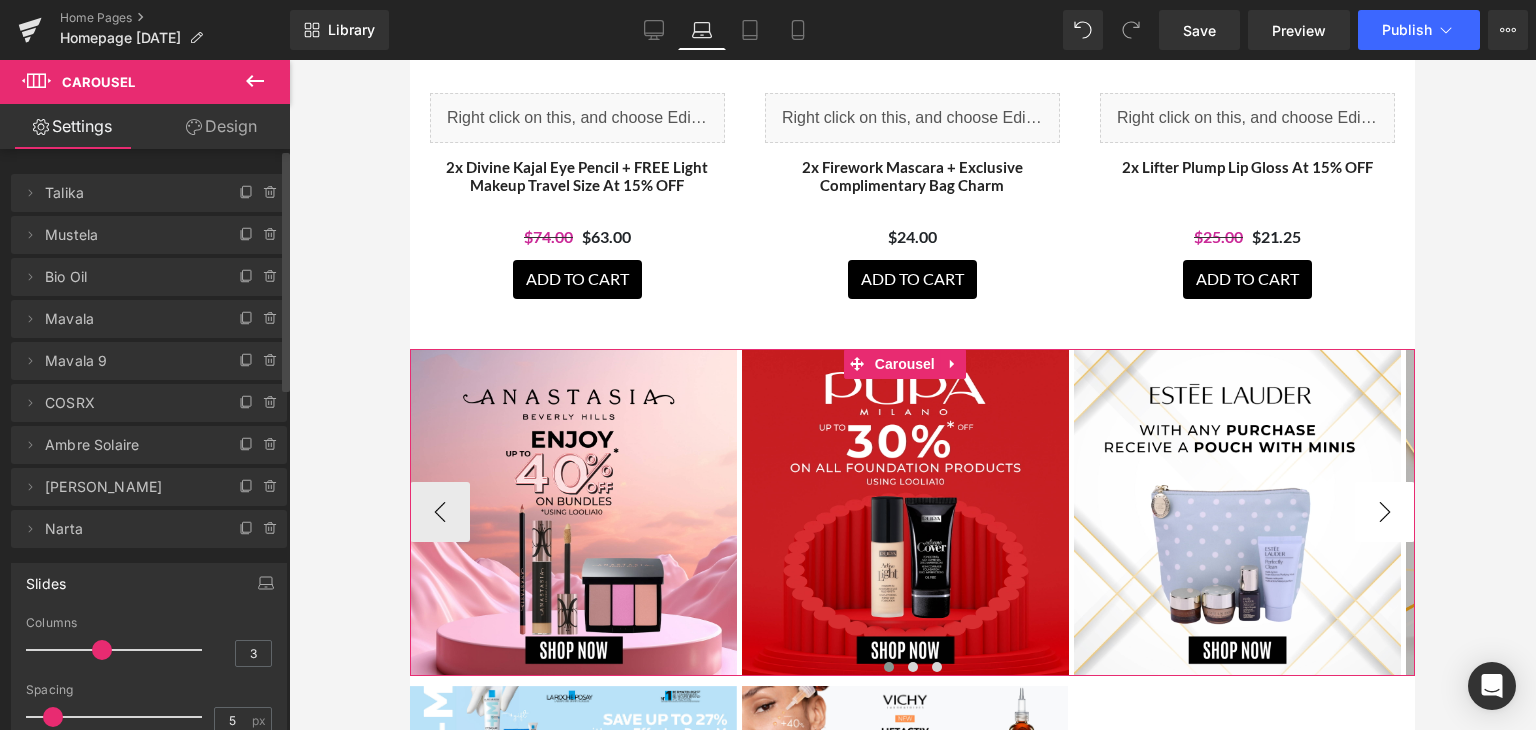 click on "›" at bounding box center (1385, 512) 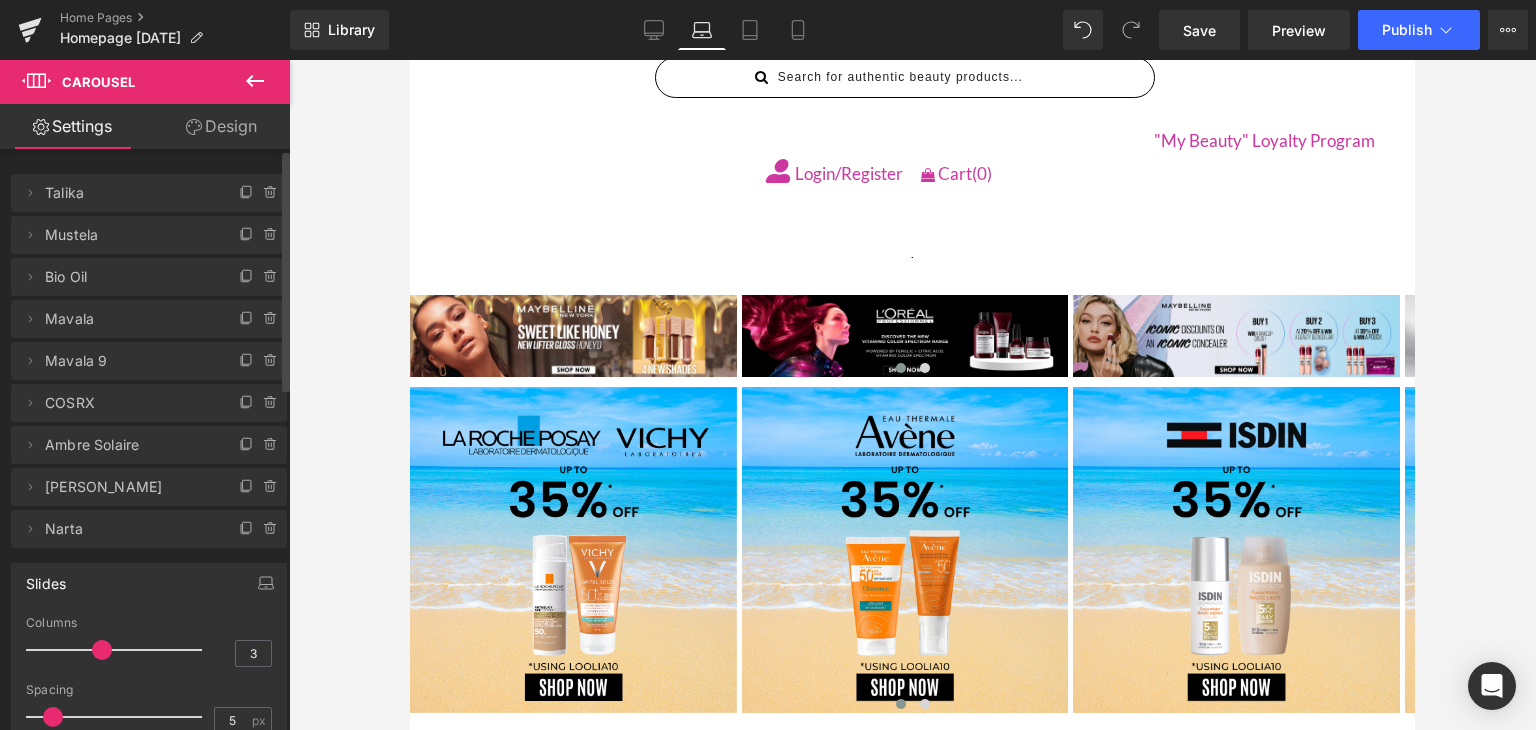 scroll, scrollTop: 0, scrollLeft: 0, axis: both 